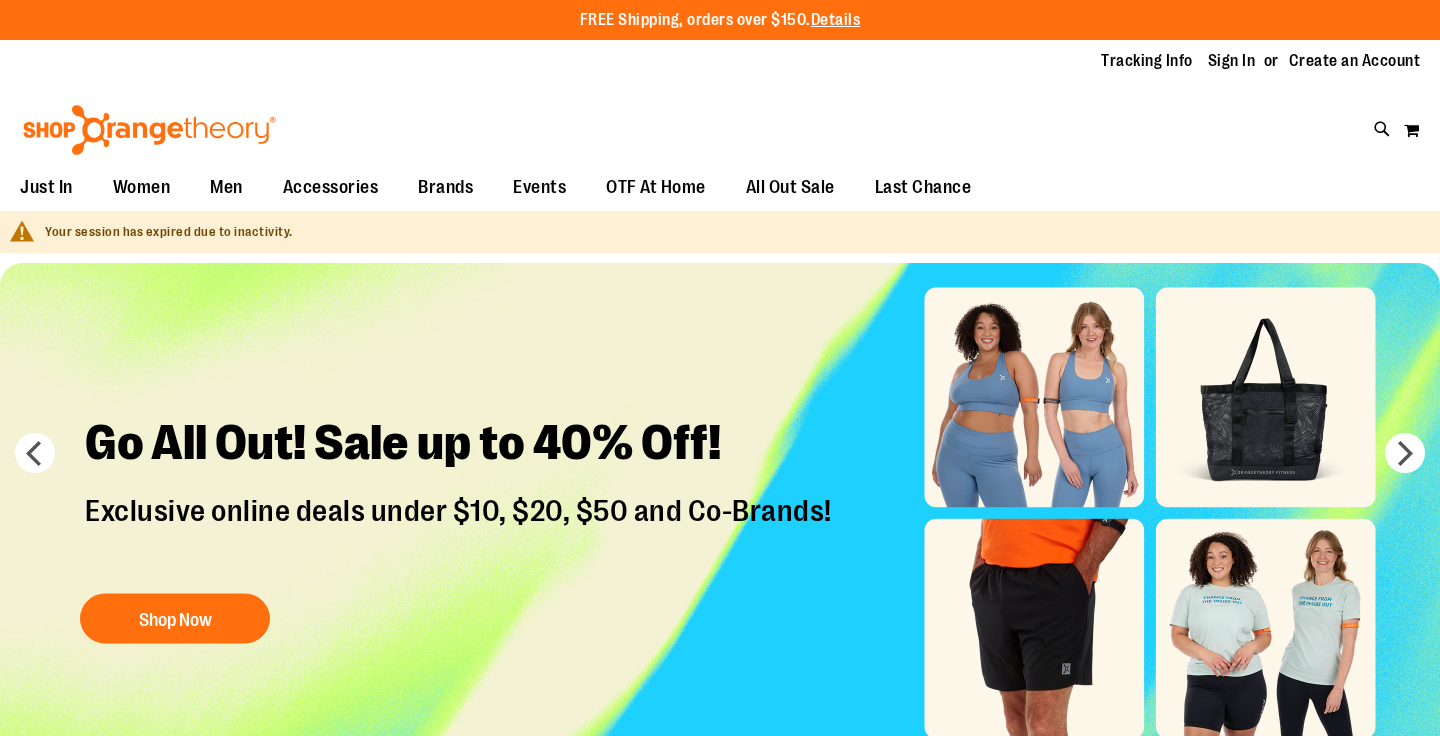 scroll, scrollTop: 0, scrollLeft: 0, axis: both 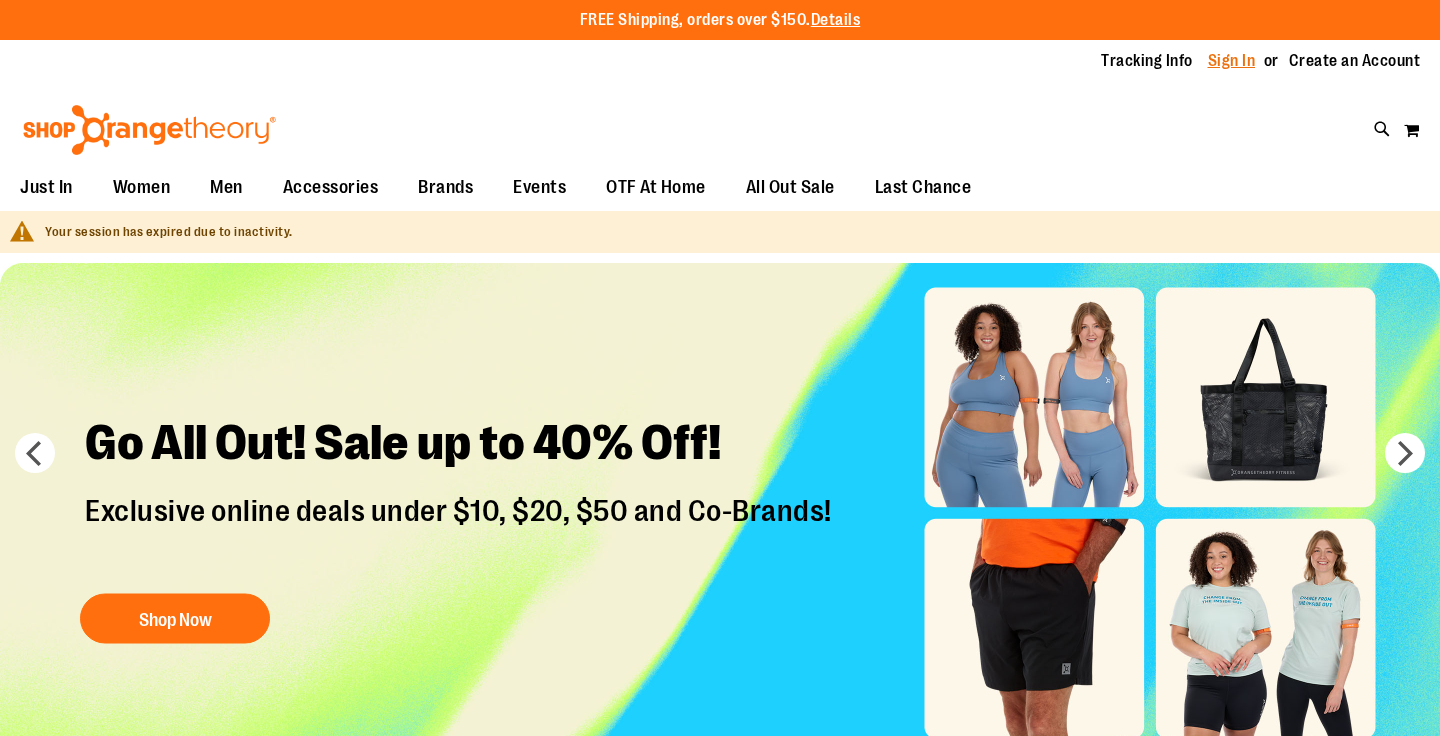 click on "Sign In" at bounding box center [1232, 61] 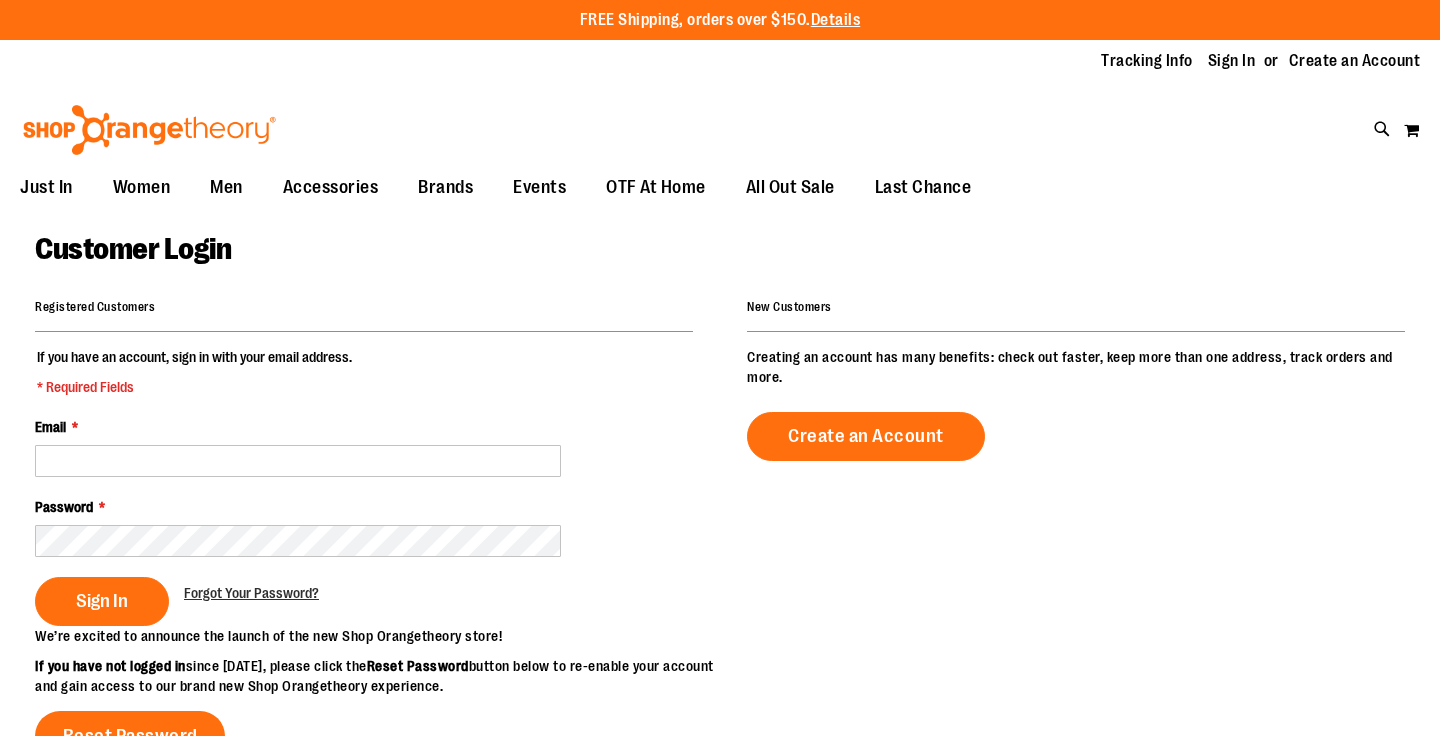 scroll, scrollTop: 0, scrollLeft: 0, axis: both 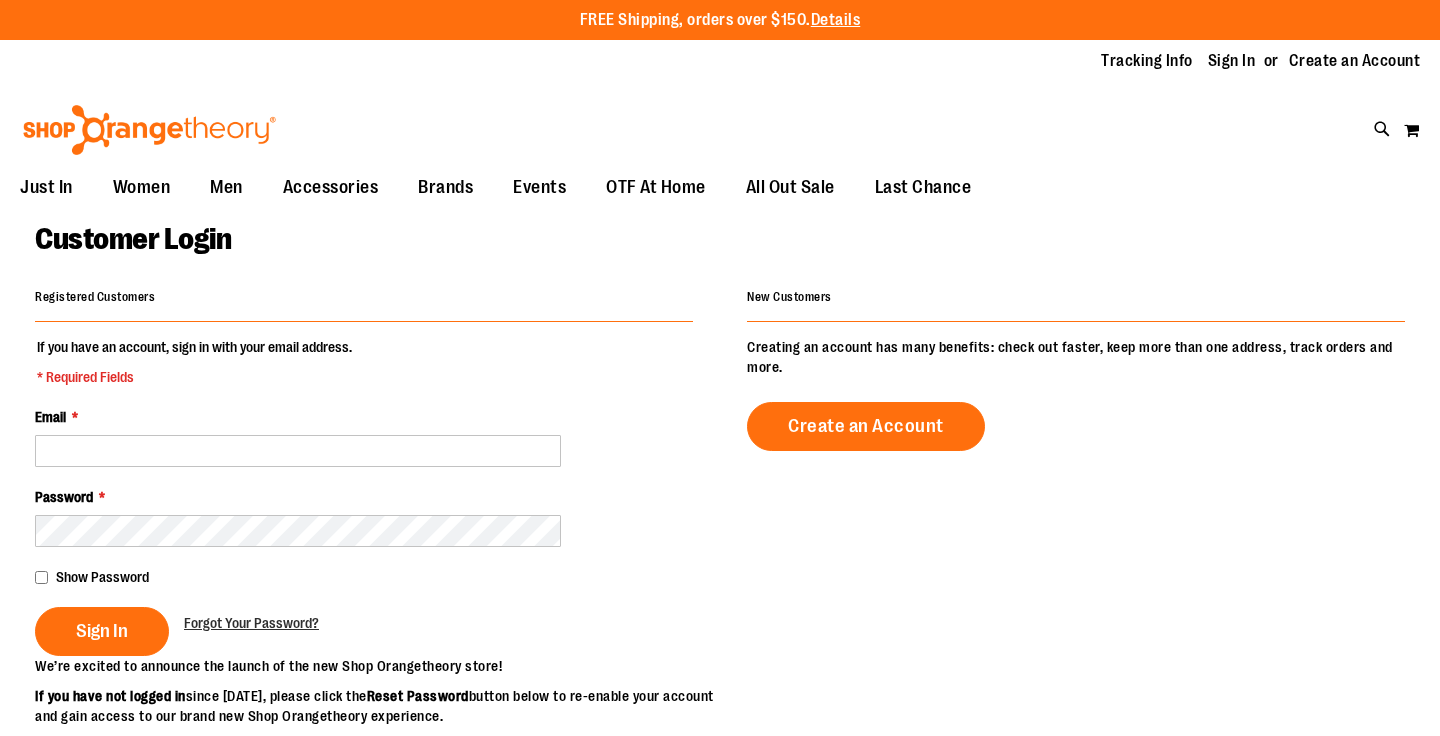 click on "Email *" at bounding box center (364, 437) 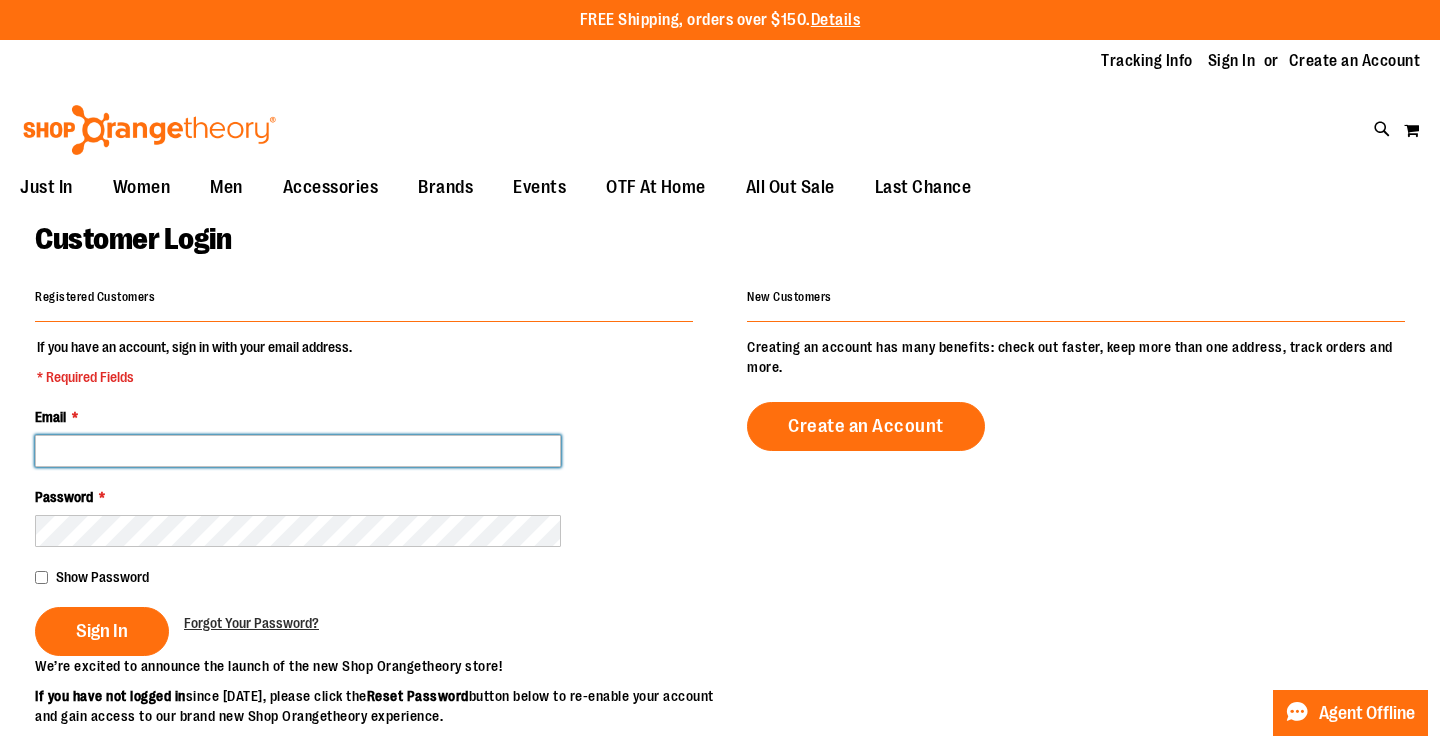 click on "Email *" at bounding box center (298, 451) 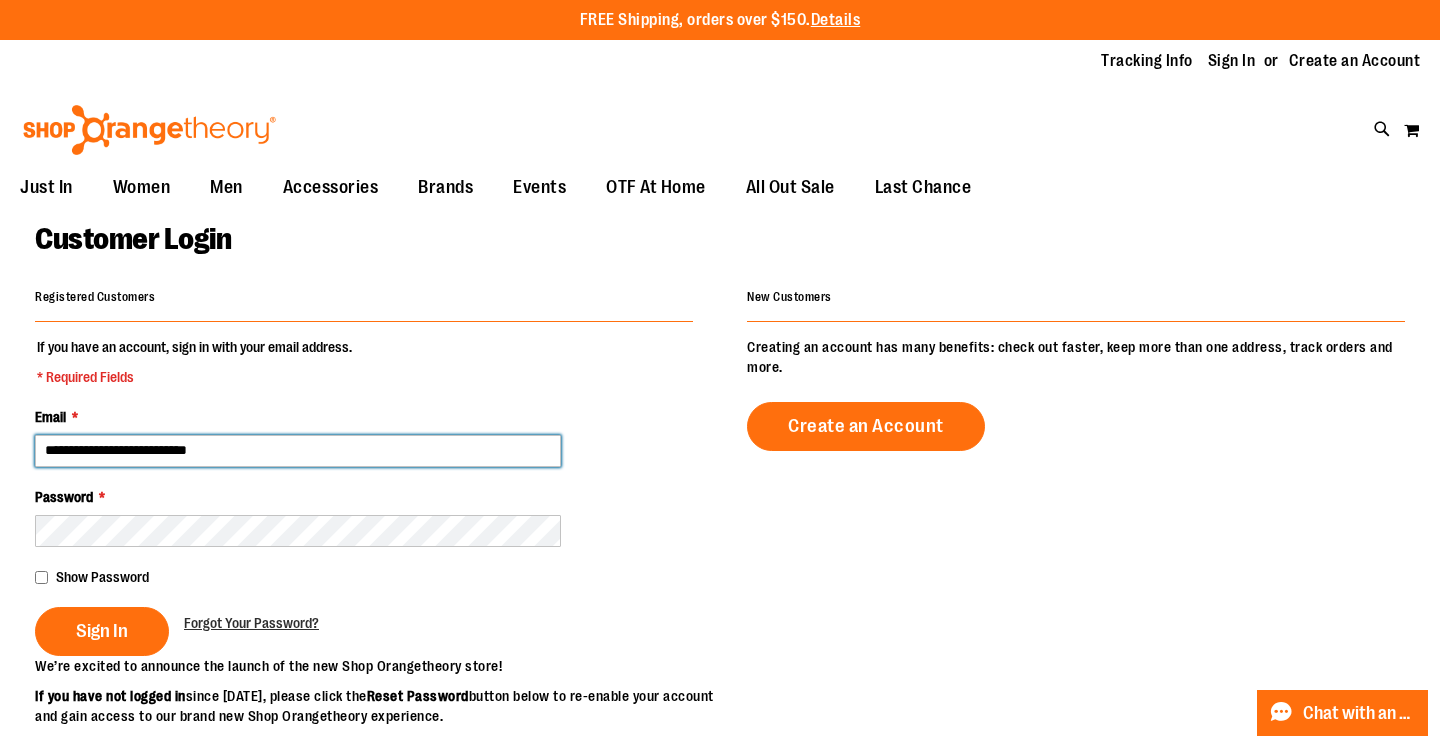 type on "**********" 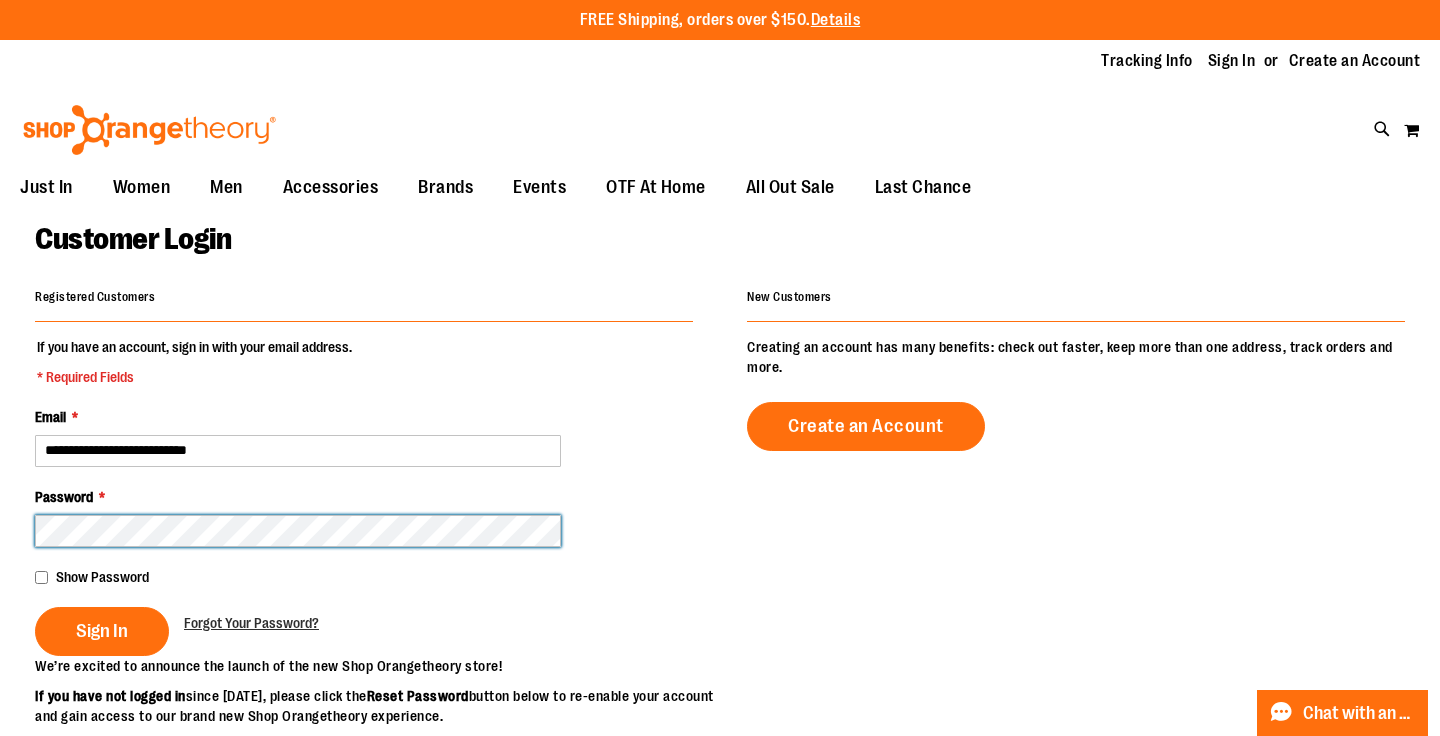 click on "Sign In" at bounding box center [102, 631] 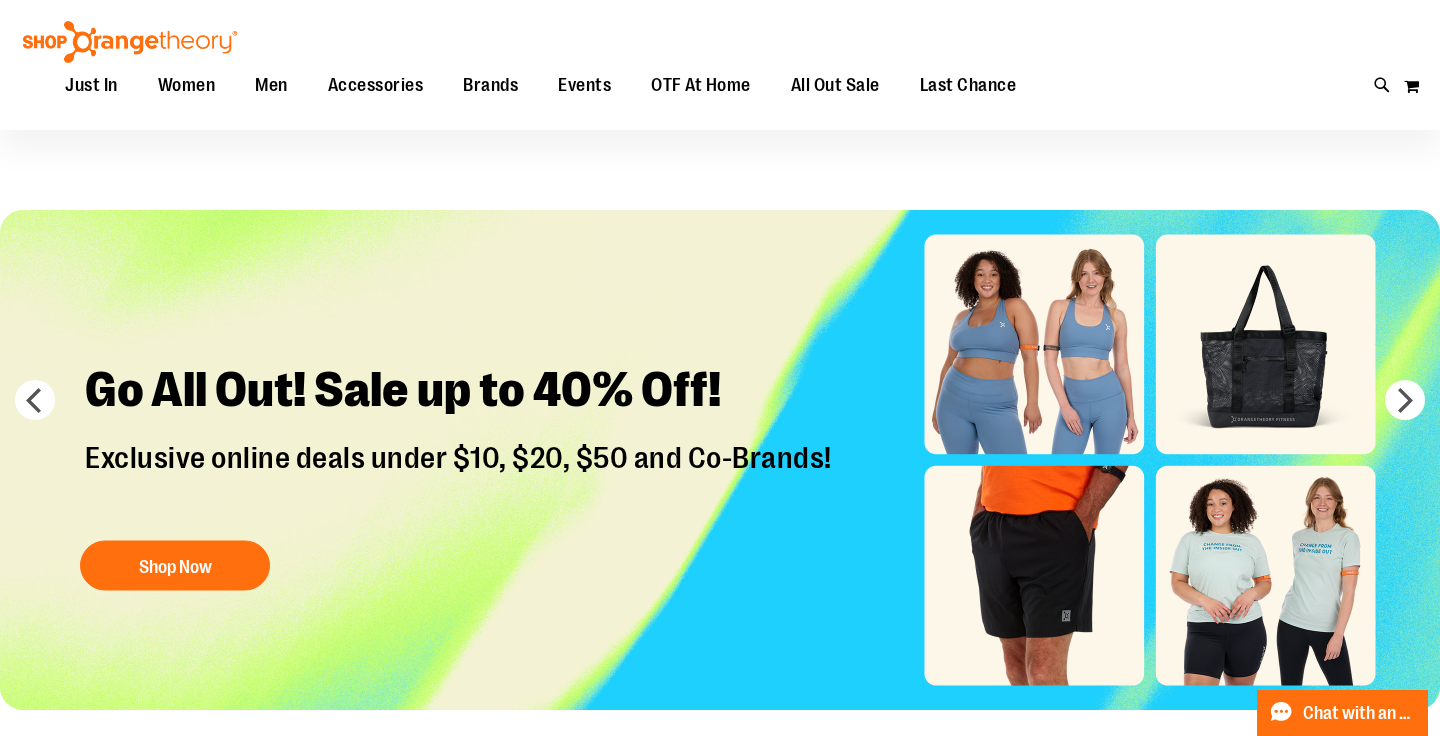 scroll, scrollTop: 69, scrollLeft: 0, axis: vertical 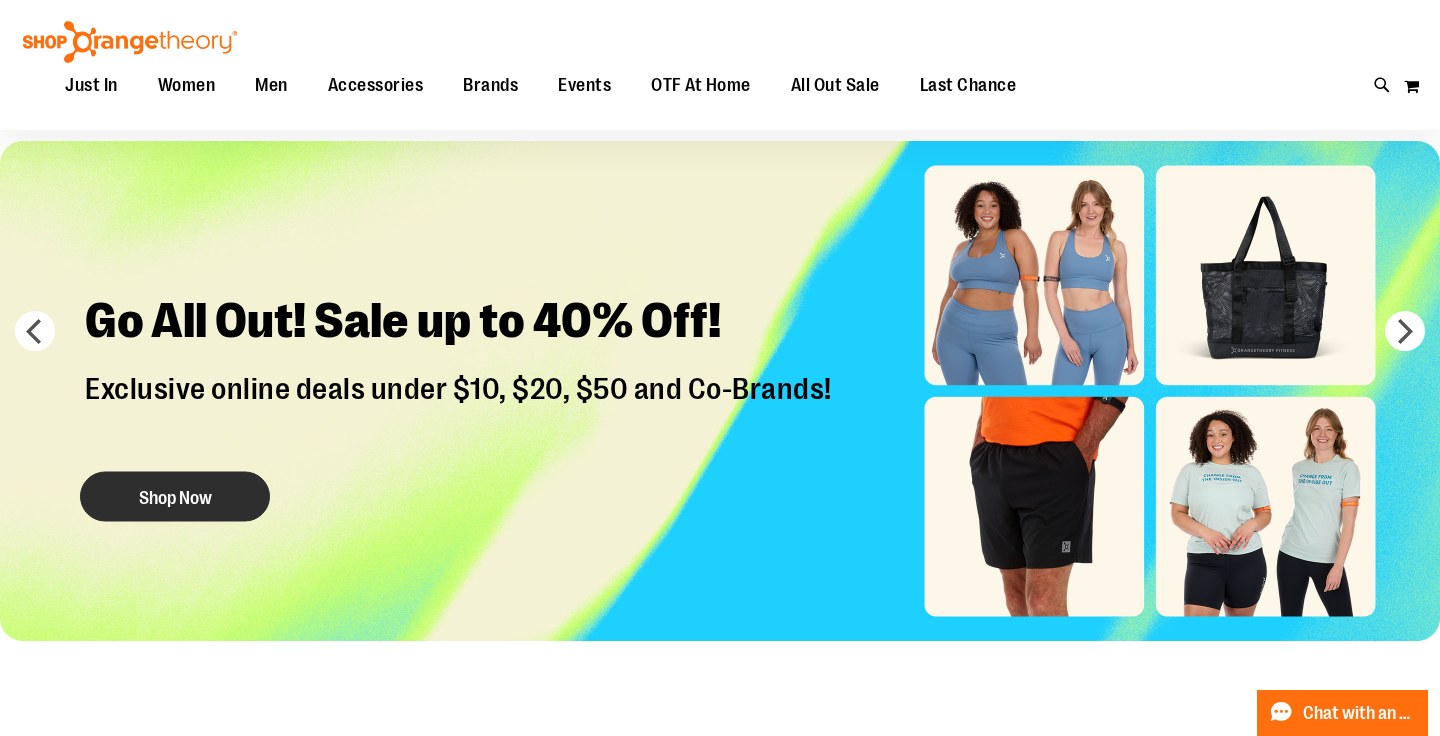 type on "**********" 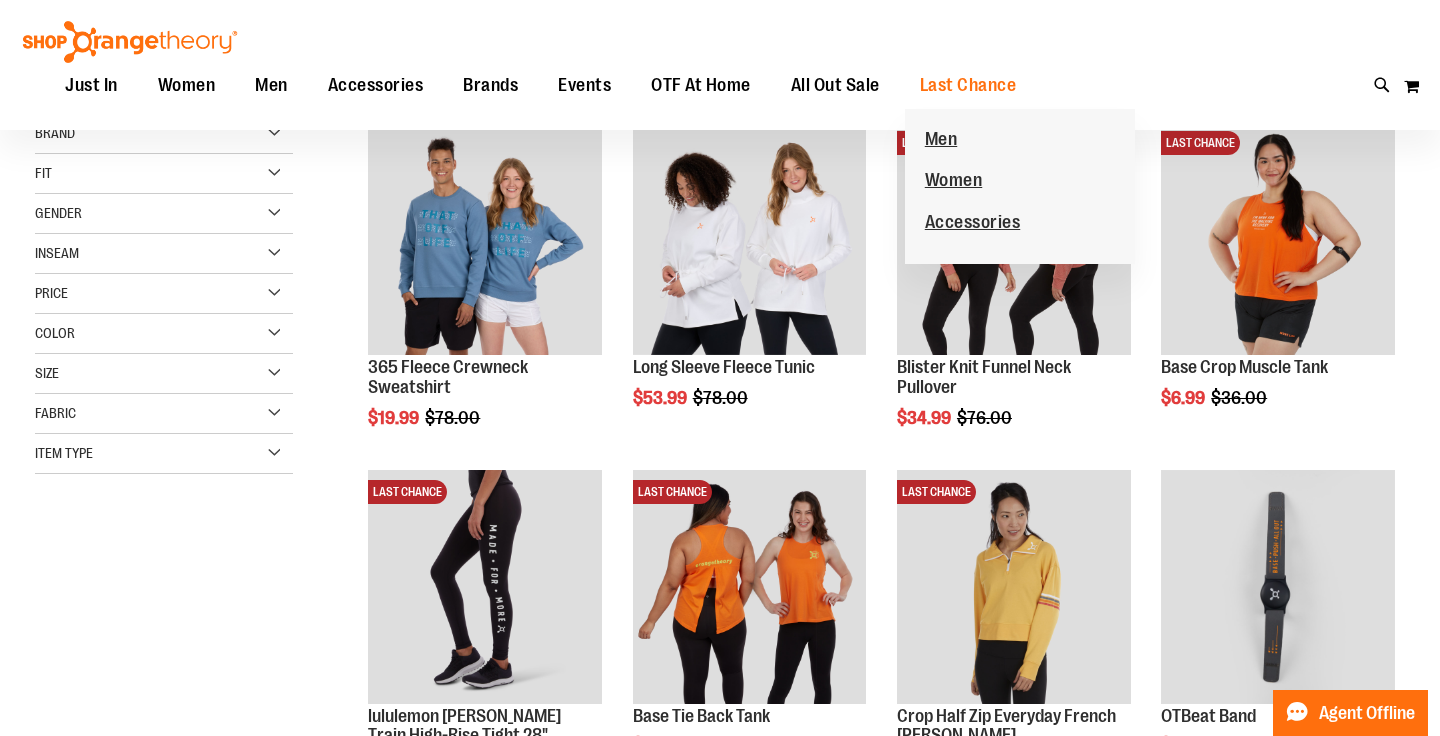 scroll, scrollTop: 282, scrollLeft: 0, axis: vertical 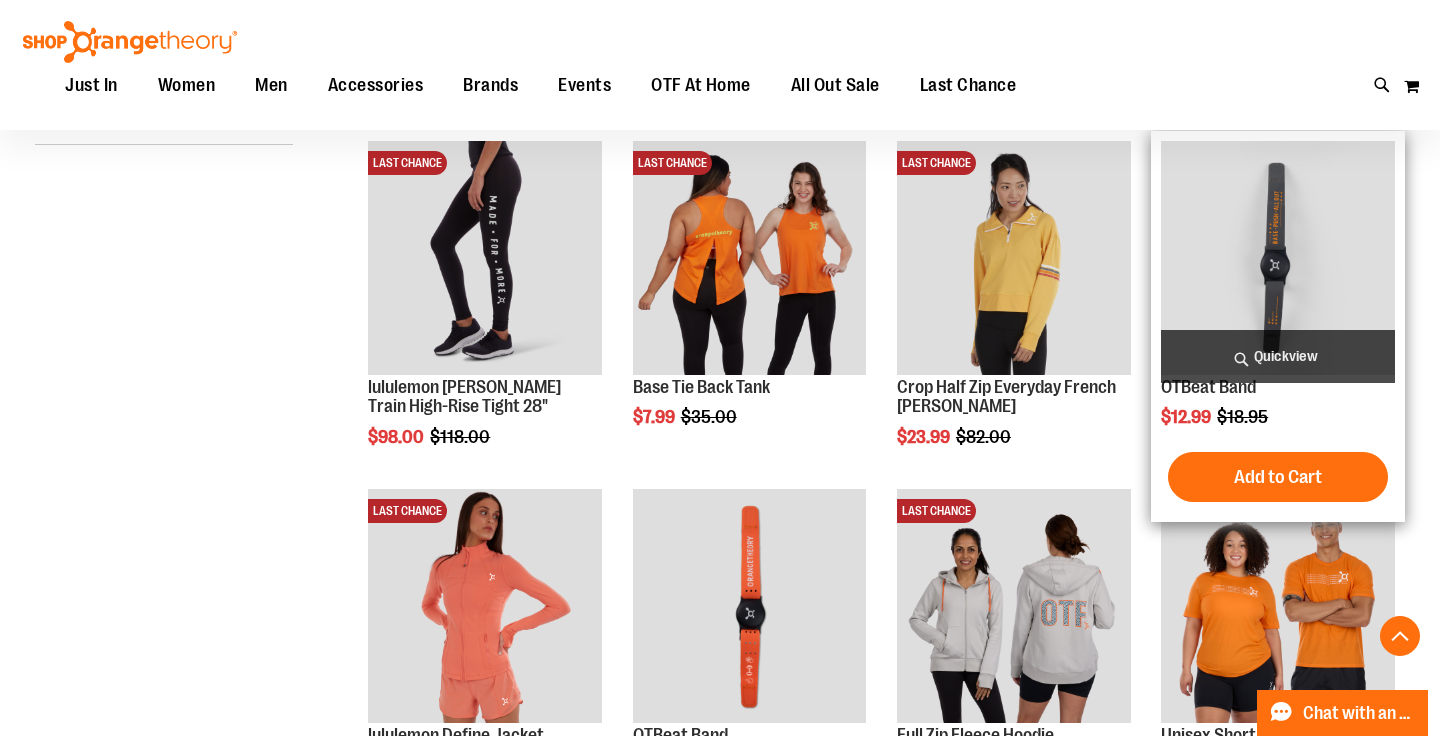 type on "**********" 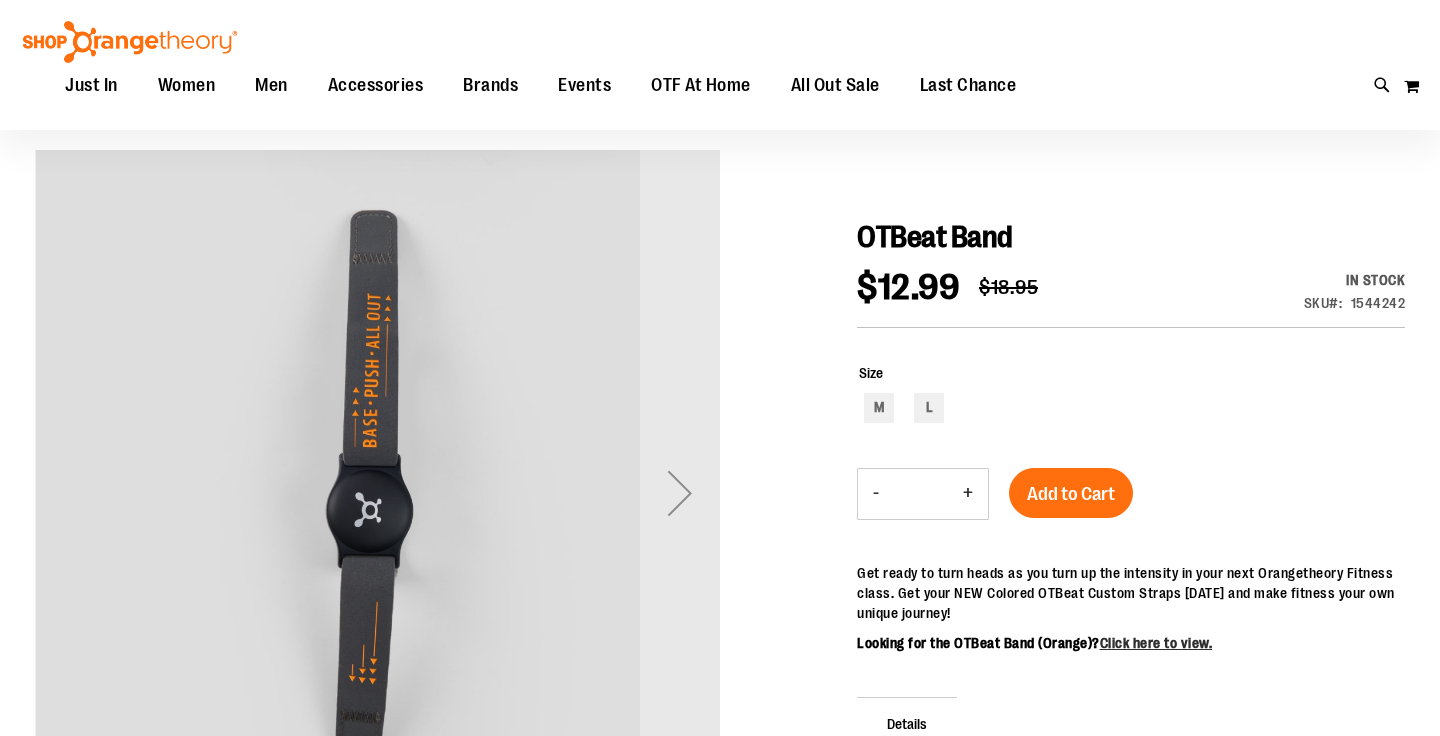 scroll, scrollTop: 261, scrollLeft: 0, axis: vertical 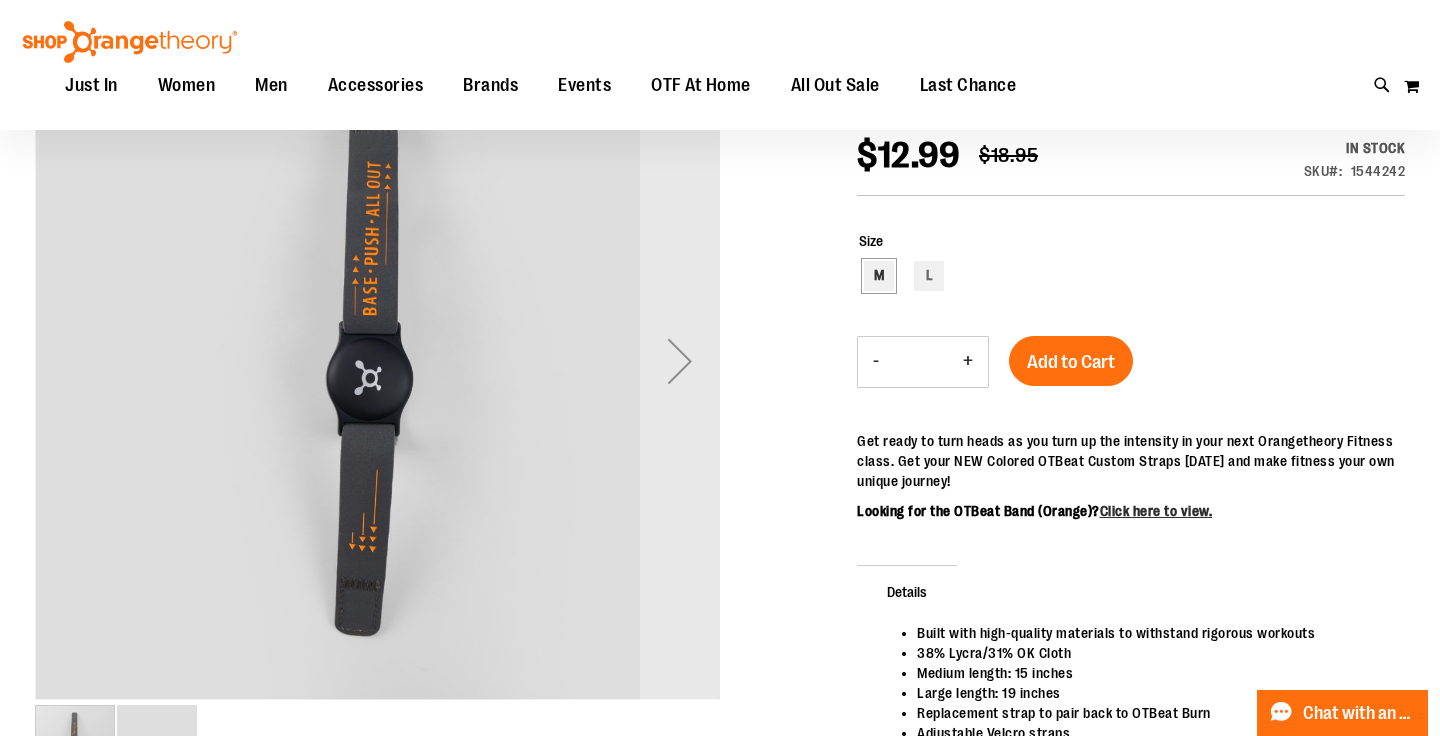 type on "**********" 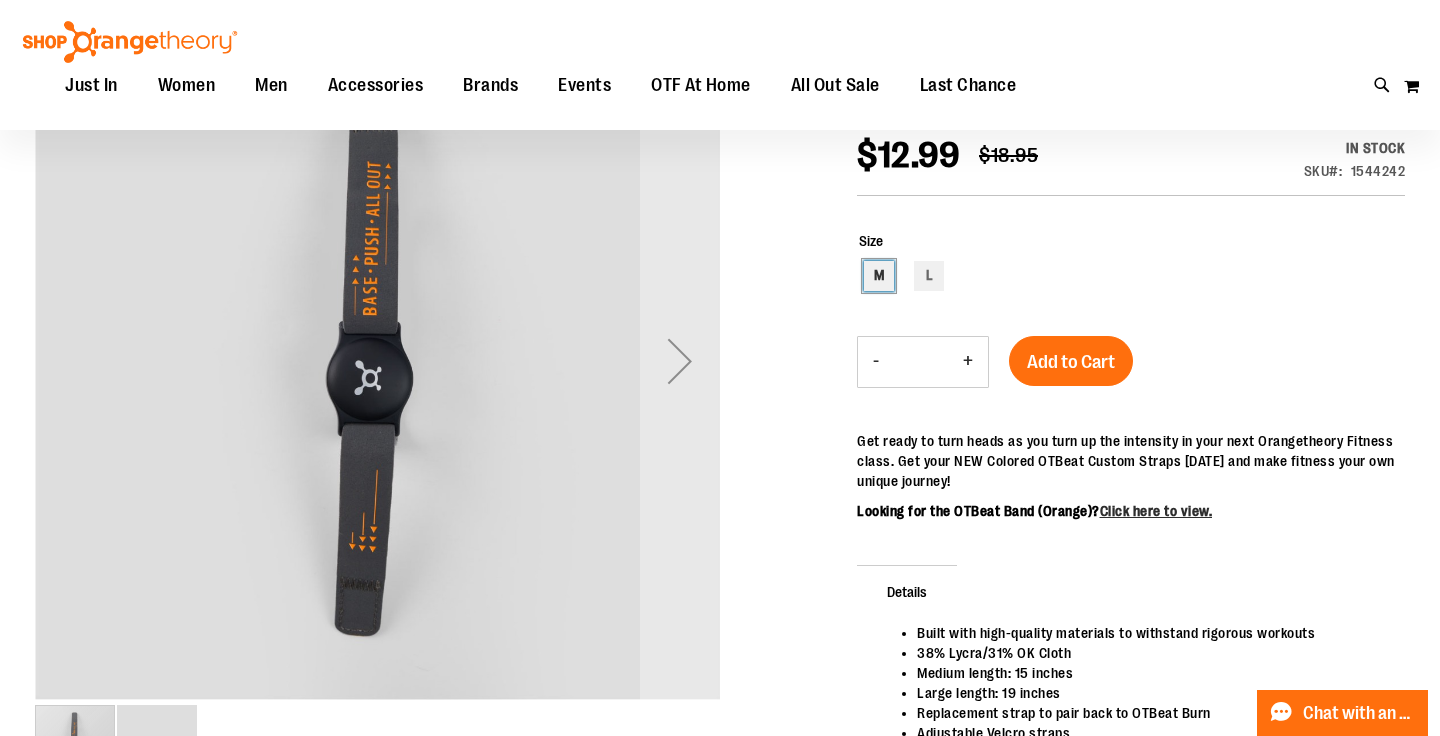 click on "M" at bounding box center [879, 276] 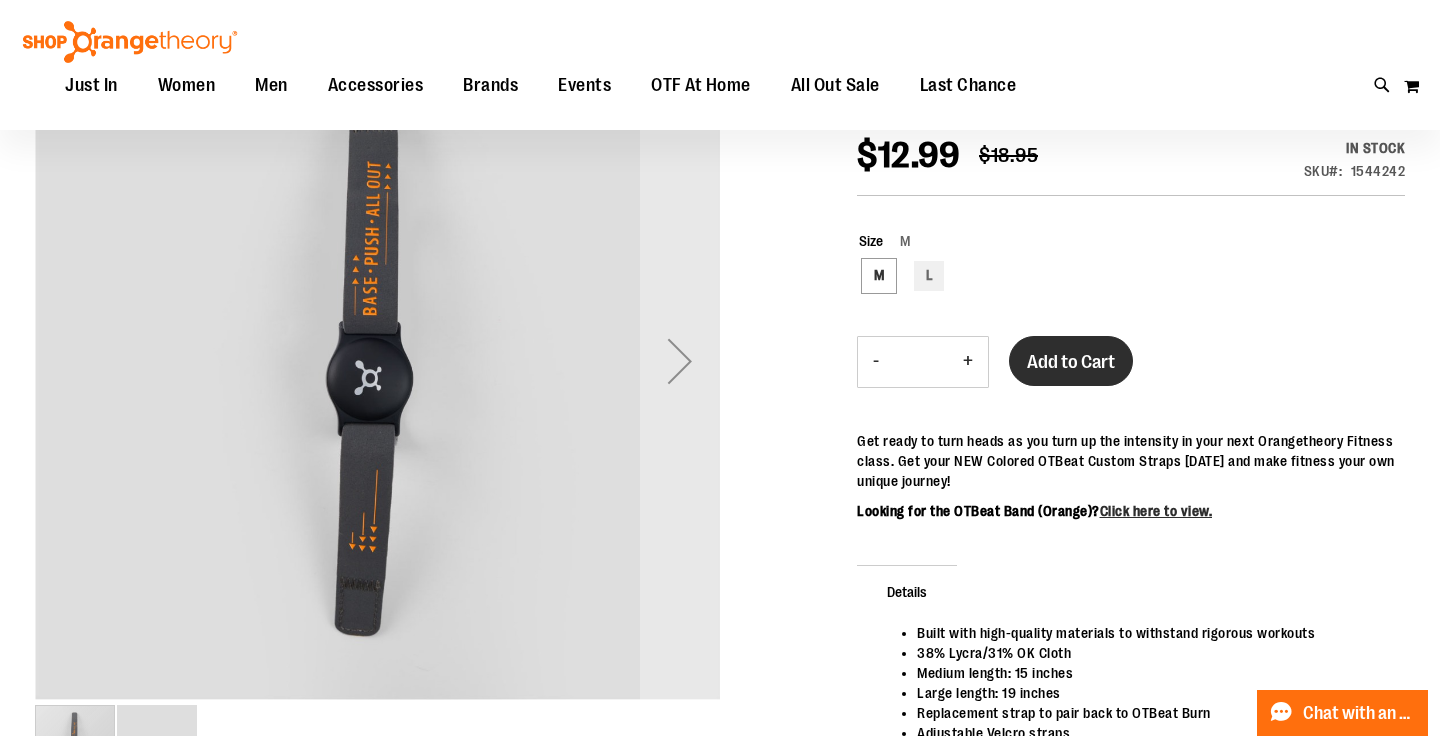 click on "Add to Cart" at bounding box center (1071, 361) 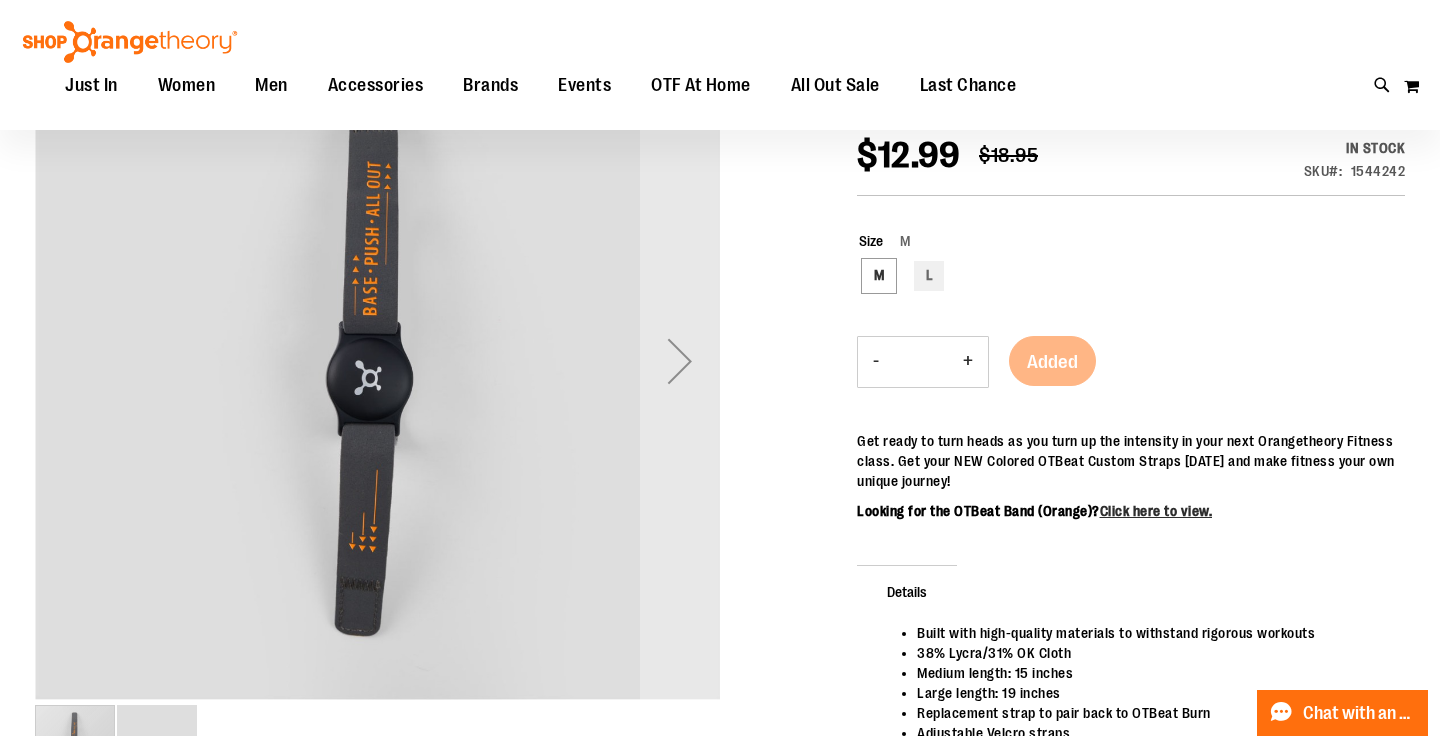 scroll, scrollTop: 190, scrollLeft: 0, axis: vertical 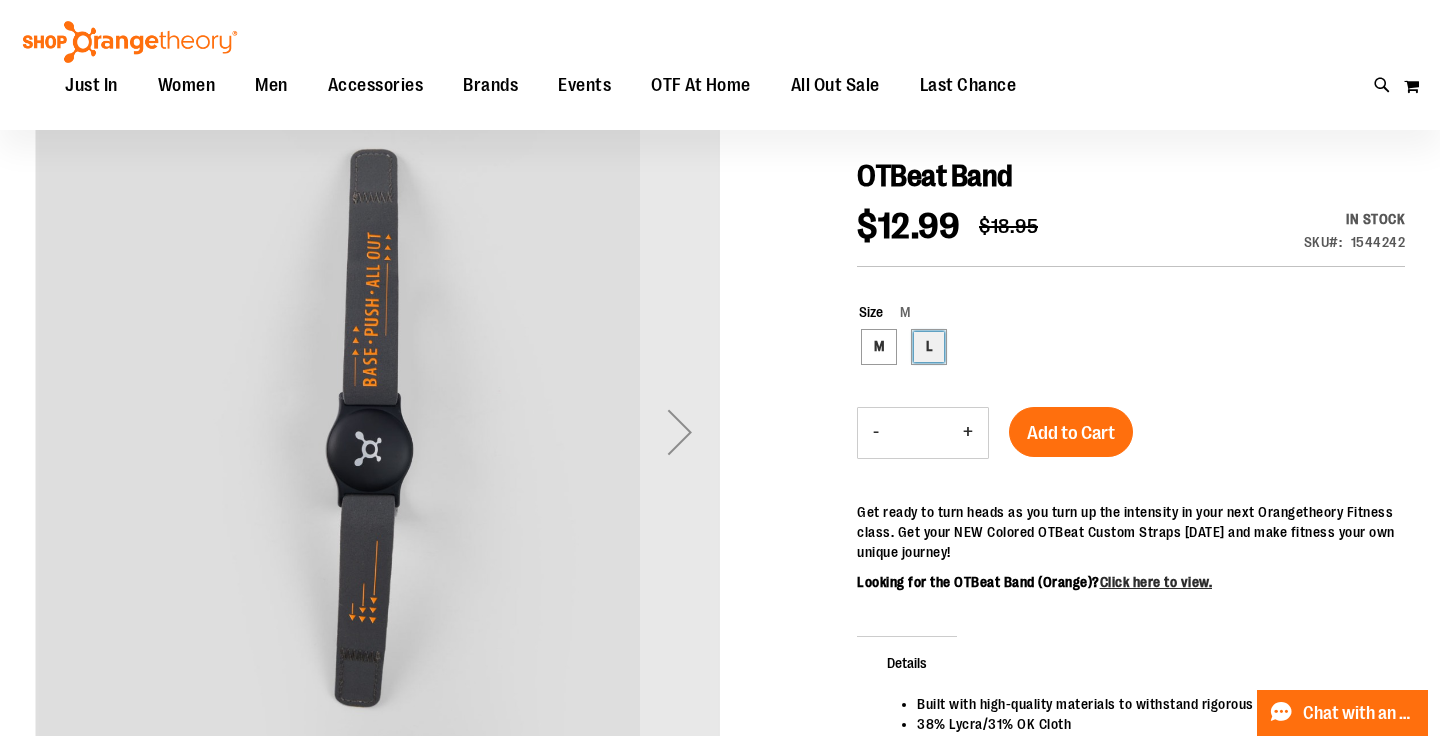 click on "L" at bounding box center (929, 347) 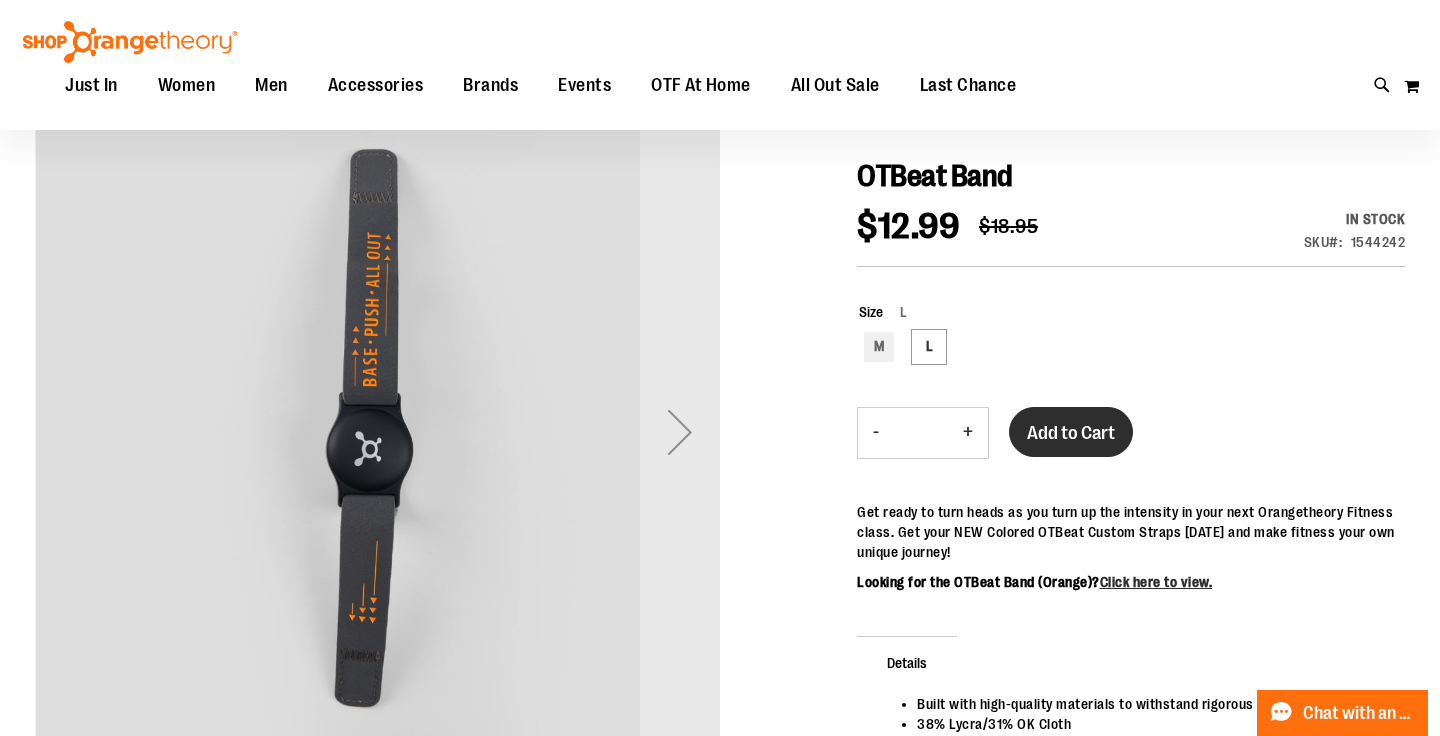 click on "Add to Cart" at bounding box center [1071, 433] 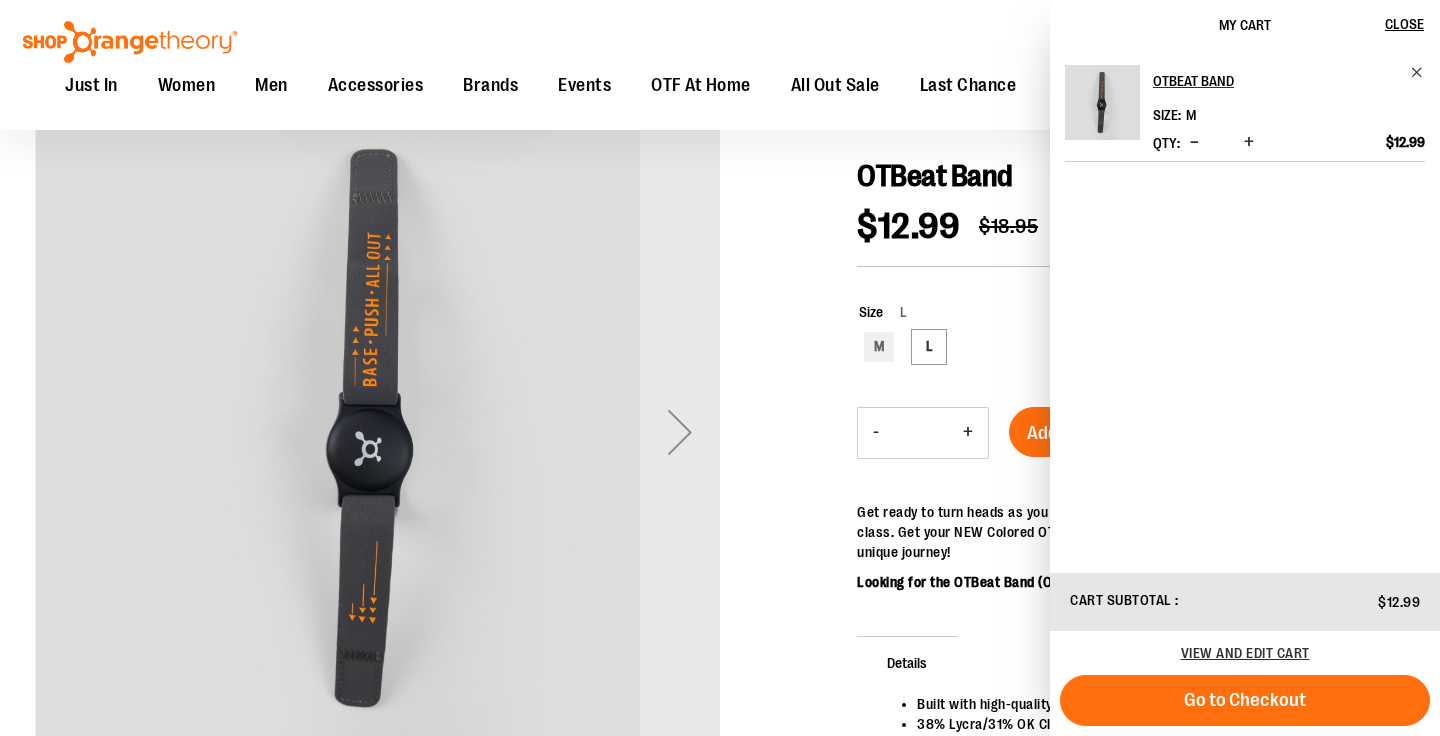 click on "Size L M L ***" at bounding box center [1131, 334] 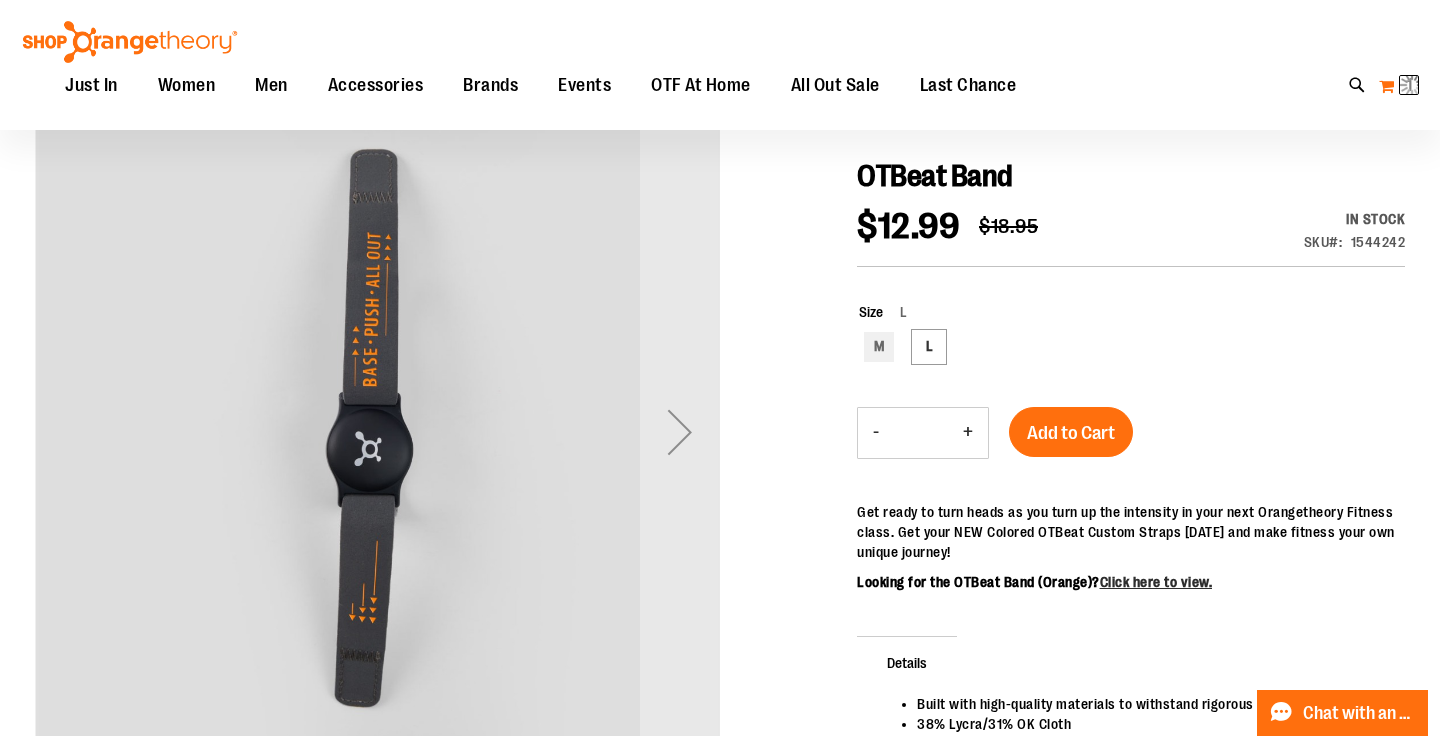 click on "My Cart
1
1
items" at bounding box center [1399, 86] 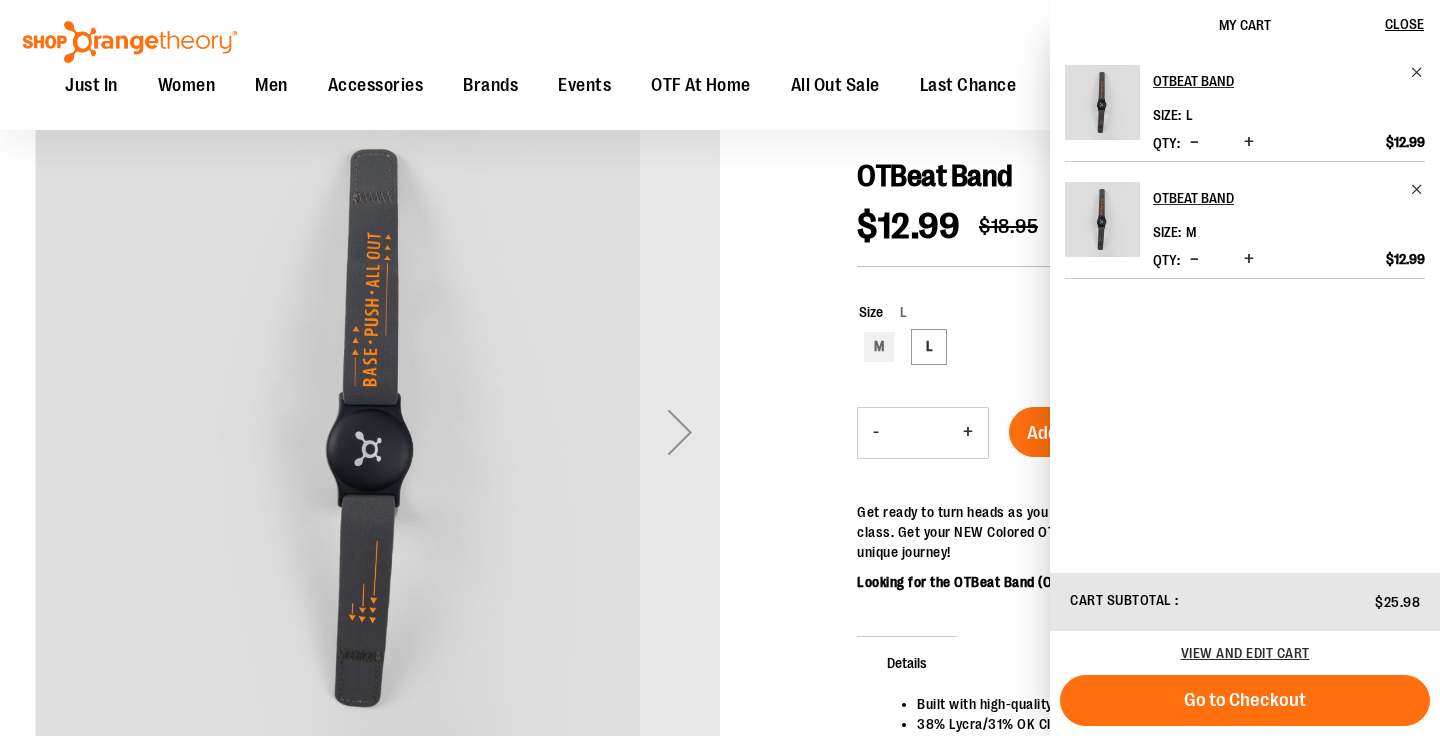 click at bounding box center (130, 42) 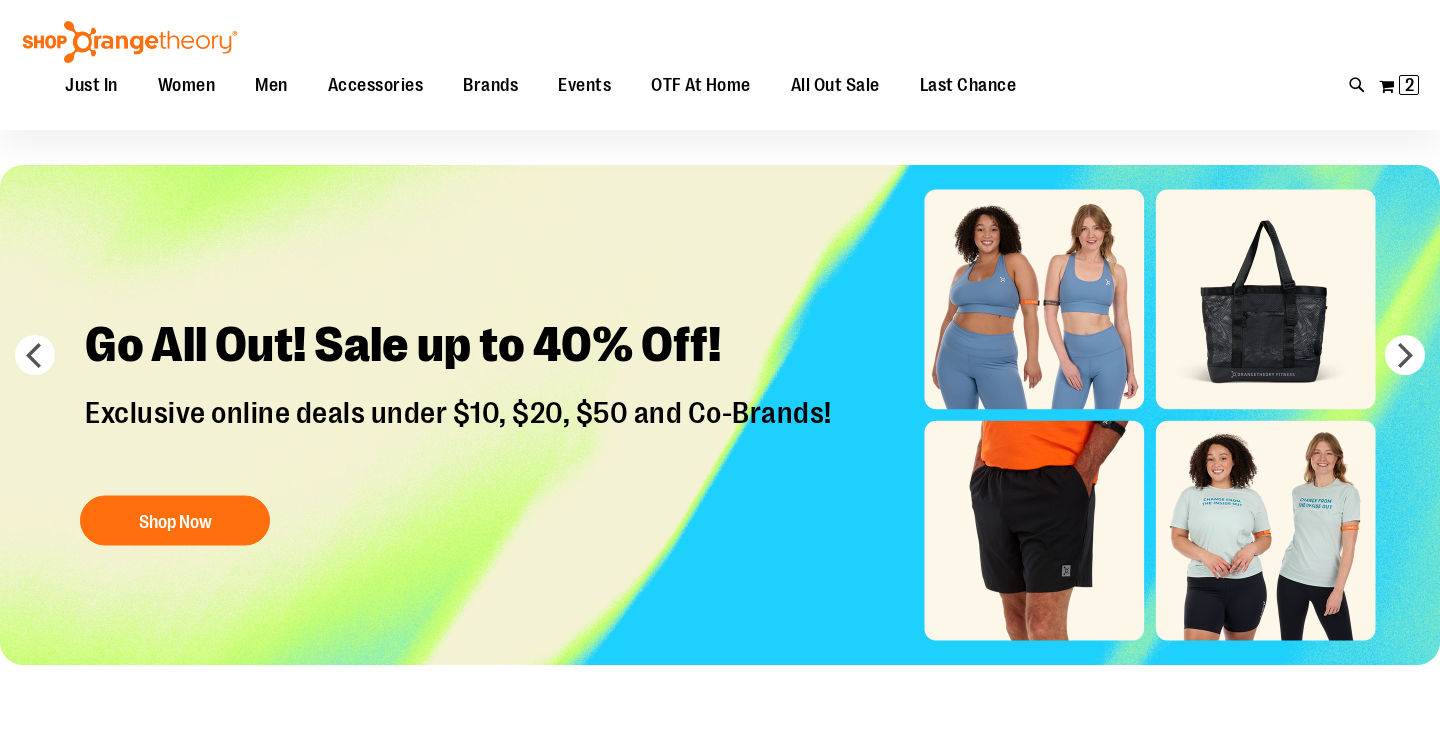 scroll, scrollTop: 263, scrollLeft: 0, axis: vertical 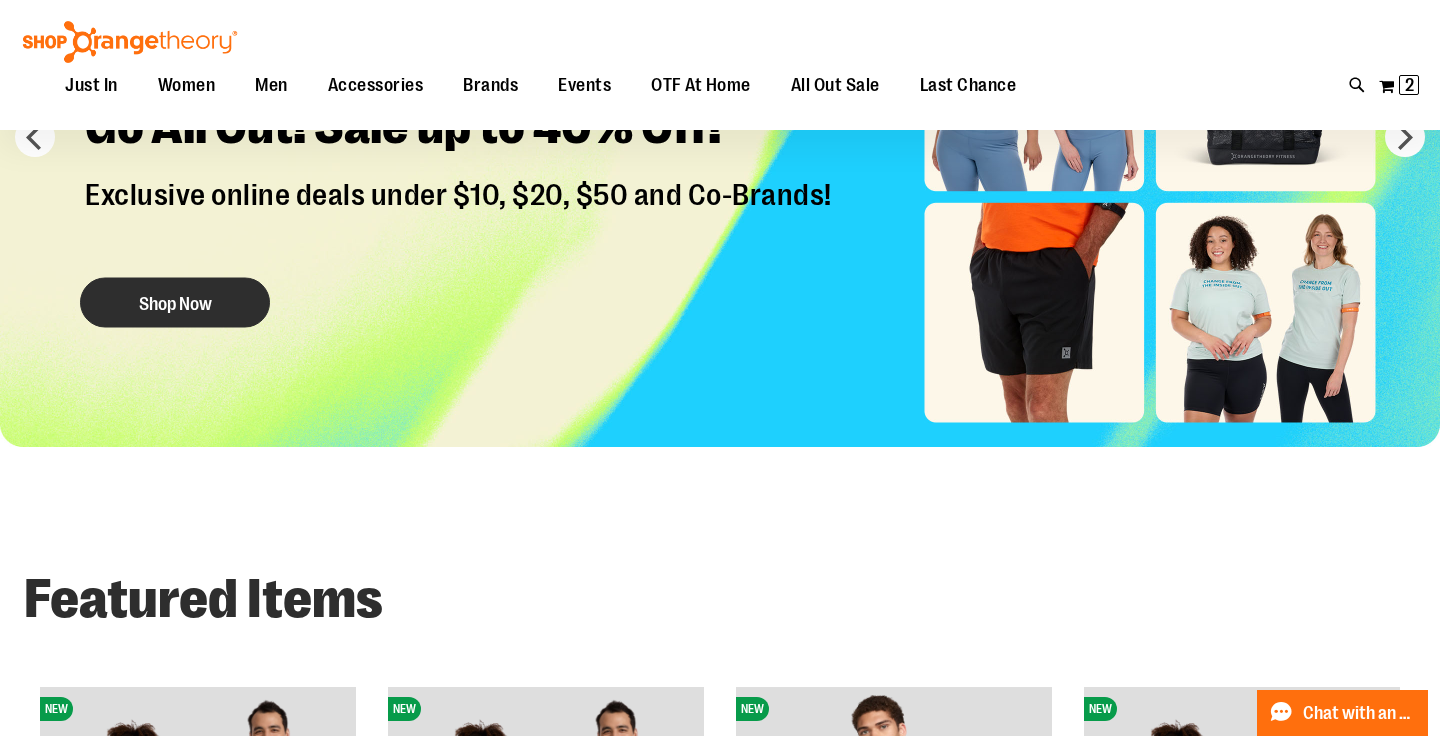 type on "**********" 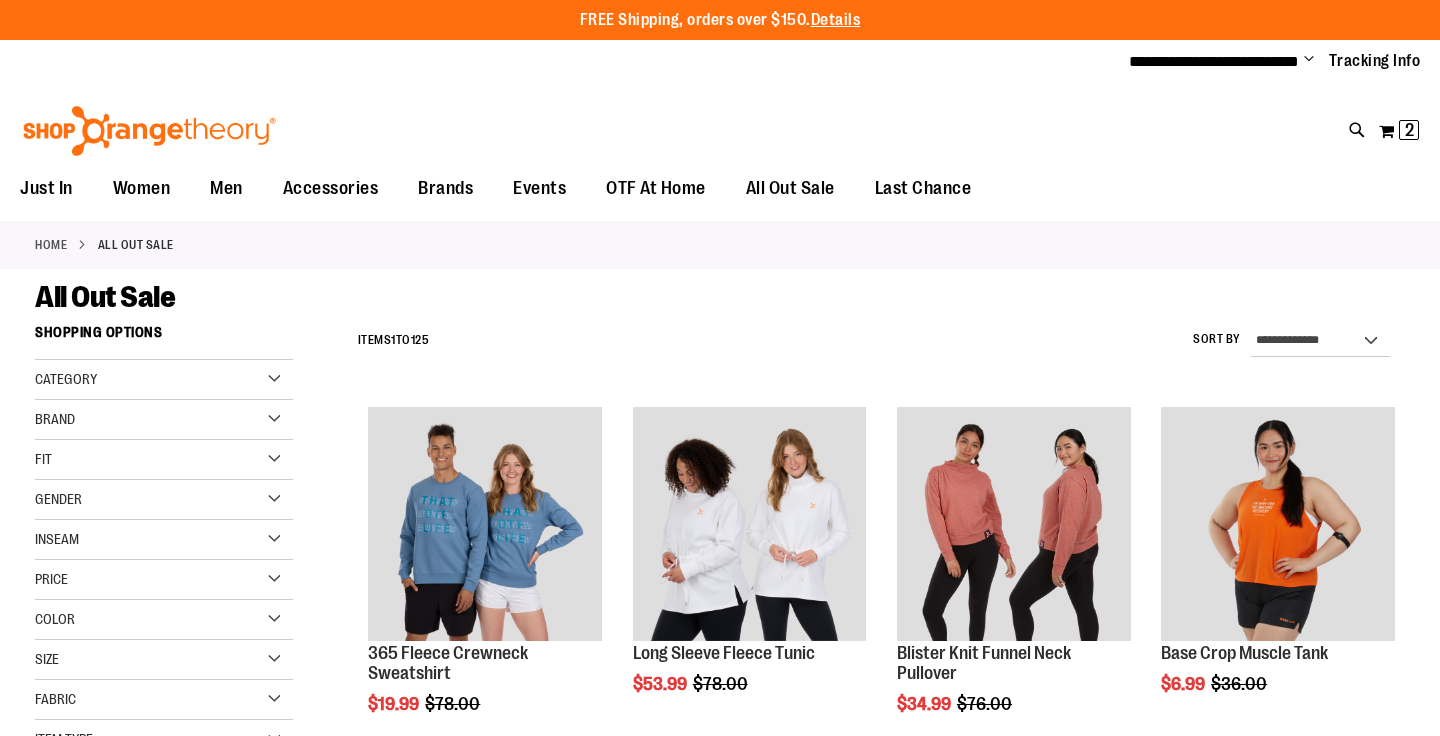 scroll, scrollTop: 0, scrollLeft: 0, axis: both 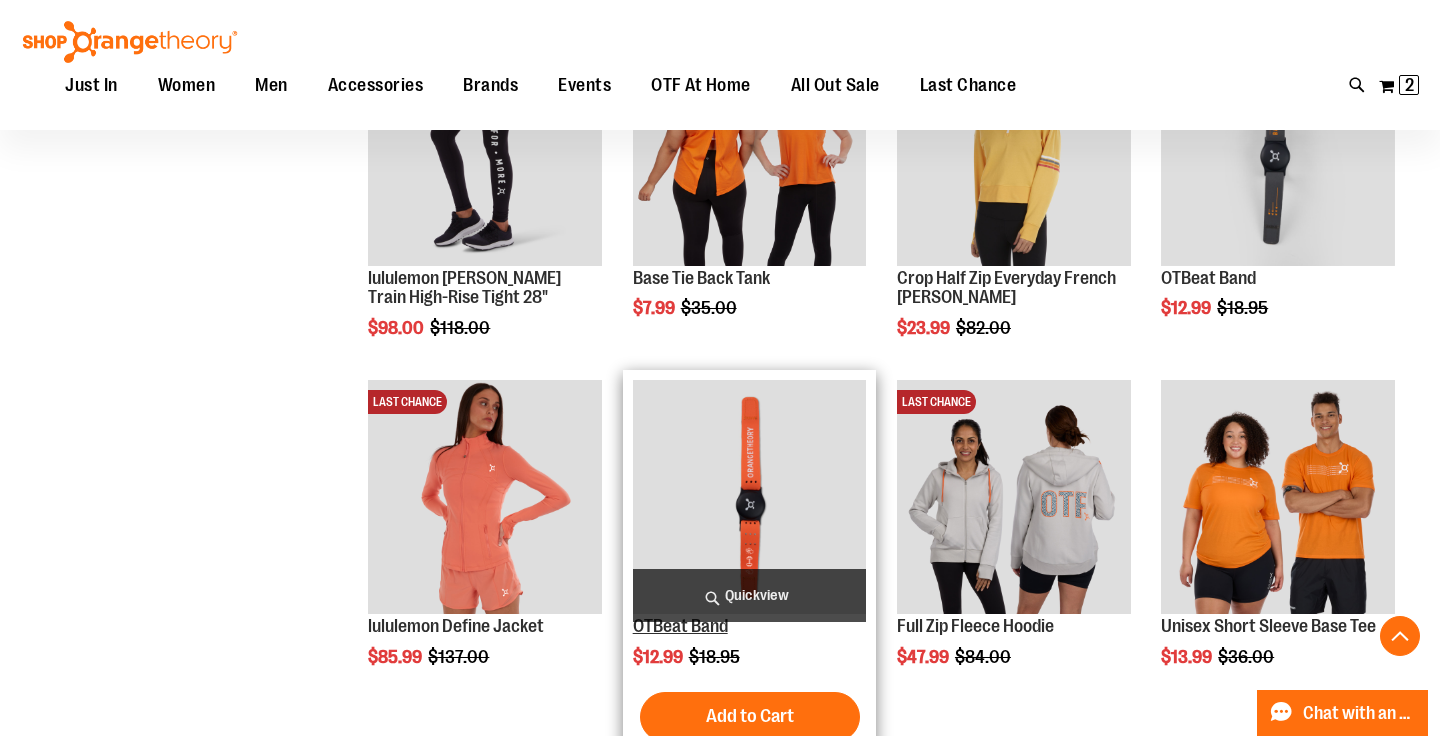 type on "**********" 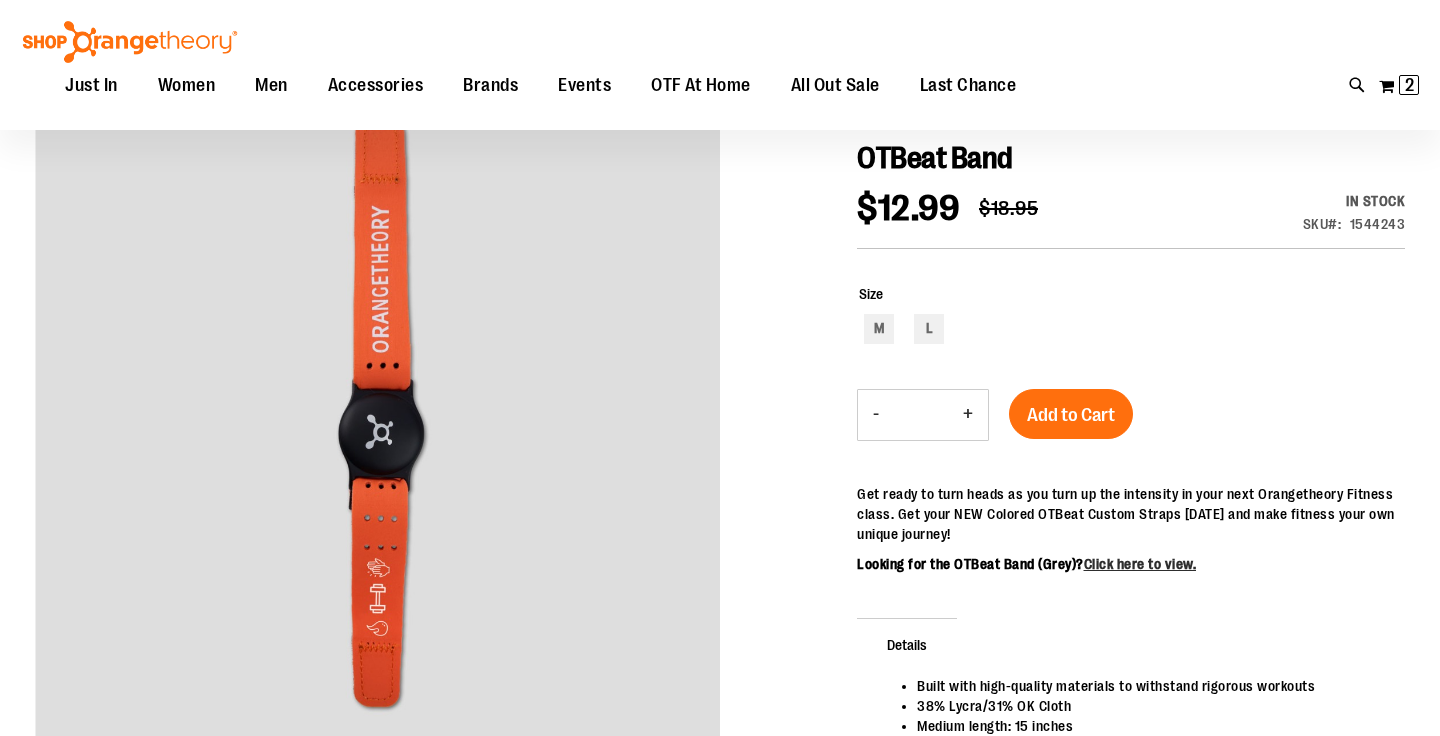 scroll, scrollTop: 236, scrollLeft: 0, axis: vertical 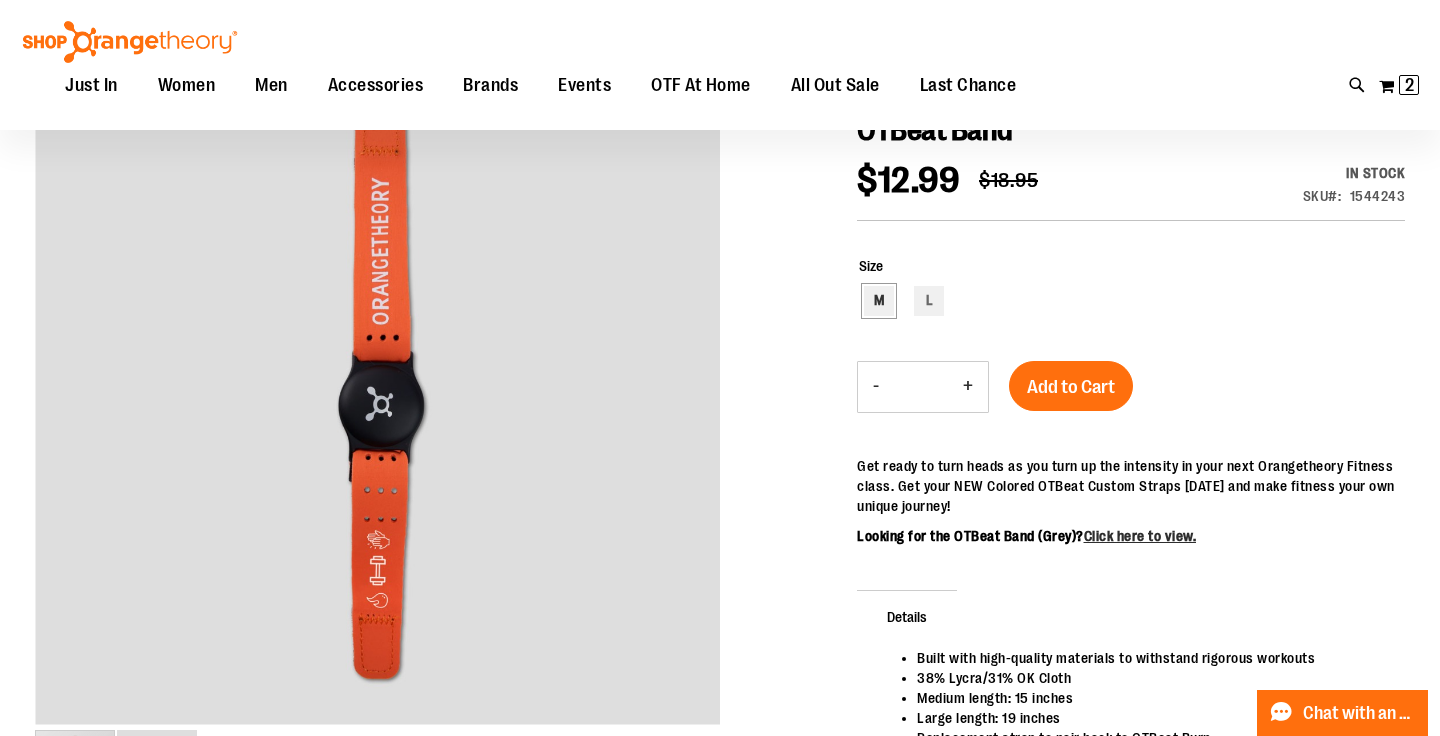 type on "**********" 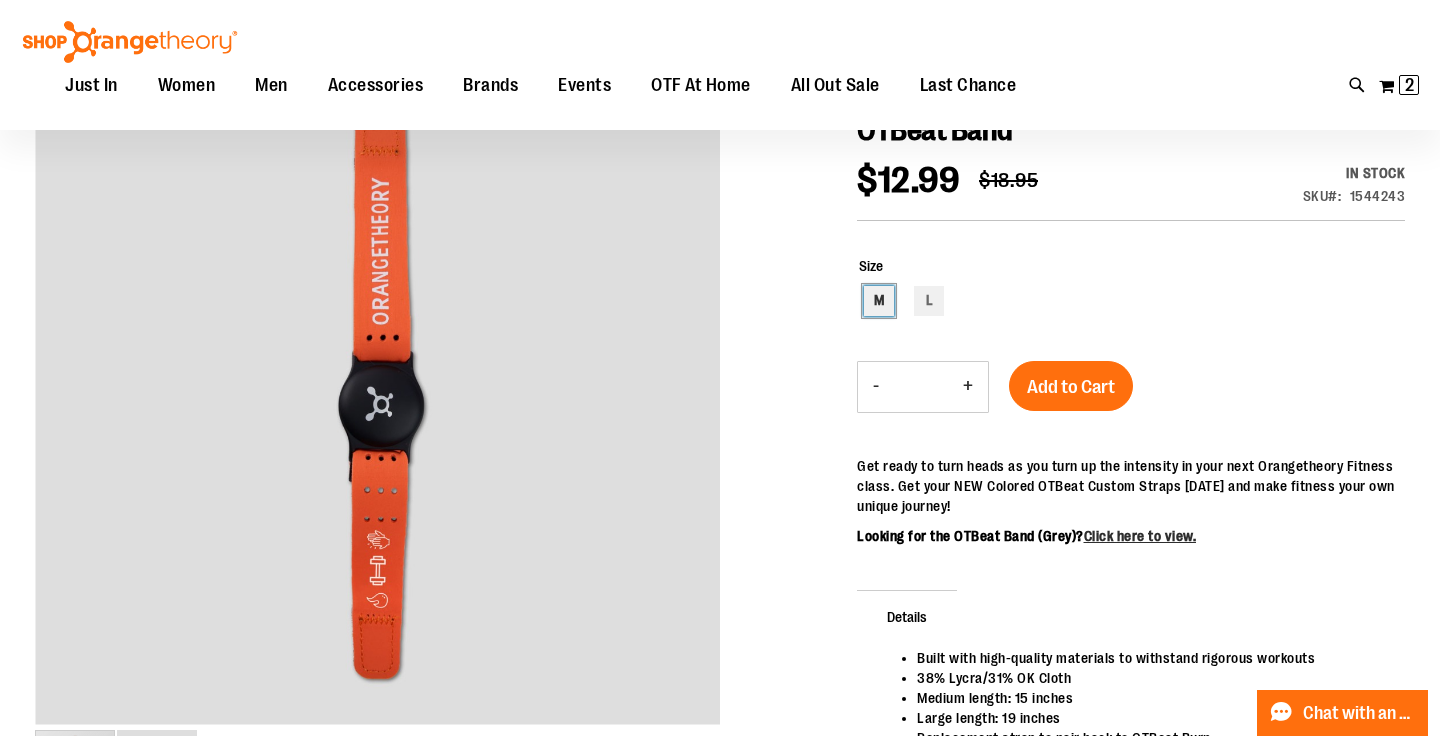 click on "M" at bounding box center (879, 301) 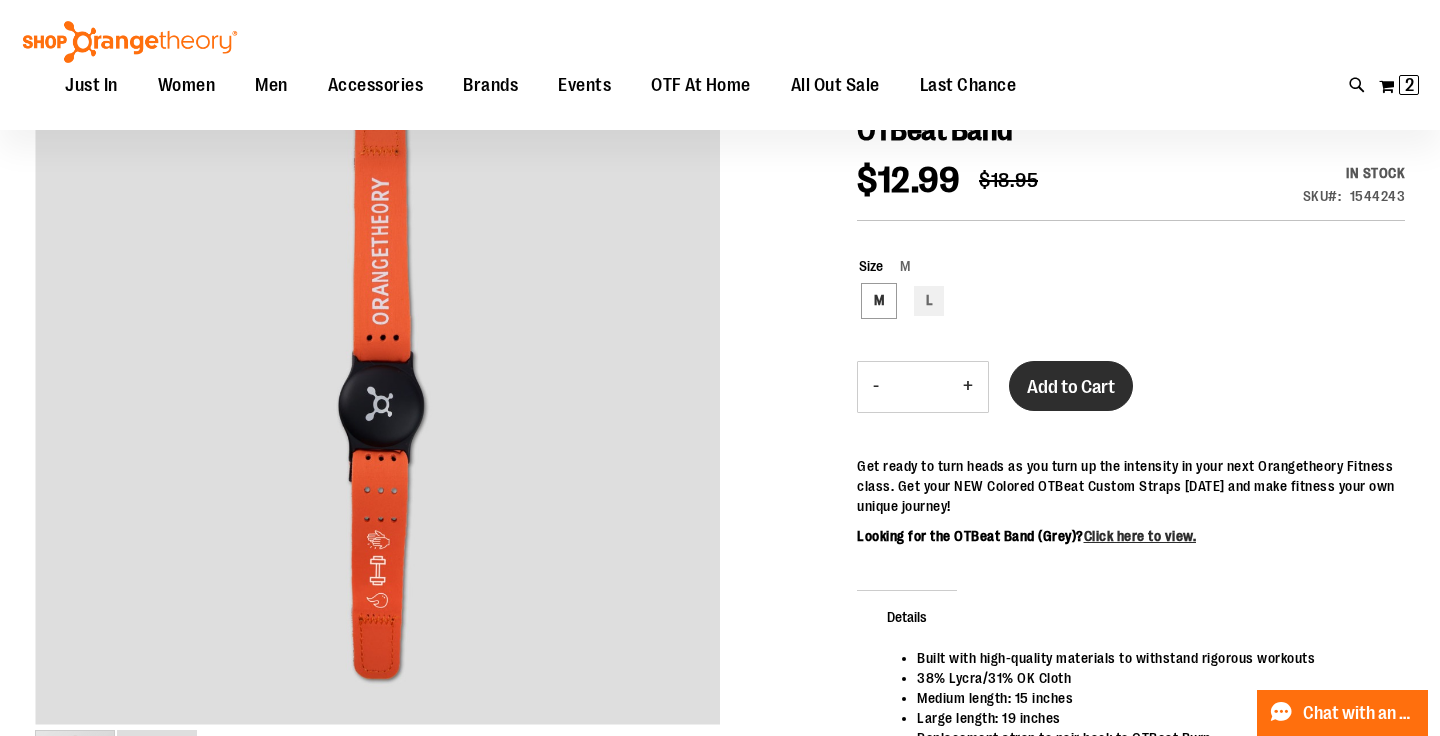 click on "Add to Cart" at bounding box center (1071, 387) 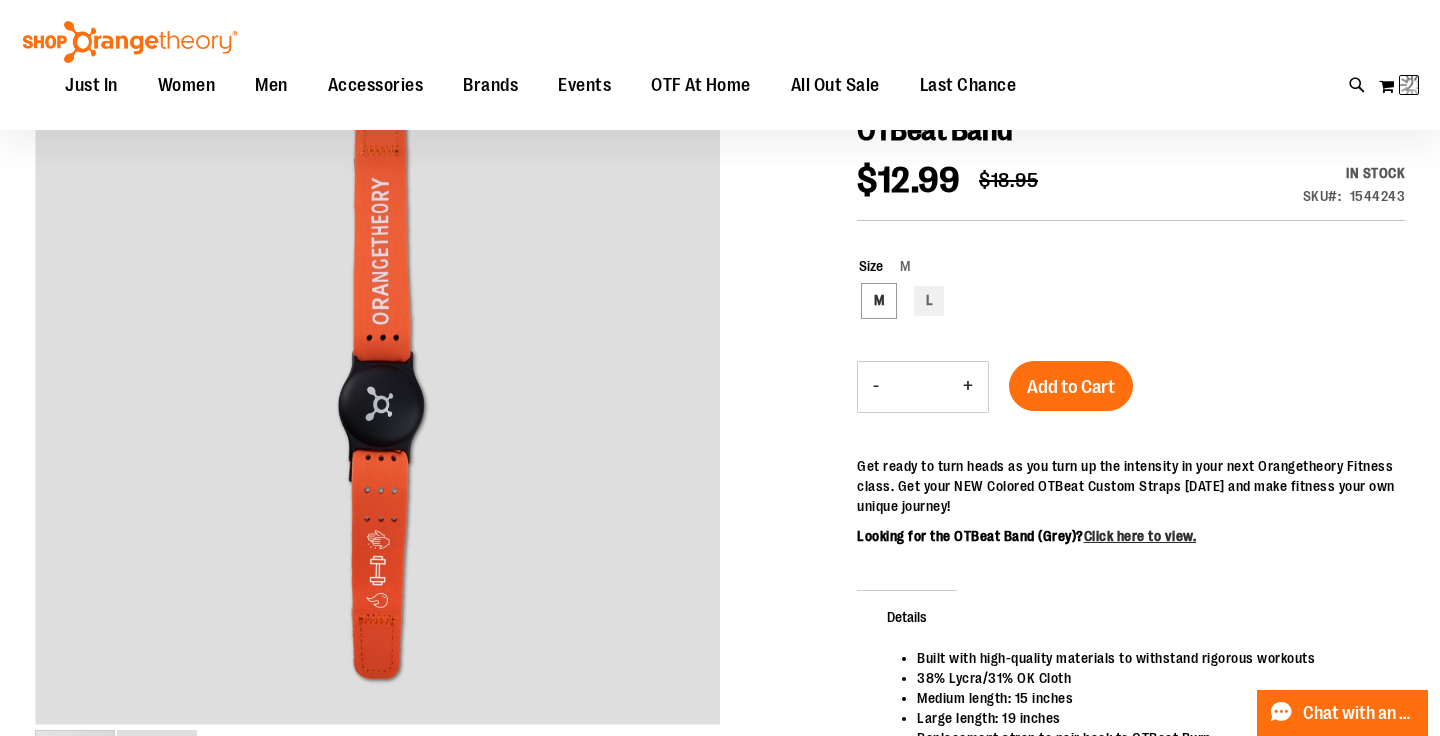 scroll, scrollTop: 164, scrollLeft: 0, axis: vertical 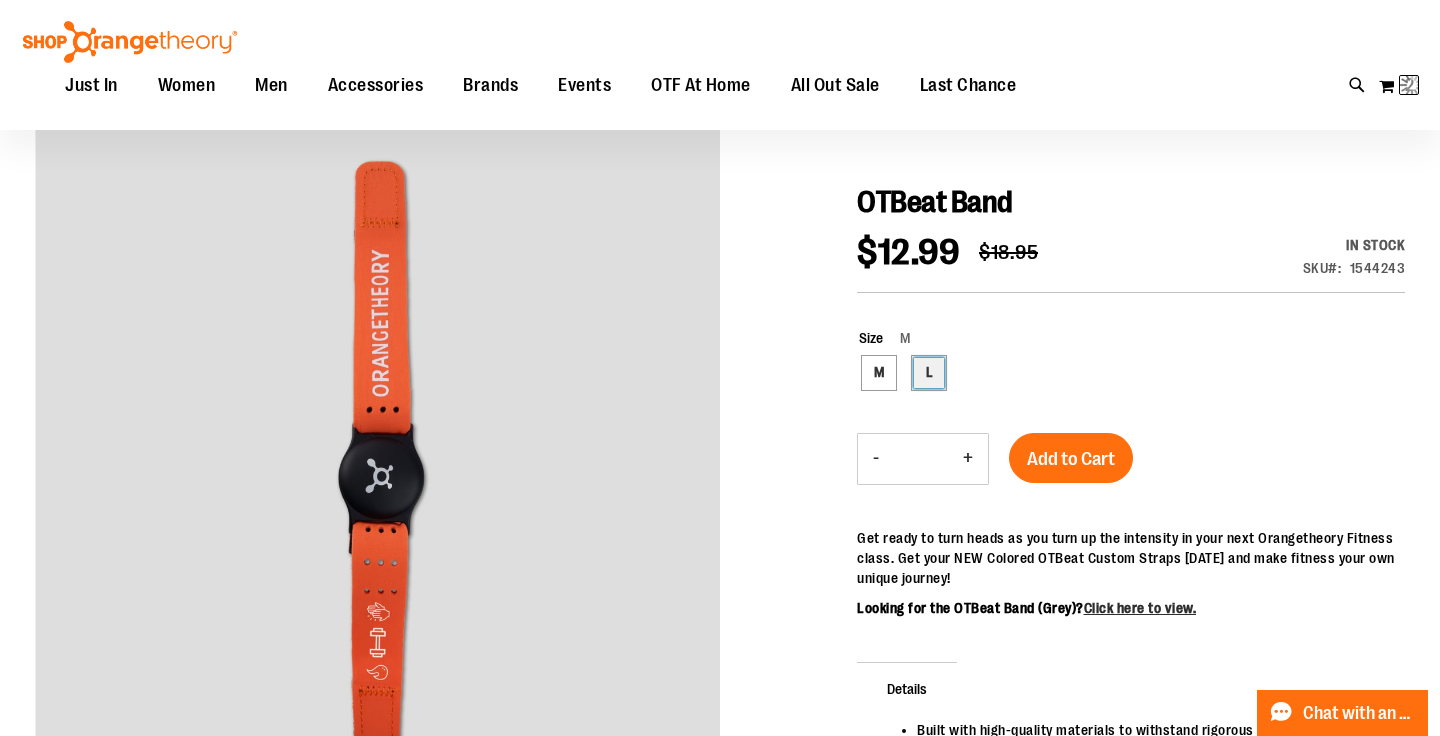 click on "L" at bounding box center (929, 373) 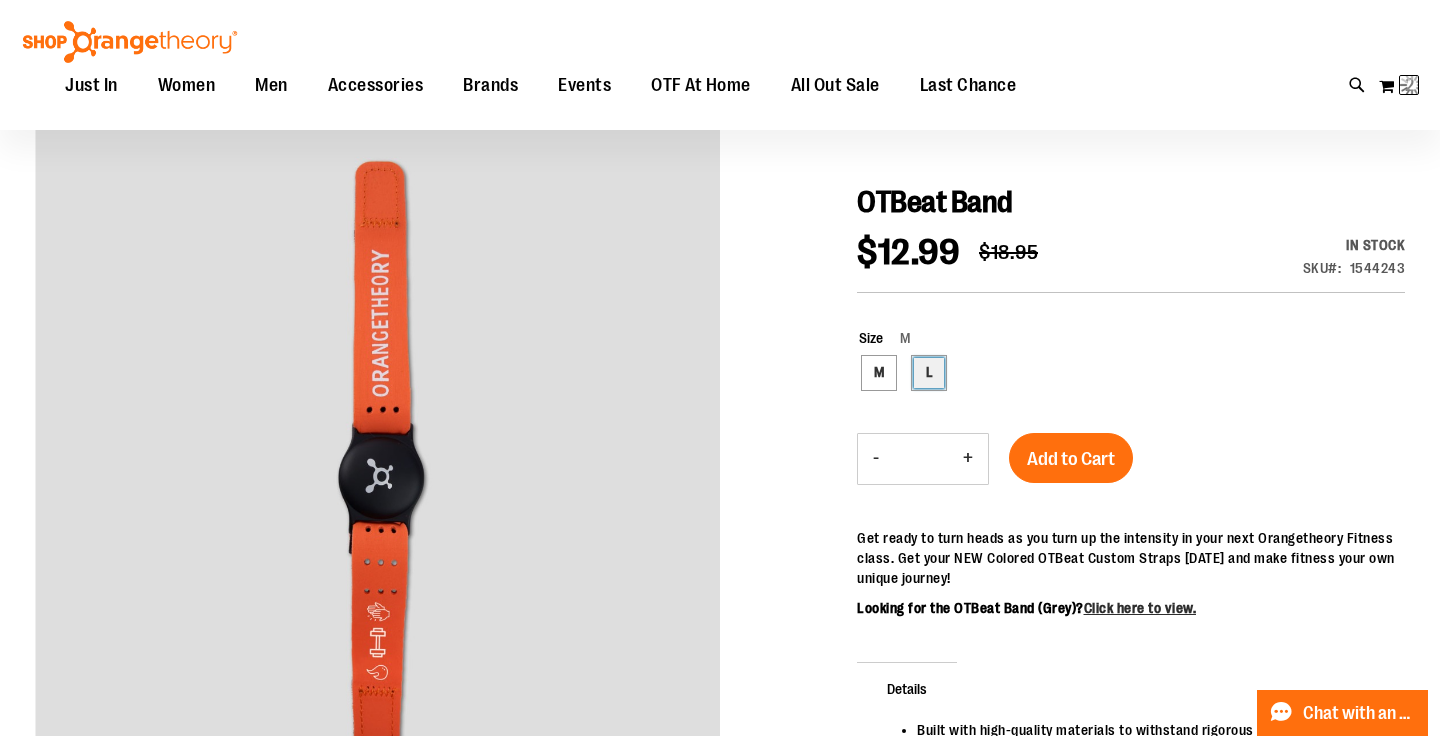 type on "***" 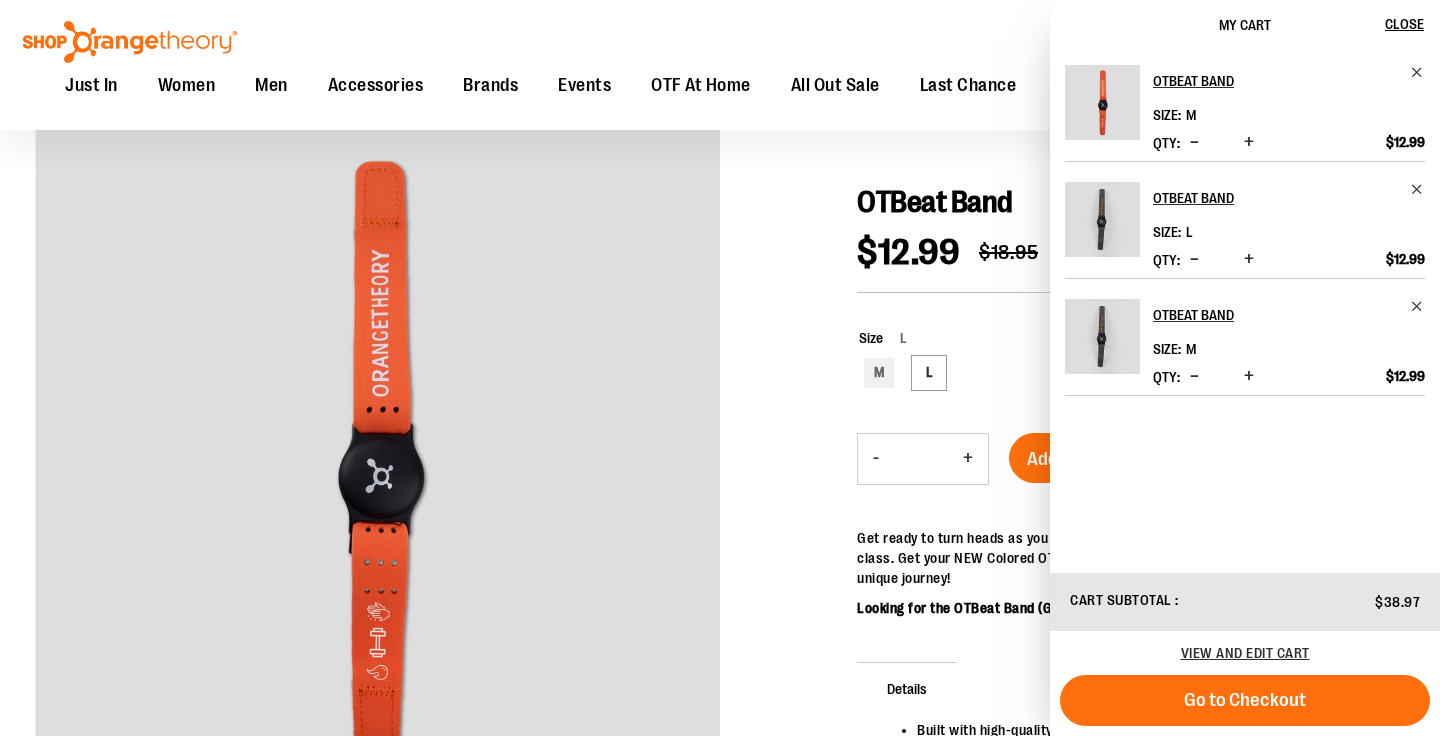 click on "Size L M L ***" at bounding box center (1131, 360) 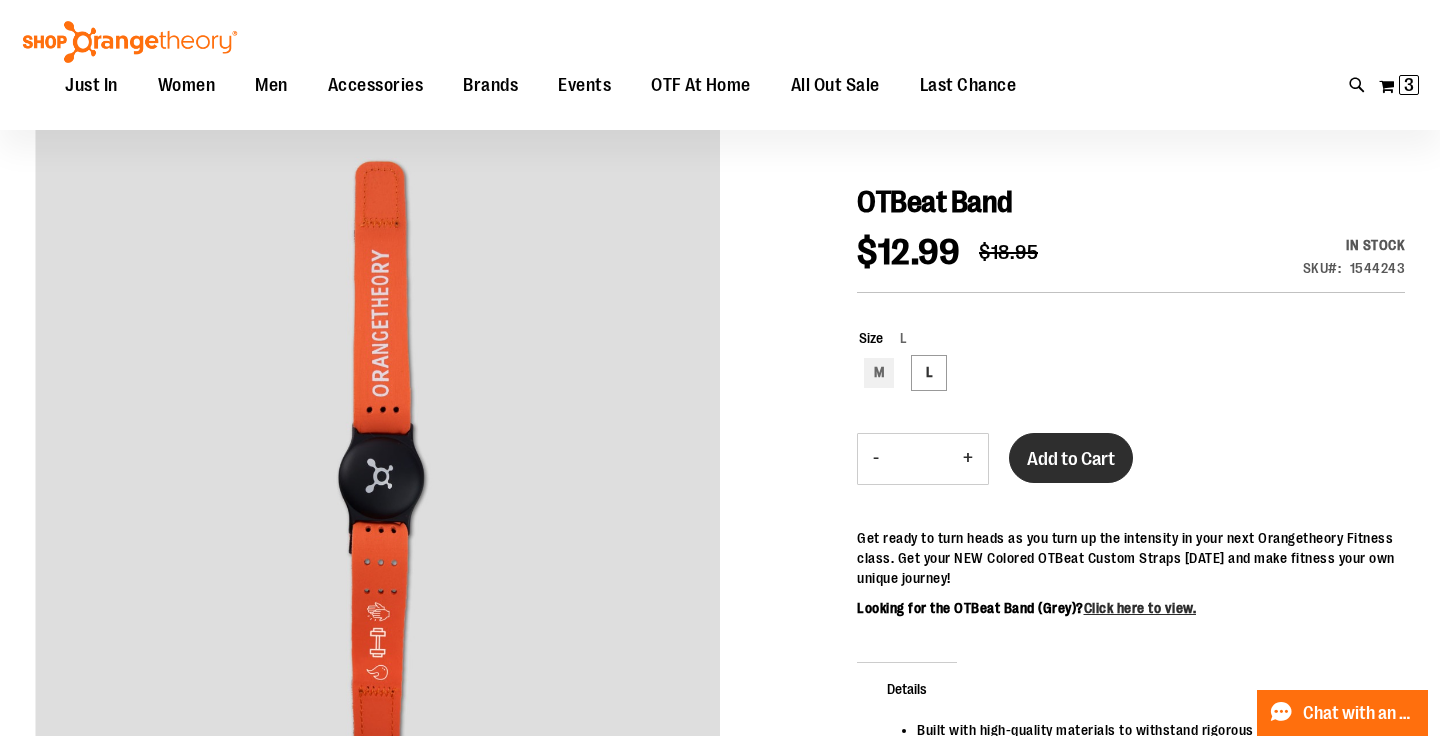 click on "Add to Cart" at bounding box center (1071, 458) 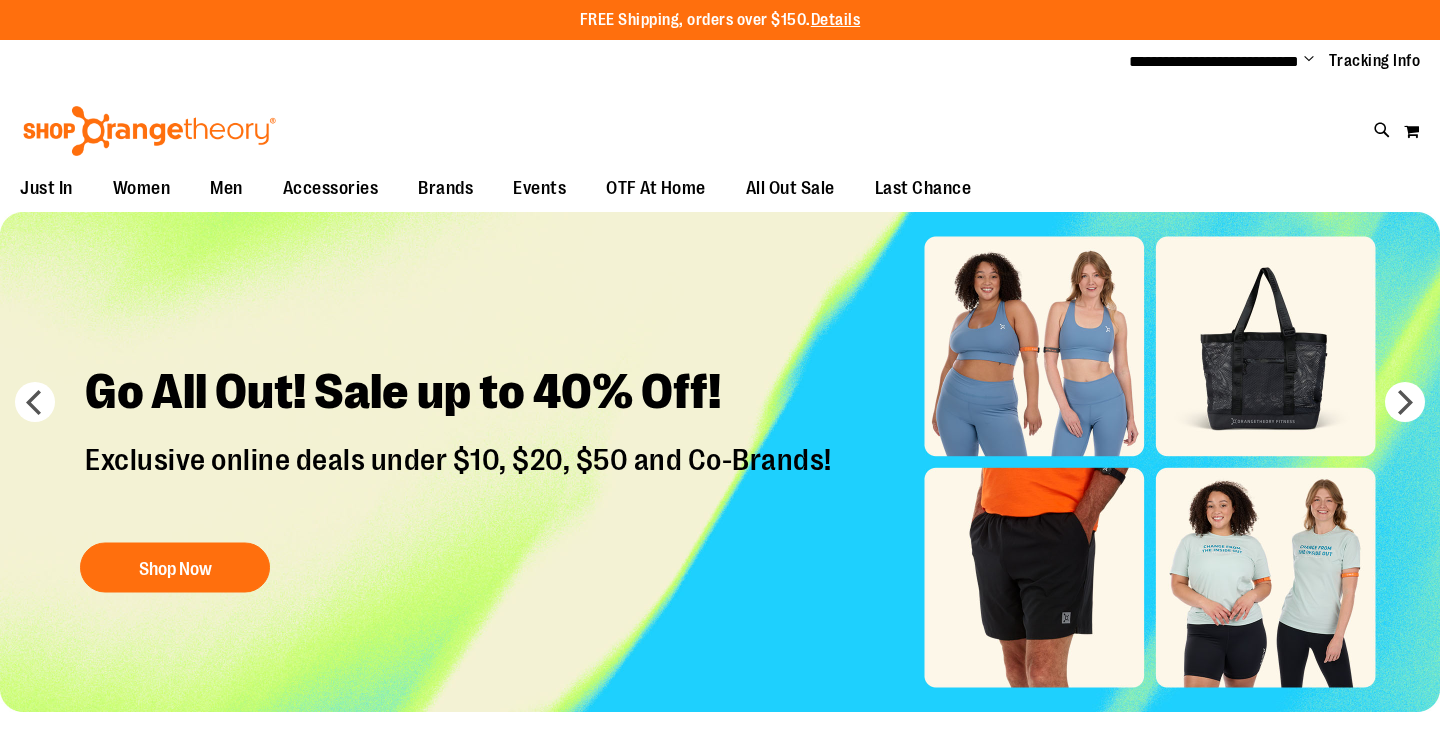 scroll, scrollTop: 0, scrollLeft: 0, axis: both 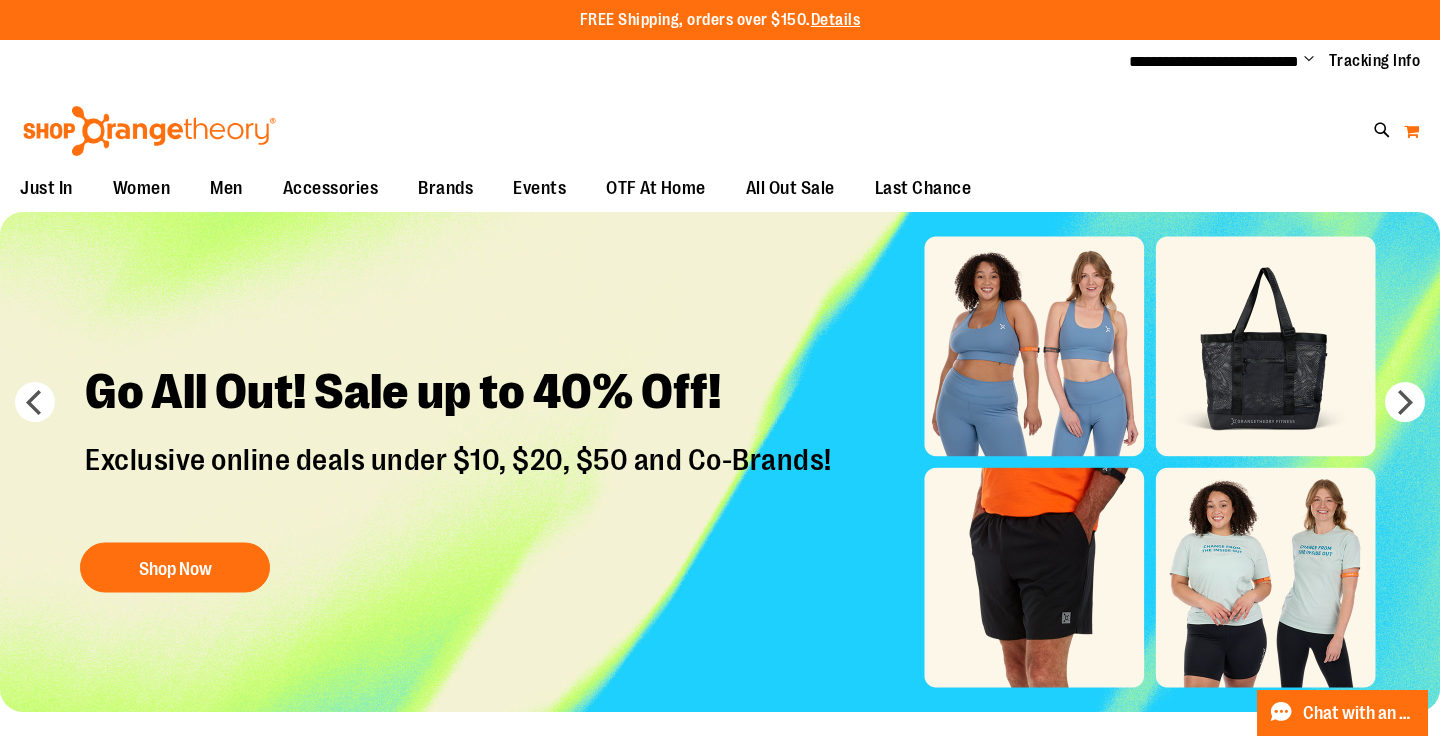 type on "**********" 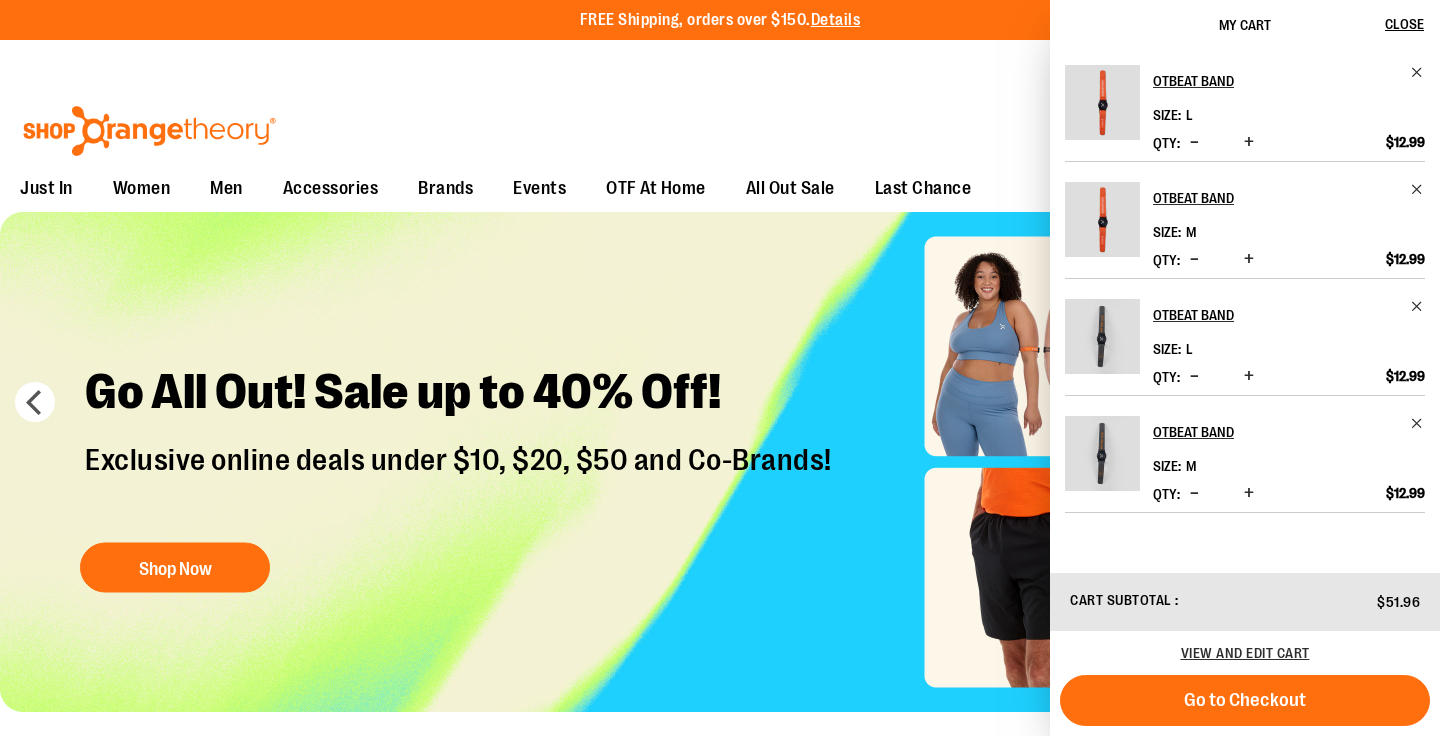 click on "Toggle Nav
Search
Popular Suggestions
Advanced Search" at bounding box center (720, 125) 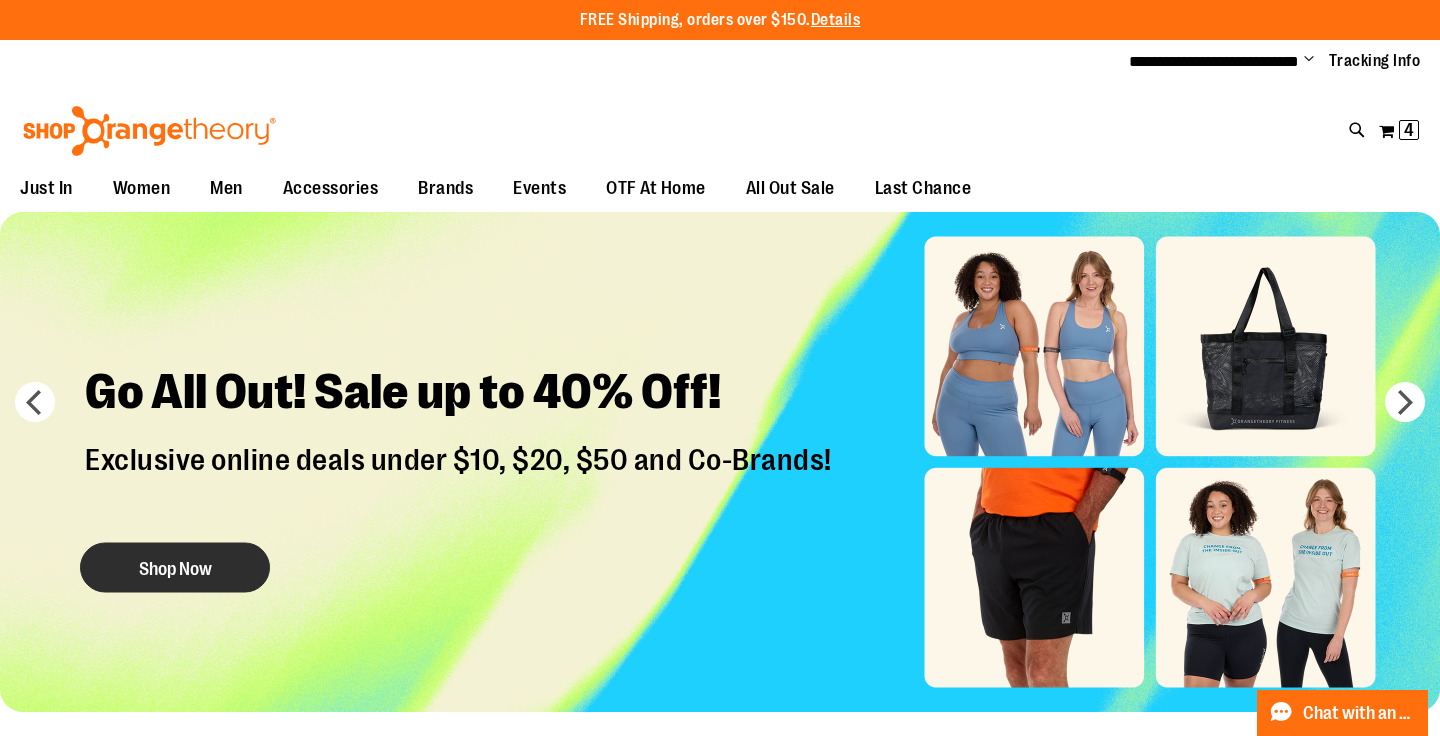 click on "Shop Now" at bounding box center [175, 567] 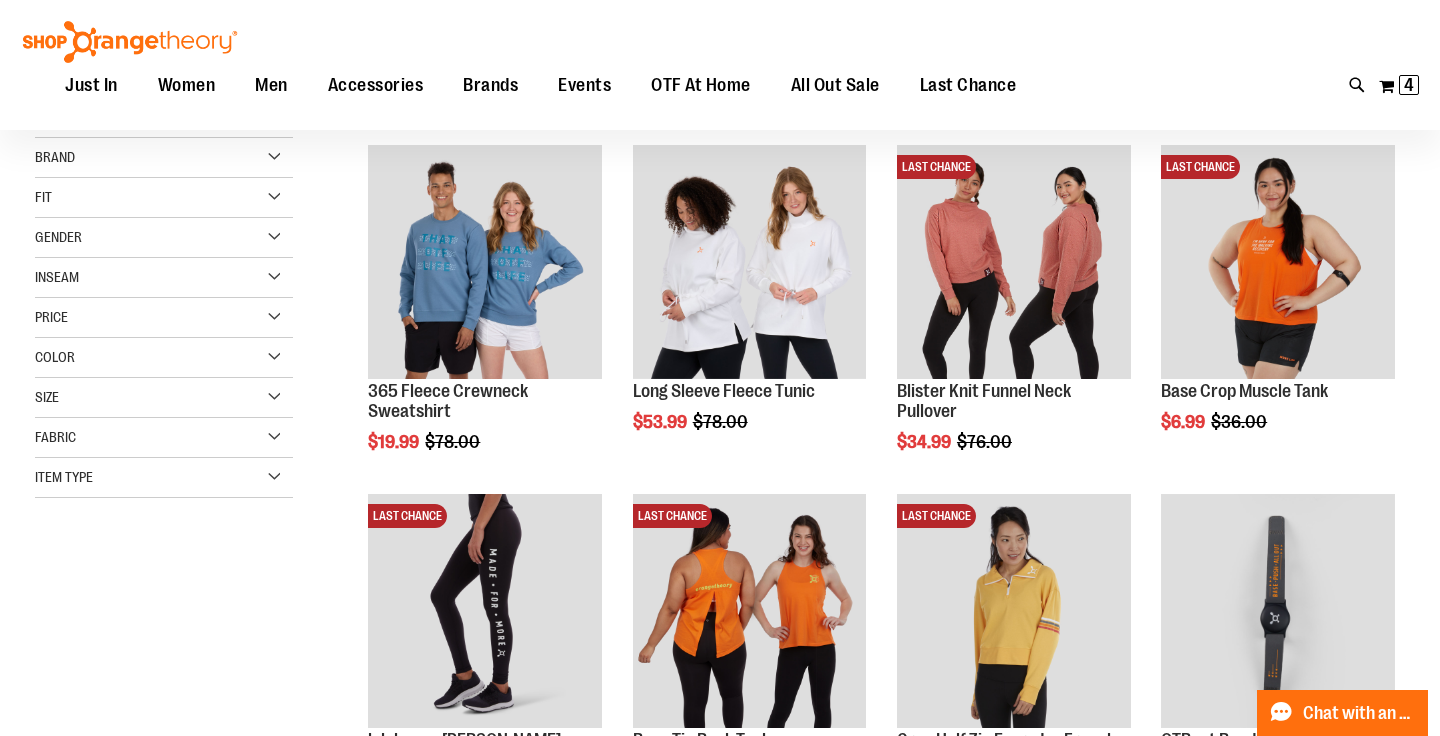 scroll, scrollTop: 254, scrollLeft: 0, axis: vertical 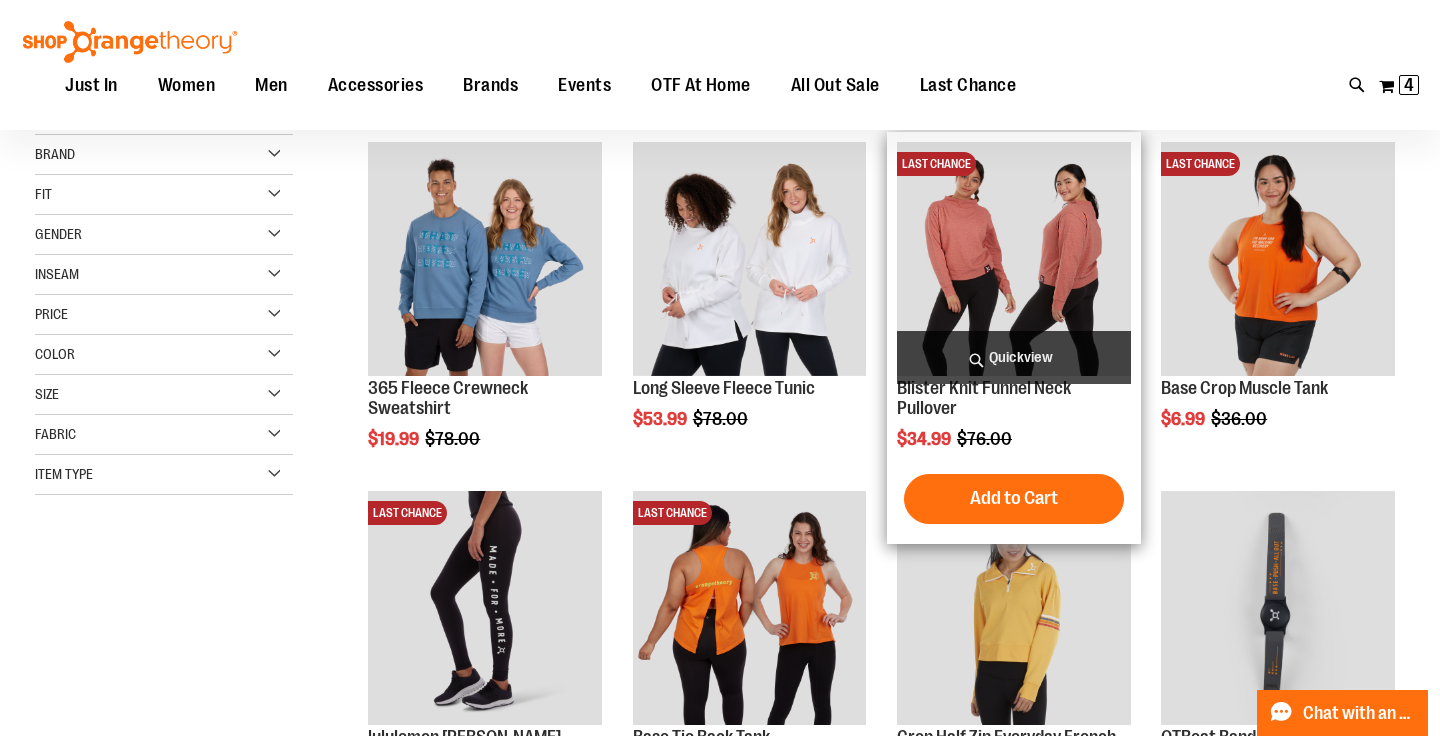 type on "**********" 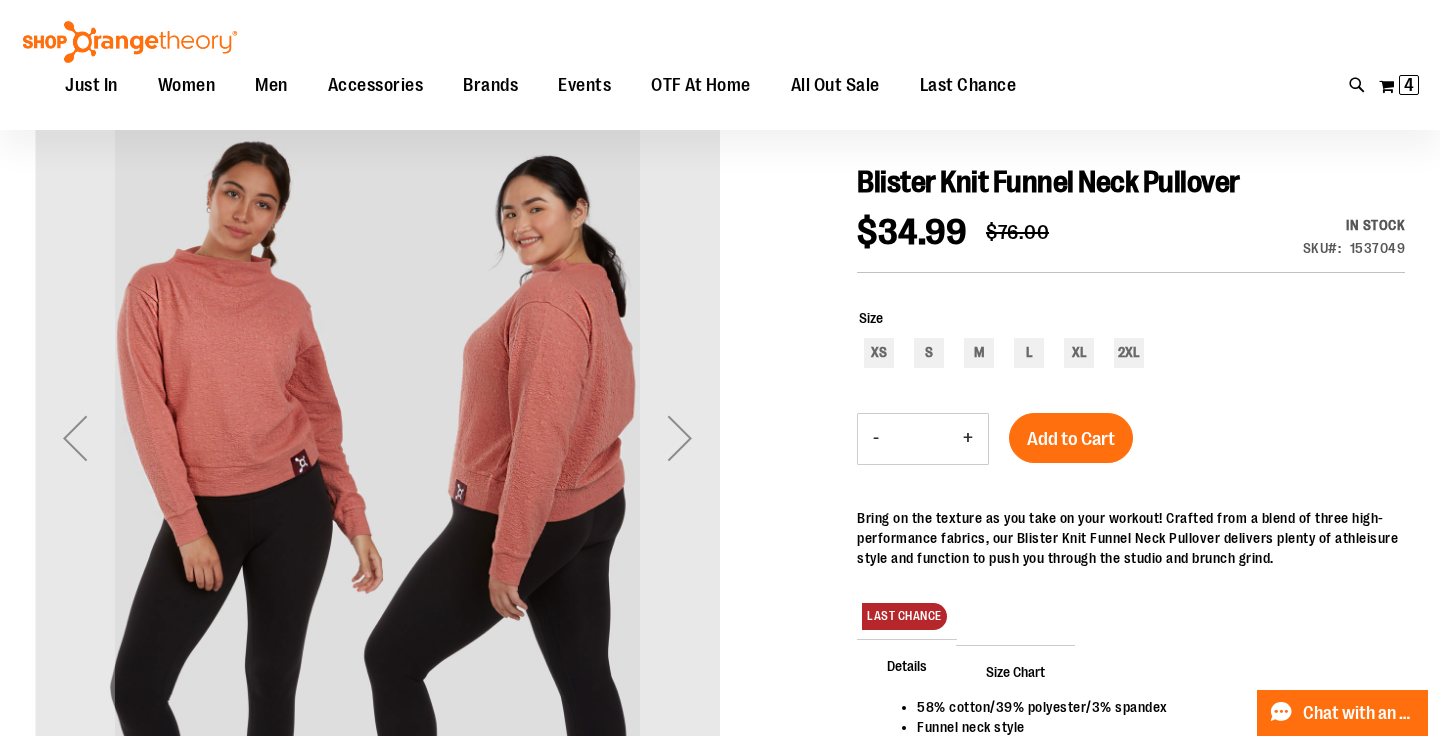 scroll, scrollTop: 186, scrollLeft: 0, axis: vertical 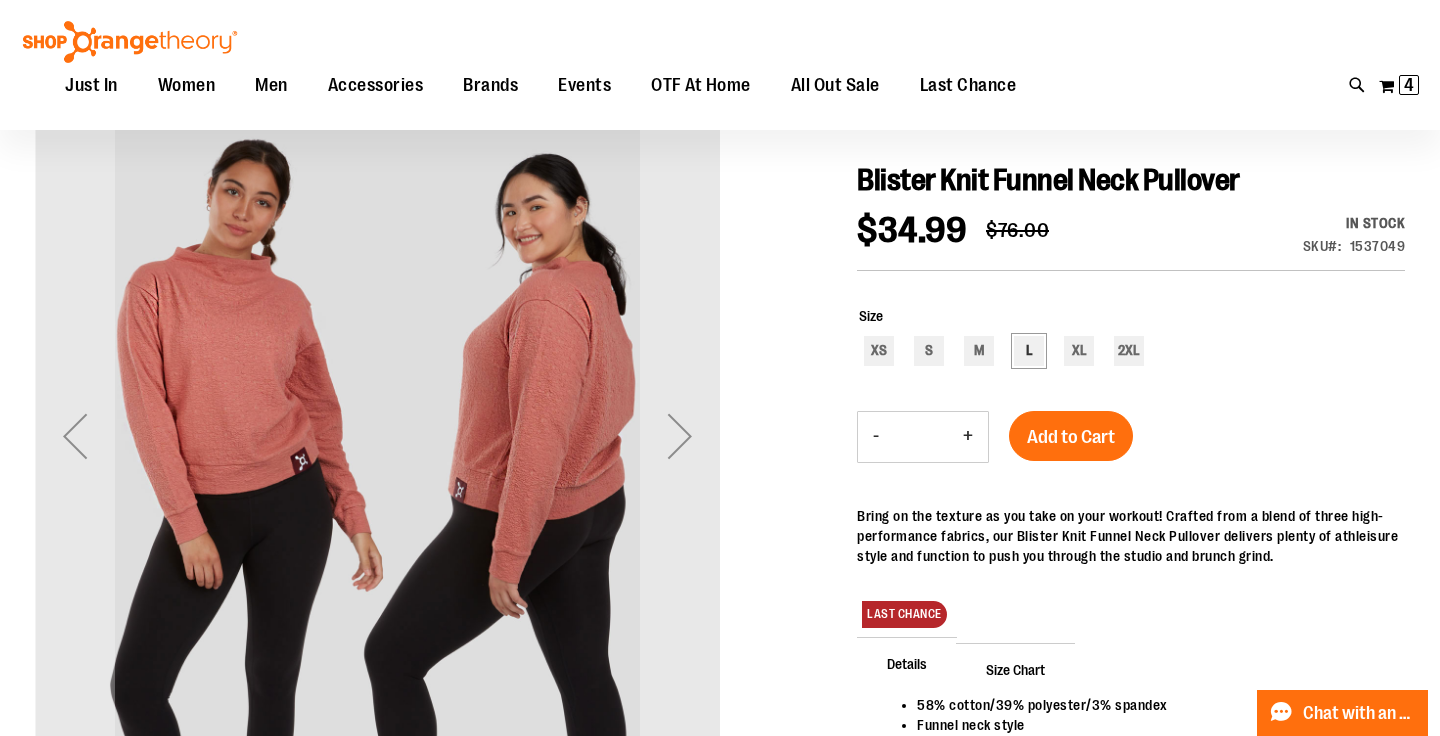 type on "**********" 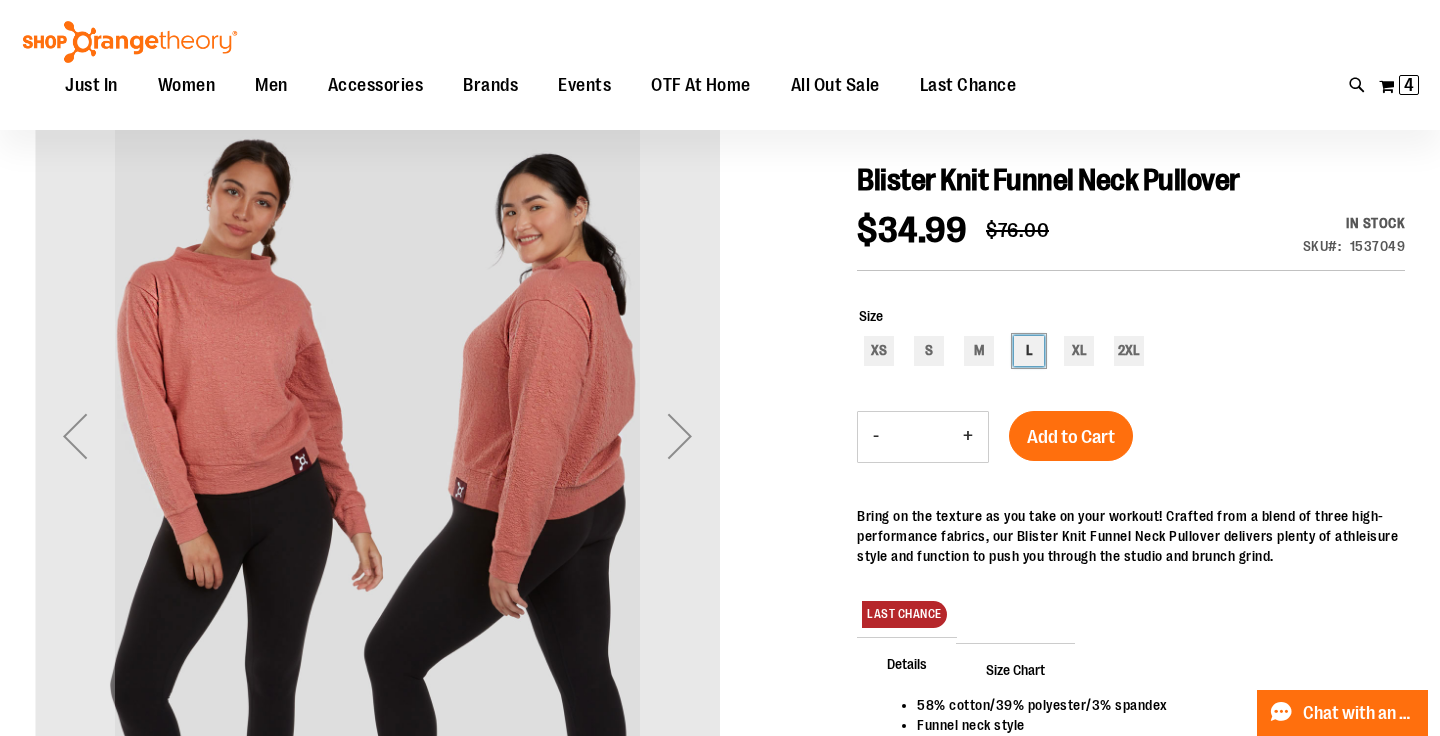 click on "L" at bounding box center [1029, 351] 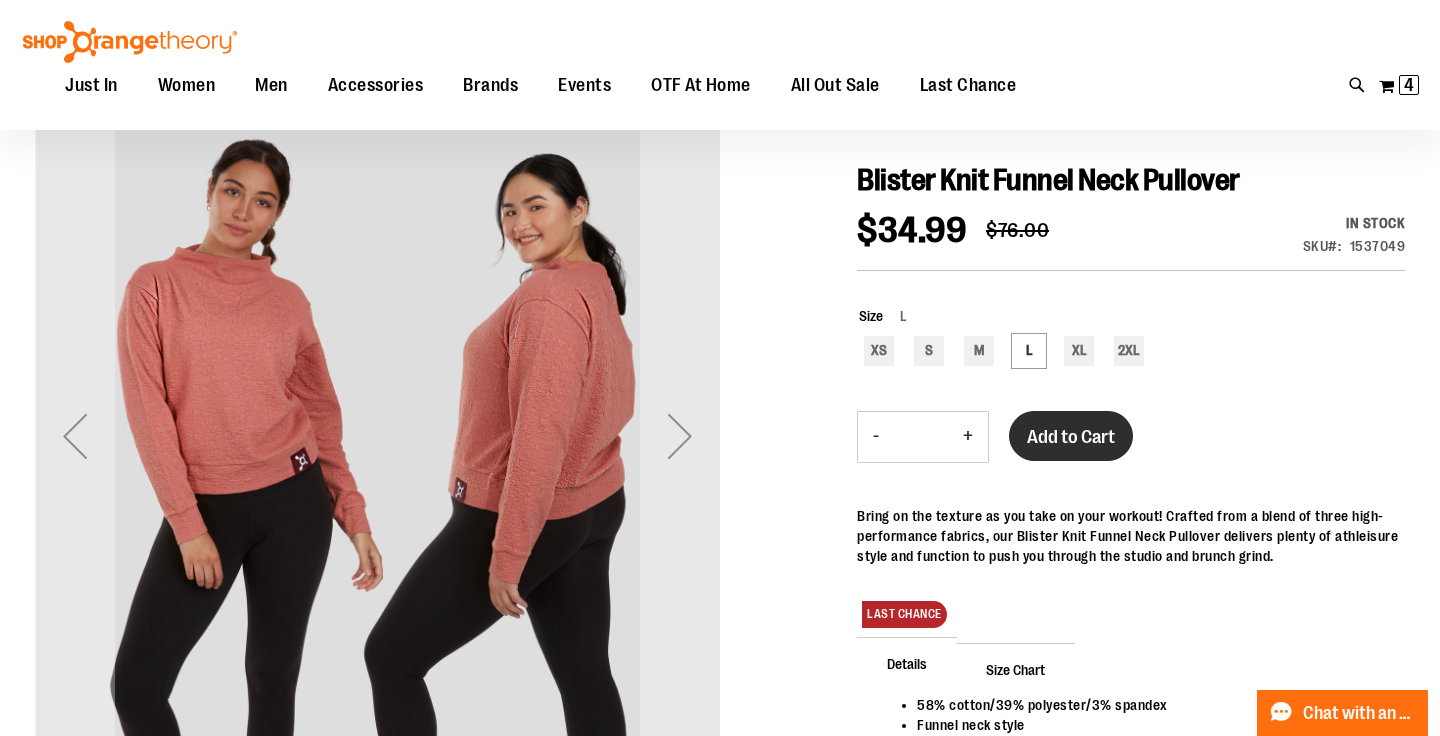 click on "Add to Cart" at bounding box center [1071, 437] 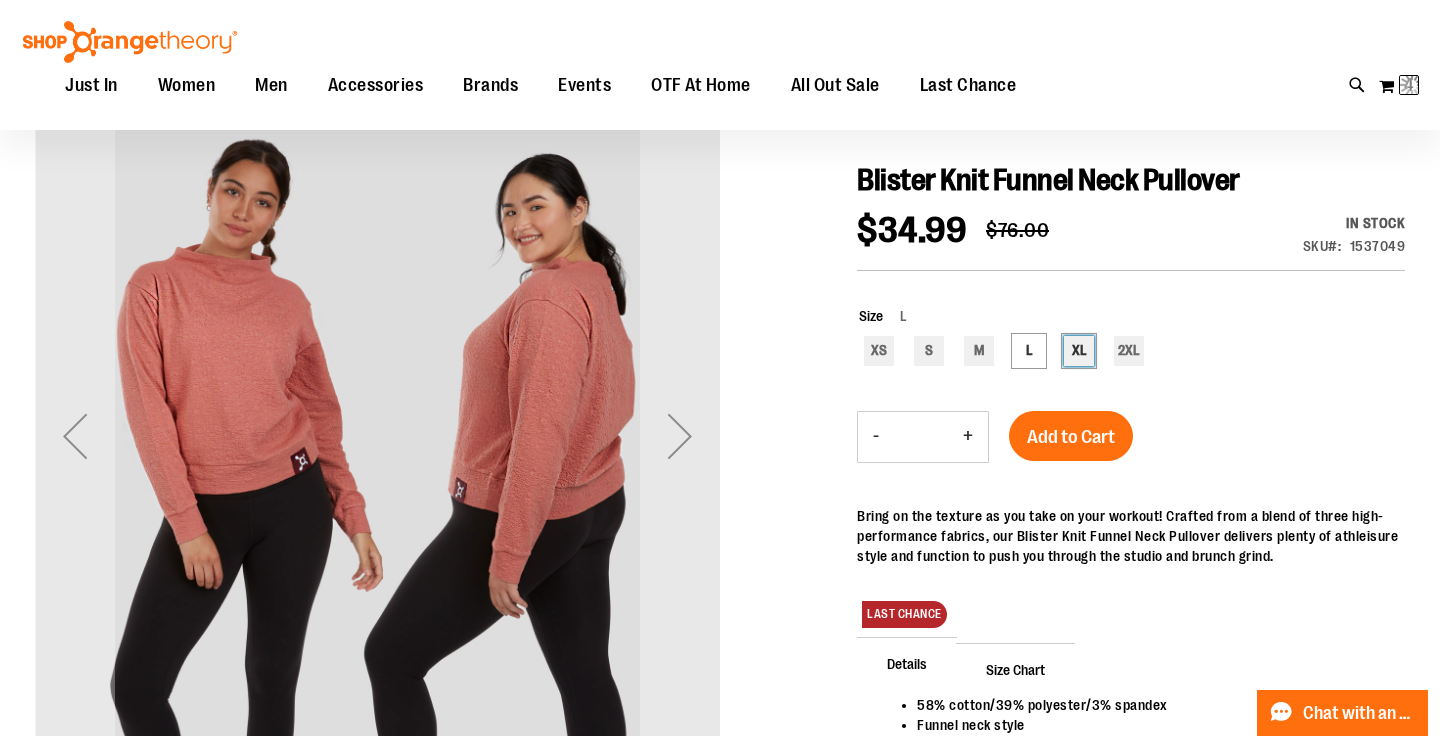 click on "XL" at bounding box center (1079, 351) 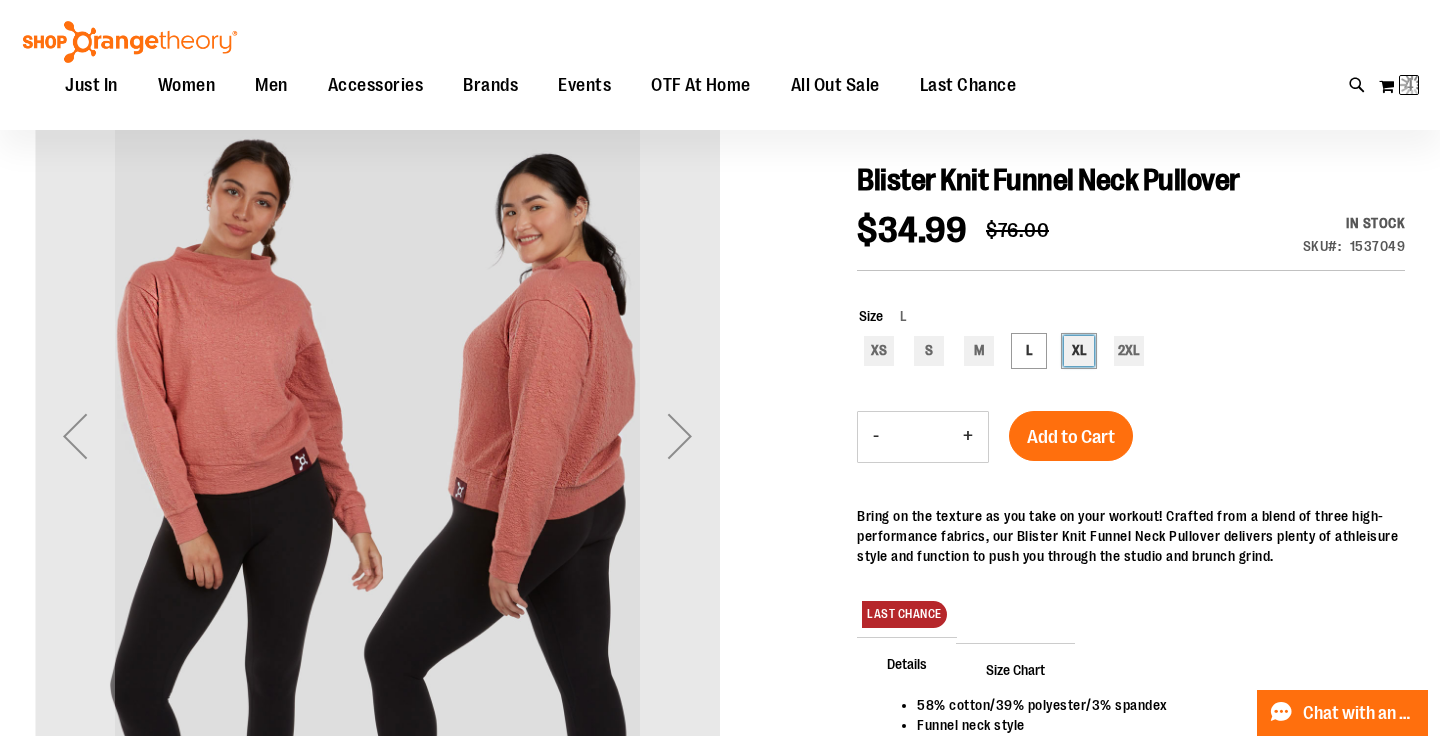 type on "***" 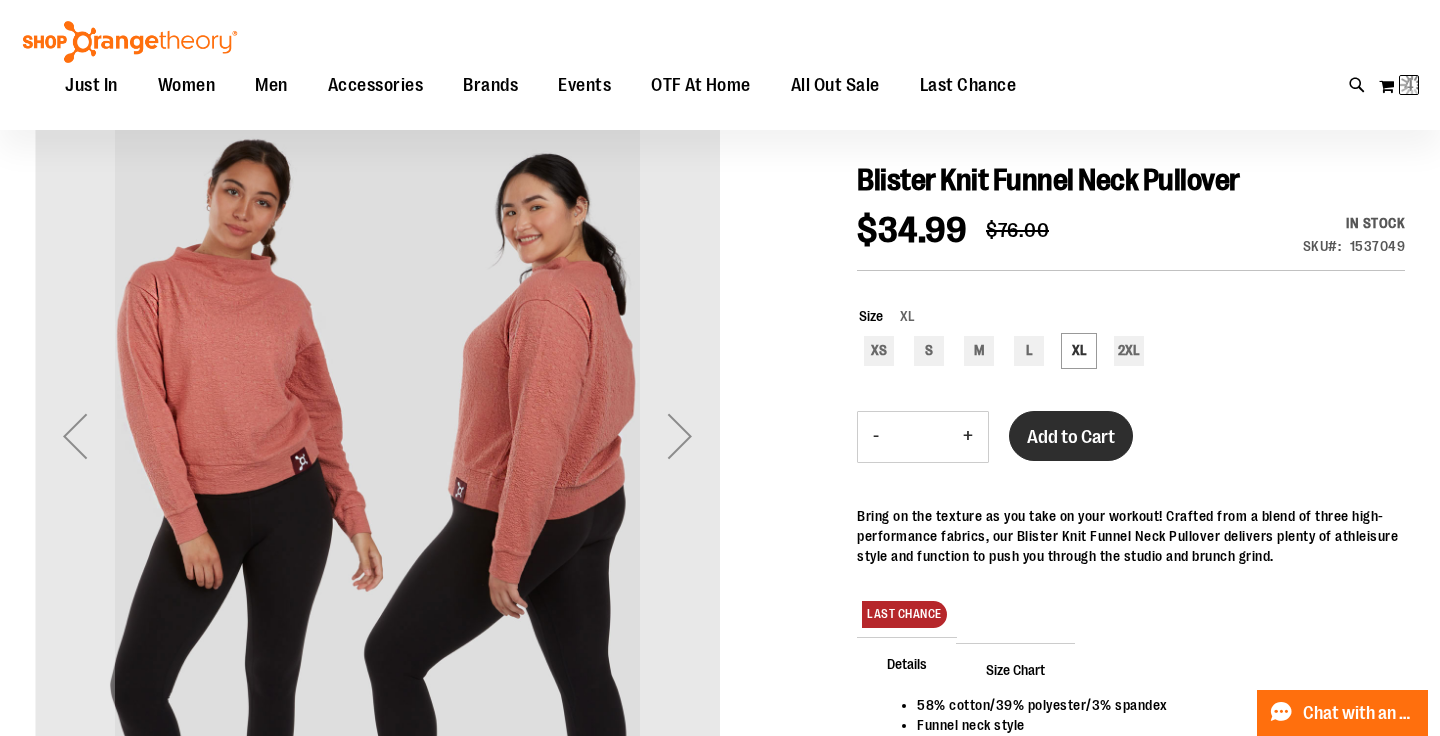 click on "Add to Cart" at bounding box center (1071, 437) 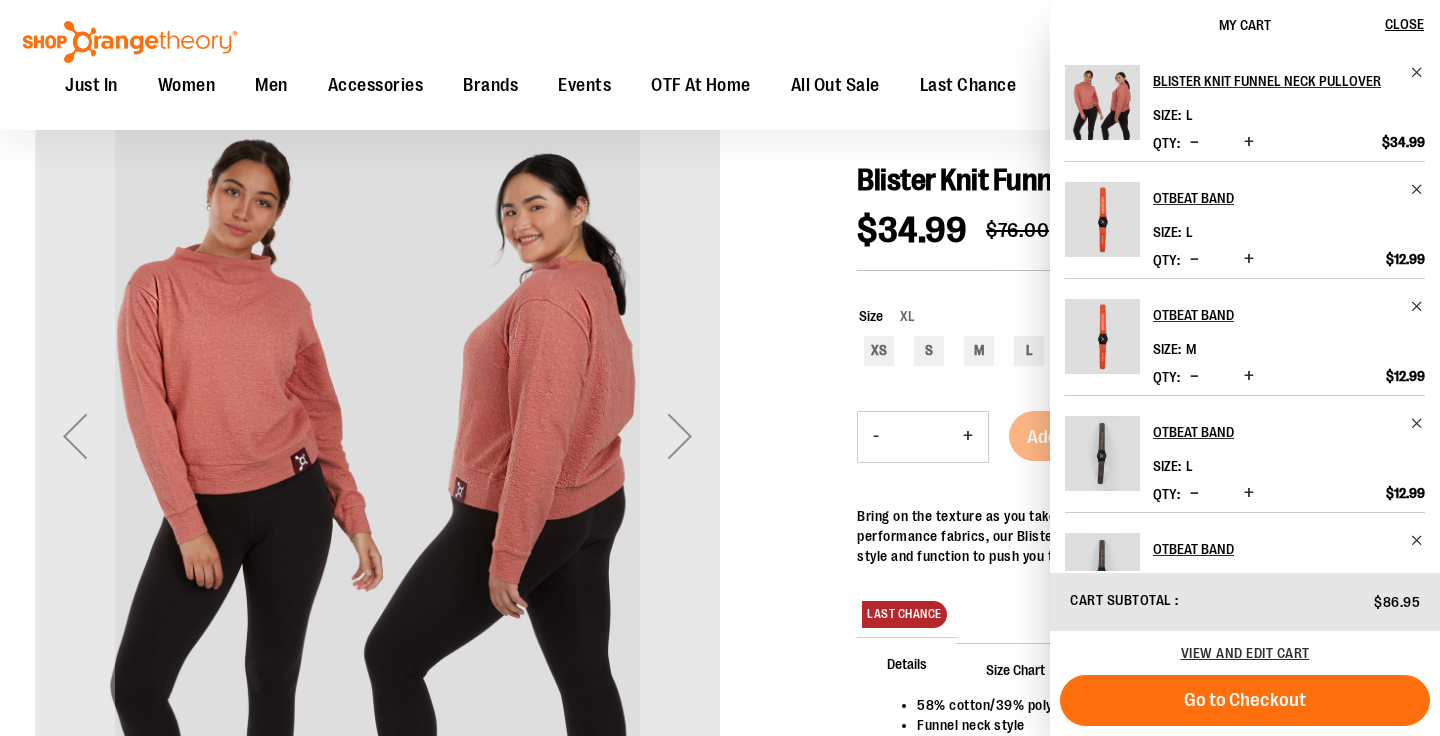 click at bounding box center [130, 42] 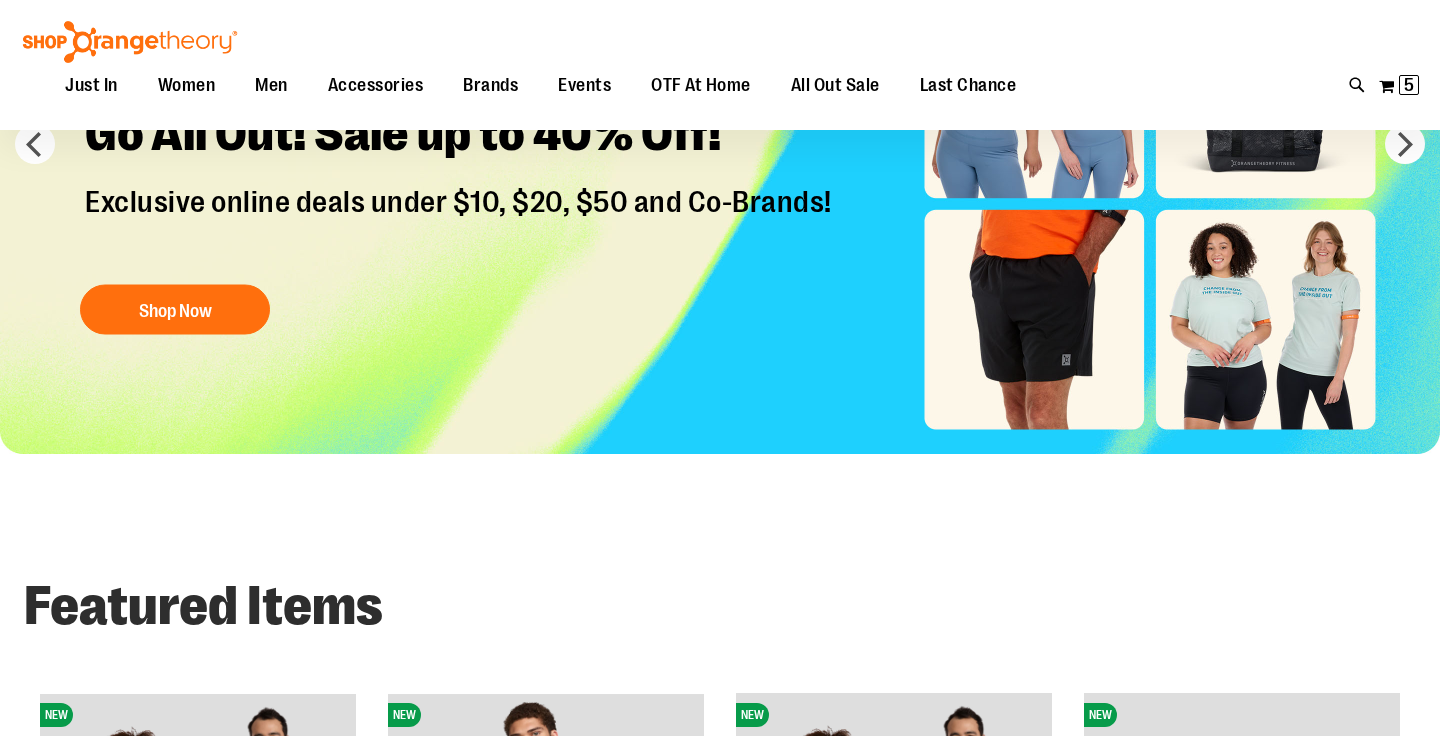 scroll, scrollTop: 257, scrollLeft: 0, axis: vertical 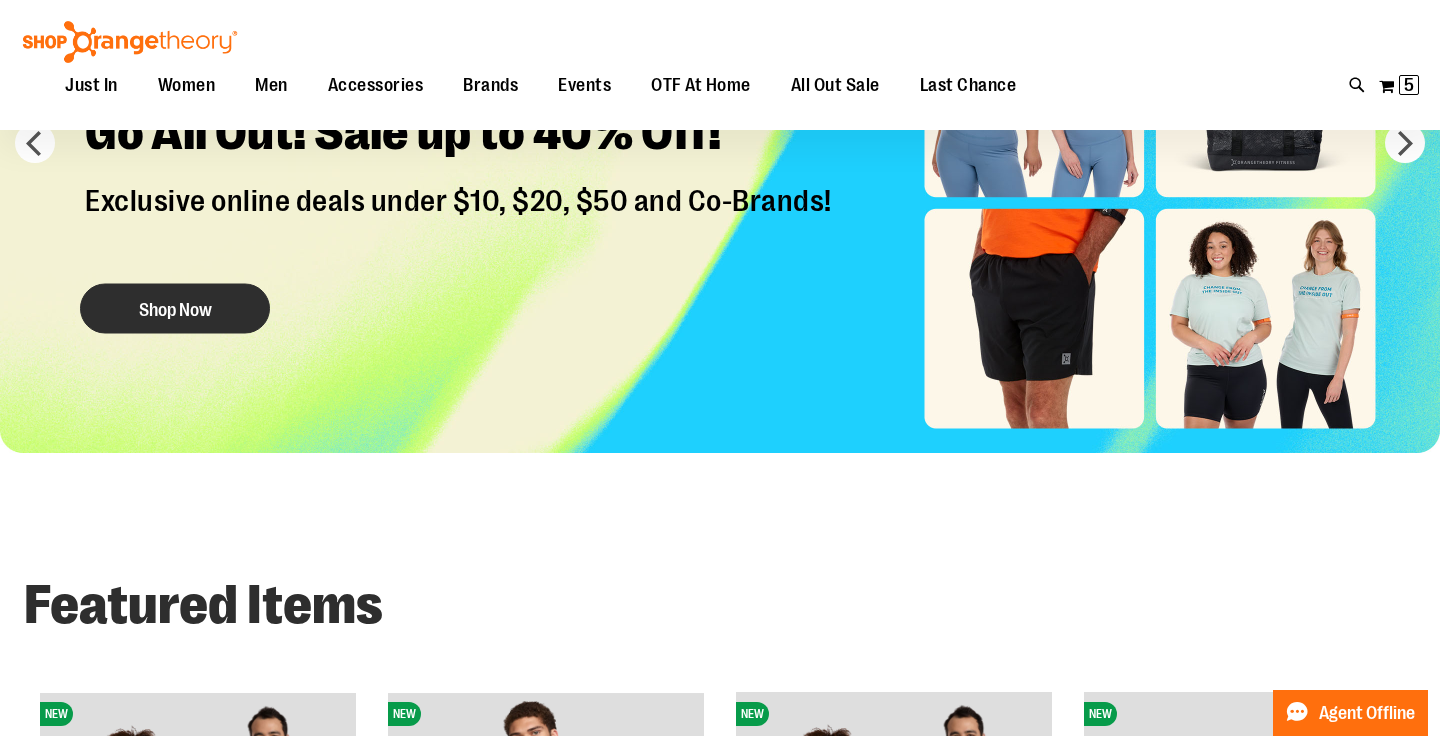 type on "**********" 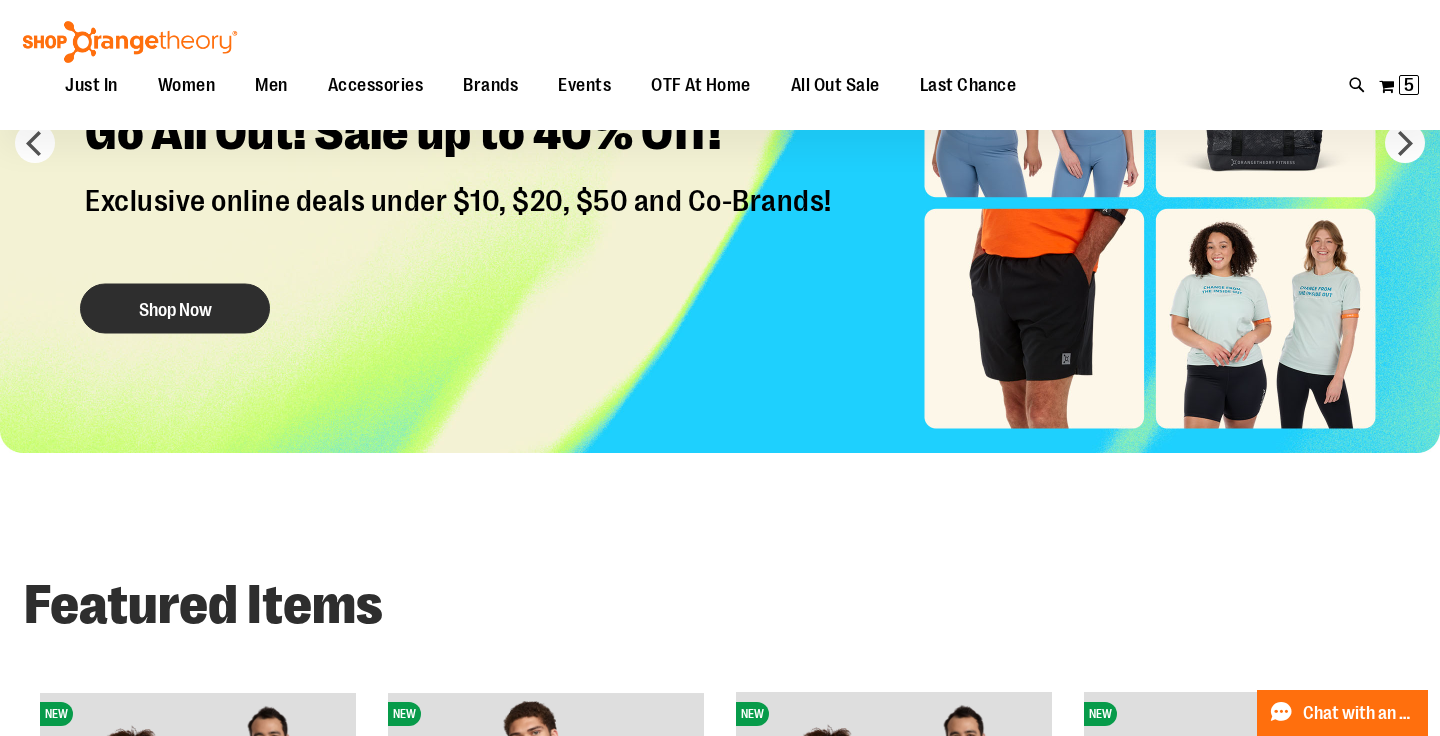 click on "Shop Now" at bounding box center [175, 309] 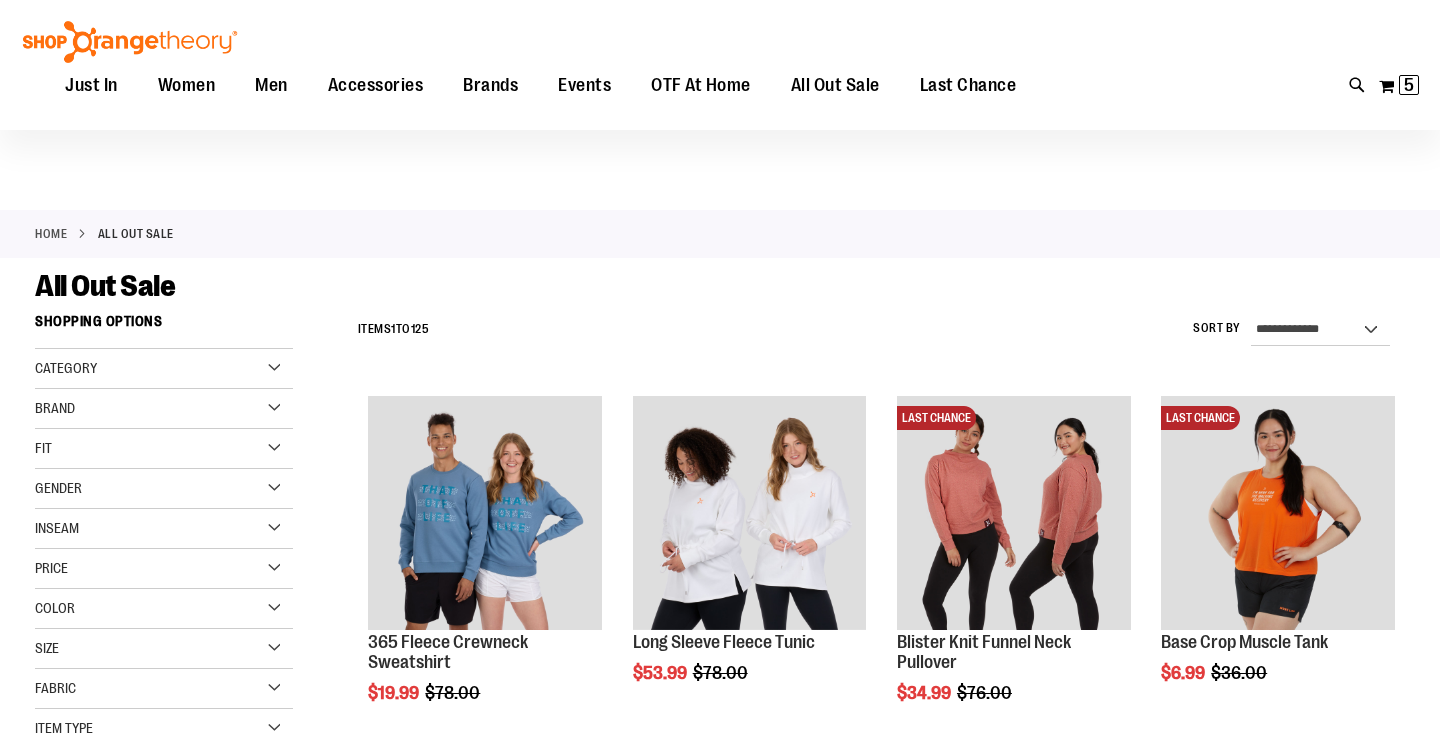 scroll, scrollTop: 437, scrollLeft: 0, axis: vertical 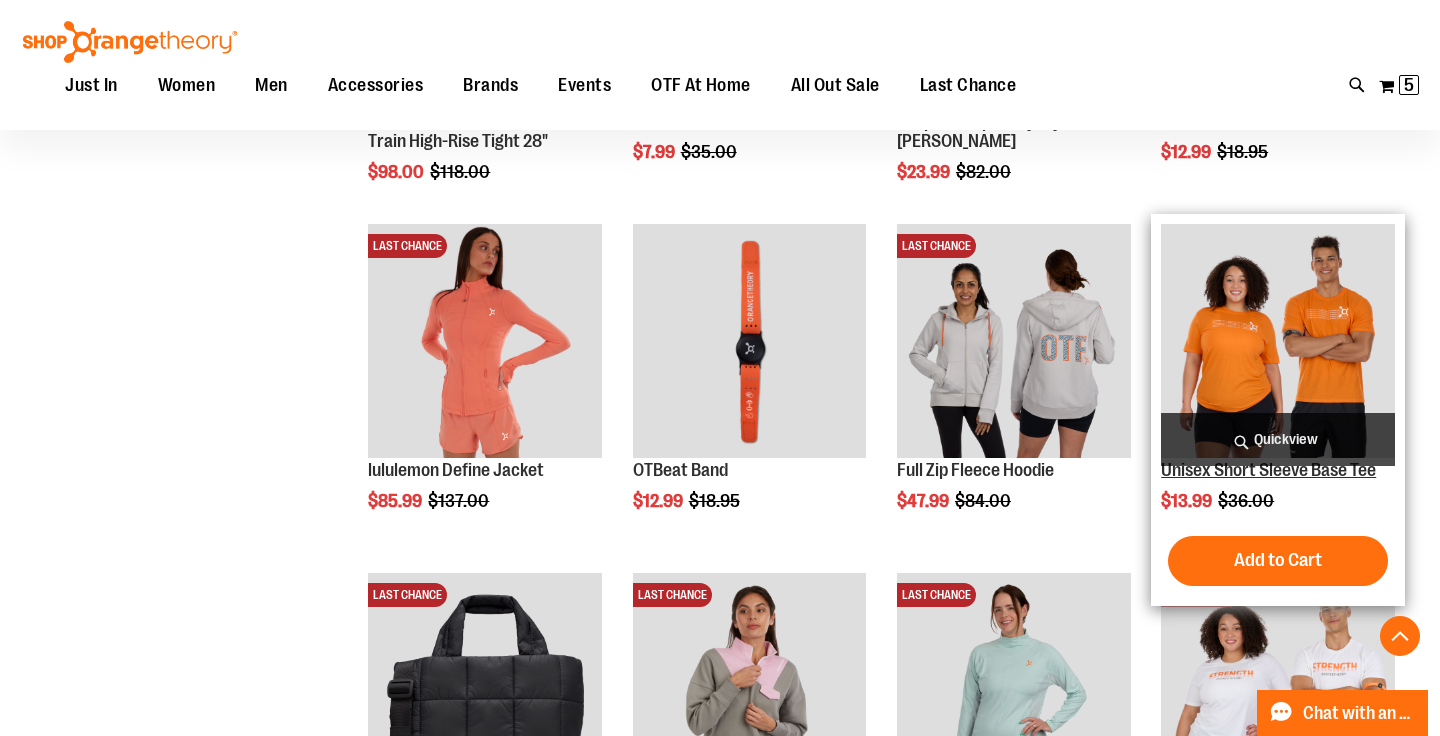 type on "**********" 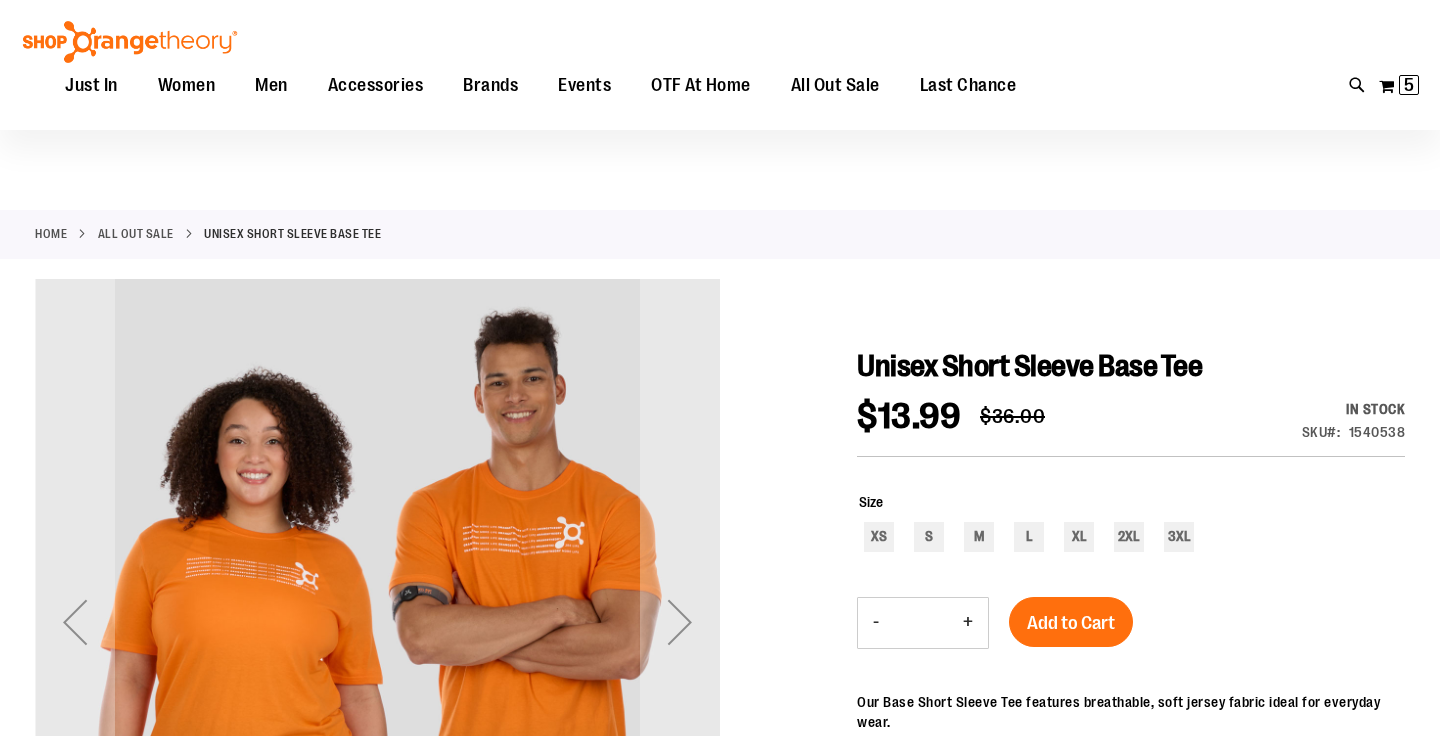 scroll, scrollTop: 300, scrollLeft: 0, axis: vertical 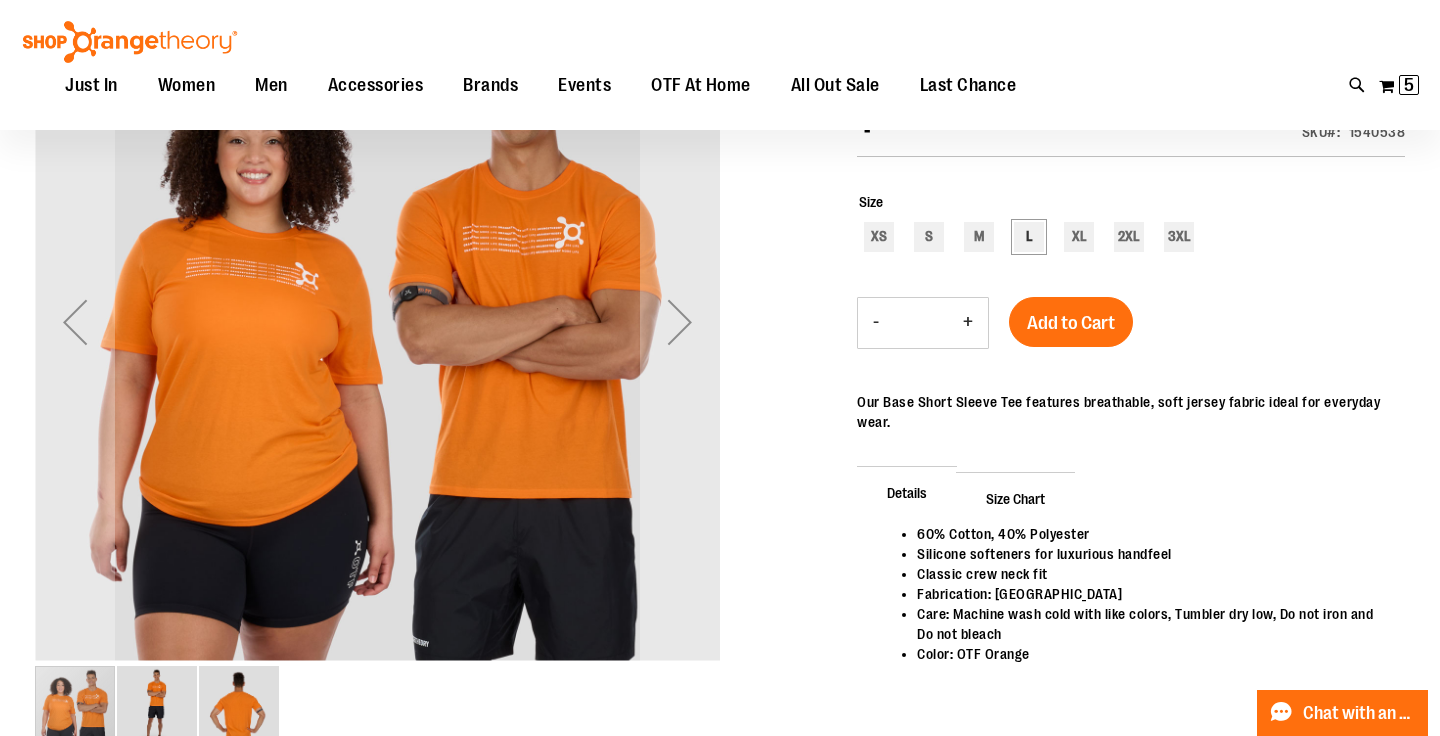 type on "**********" 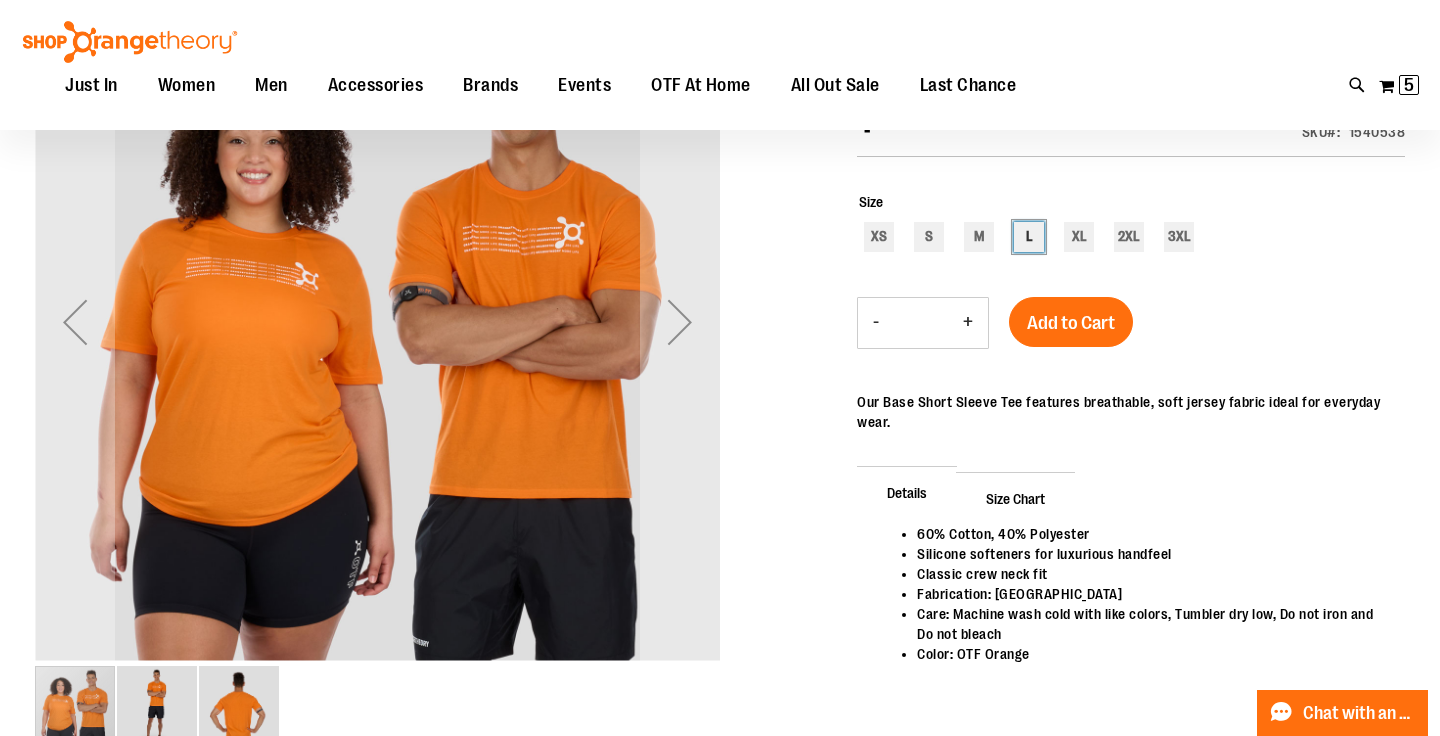 click on "L" at bounding box center [1029, 237] 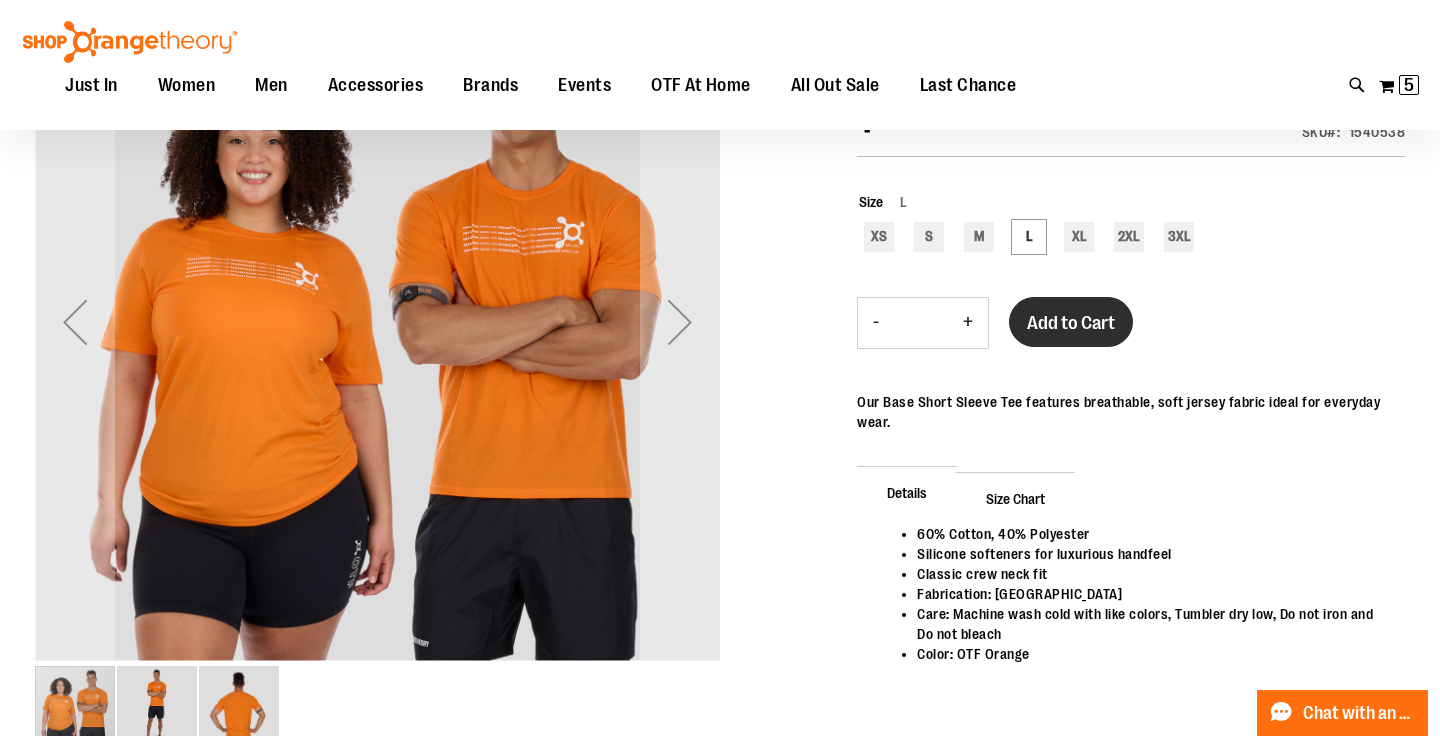 click on "Add to Cart" at bounding box center (1071, 323) 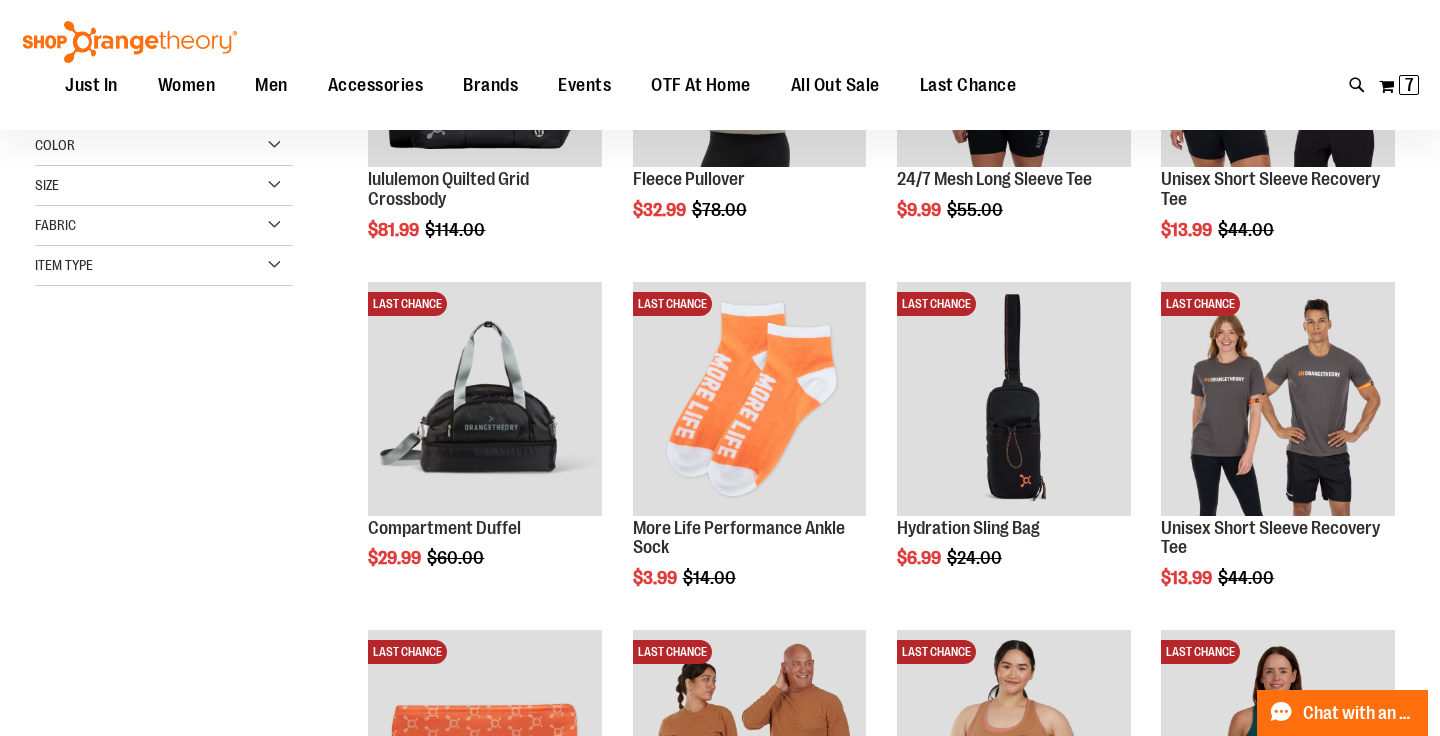 scroll, scrollTop: 255, scrollLeft: 0, axis: vertical 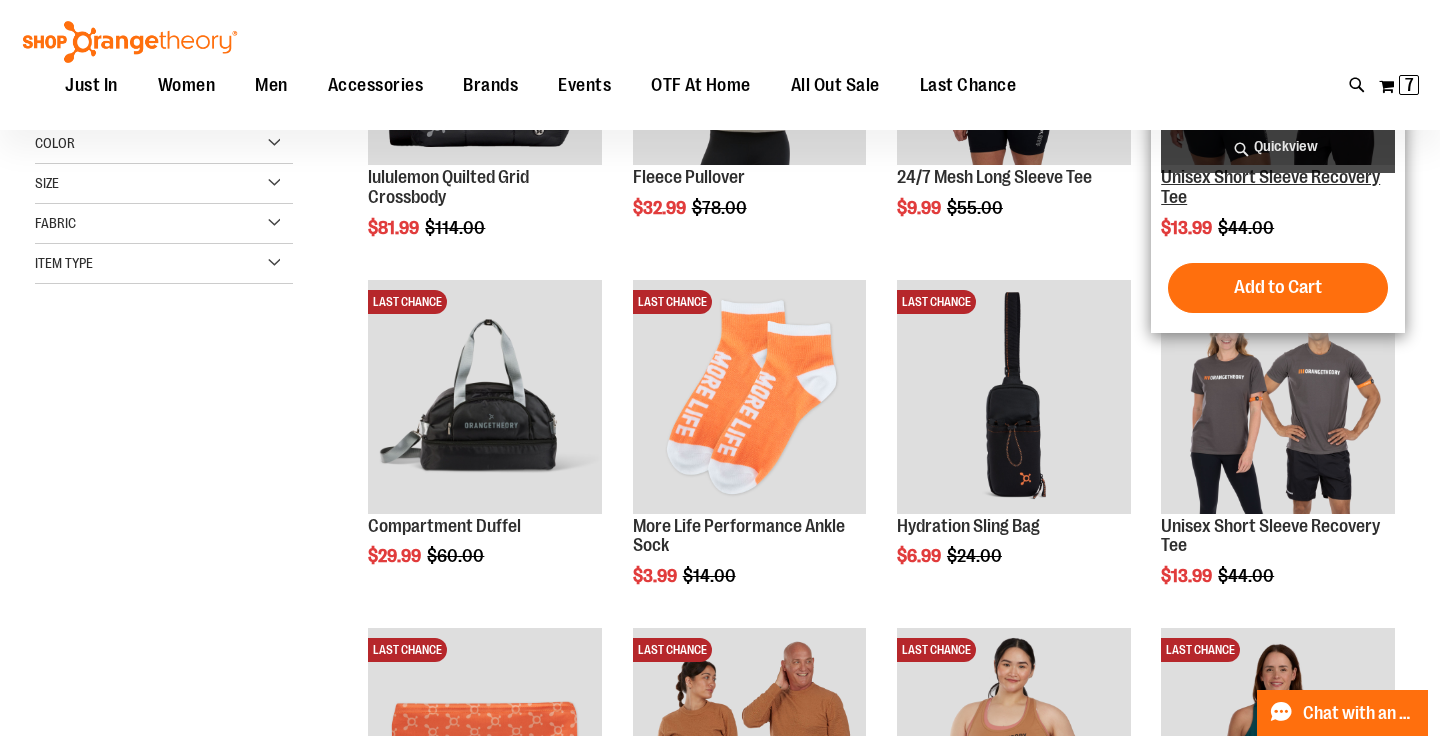 type on "**********" 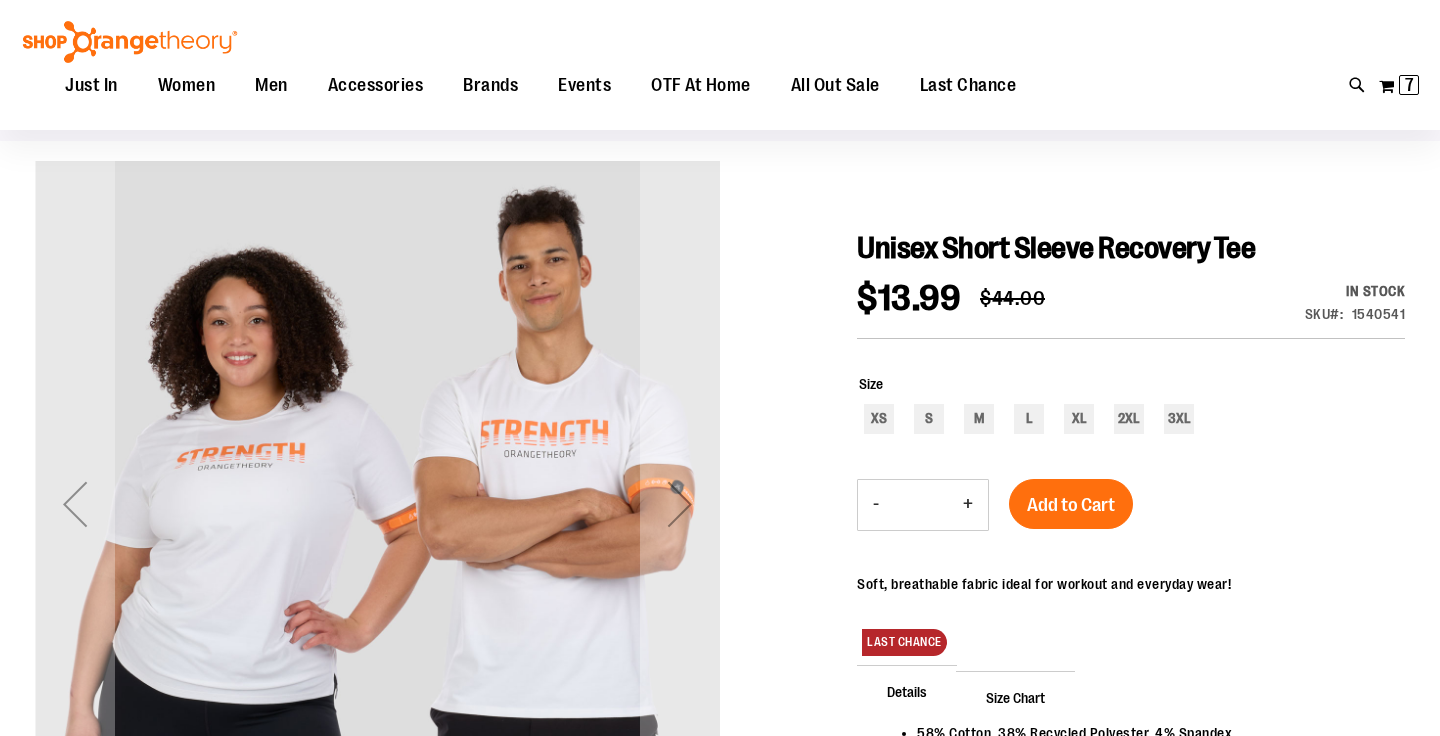 scroll, scrollTop: 184, scrollLeft: 0, axis: vertical 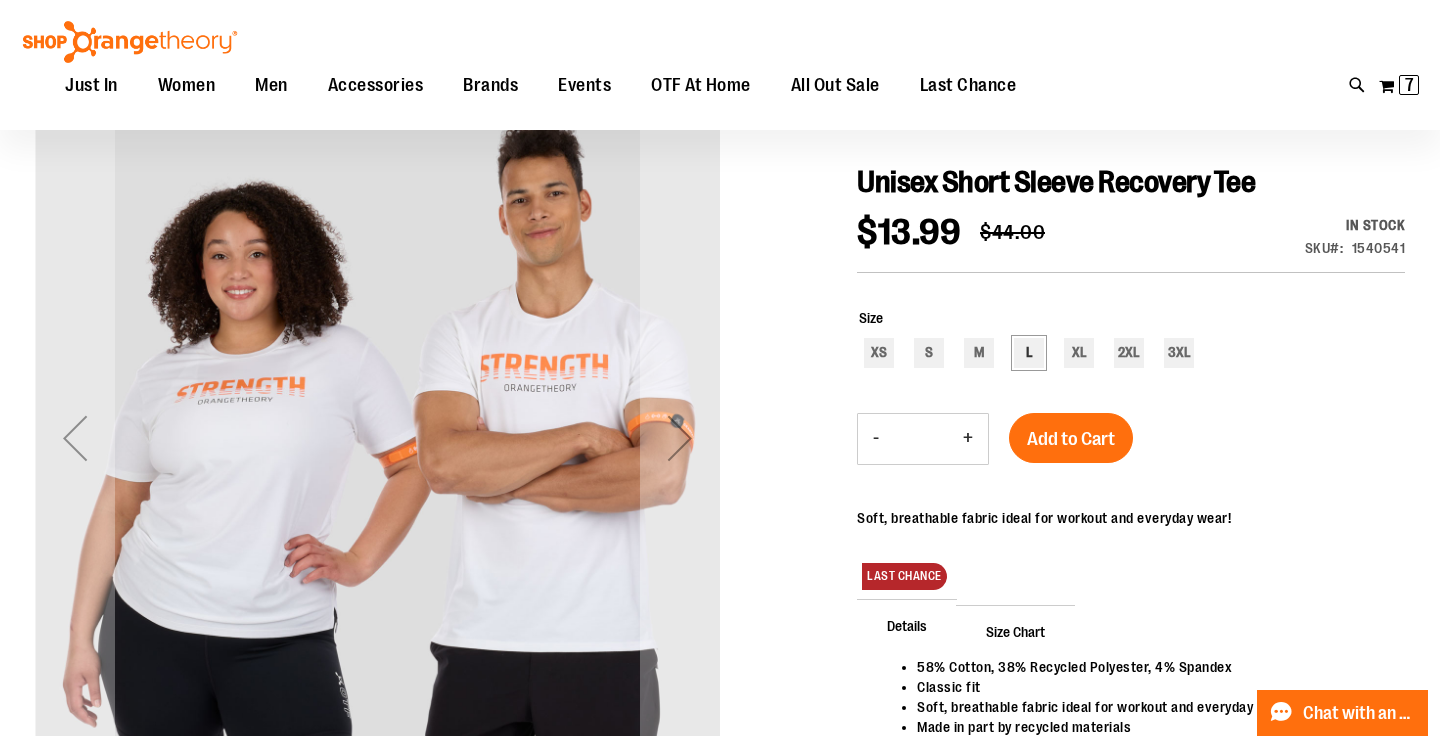 type on "**********" 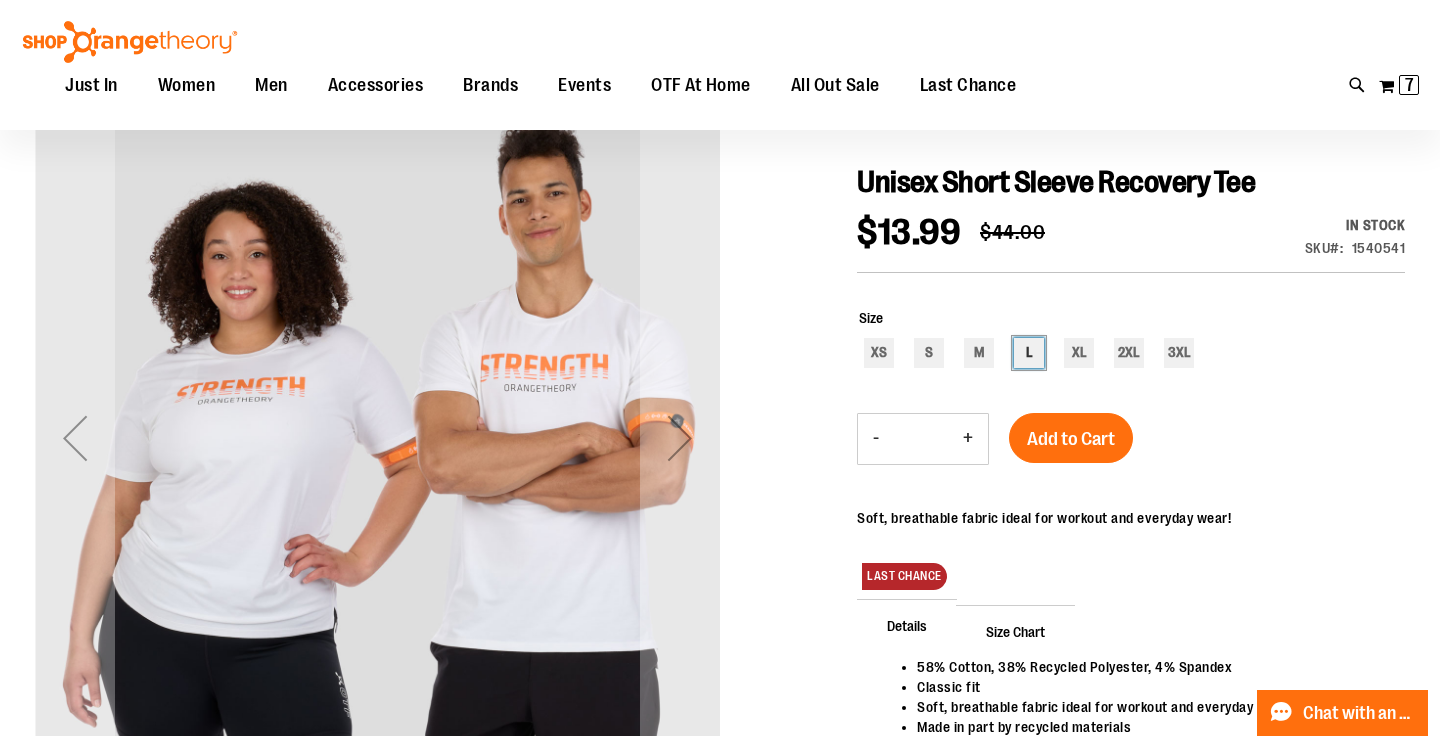 click on "L" at bounding box center [1029, 353] 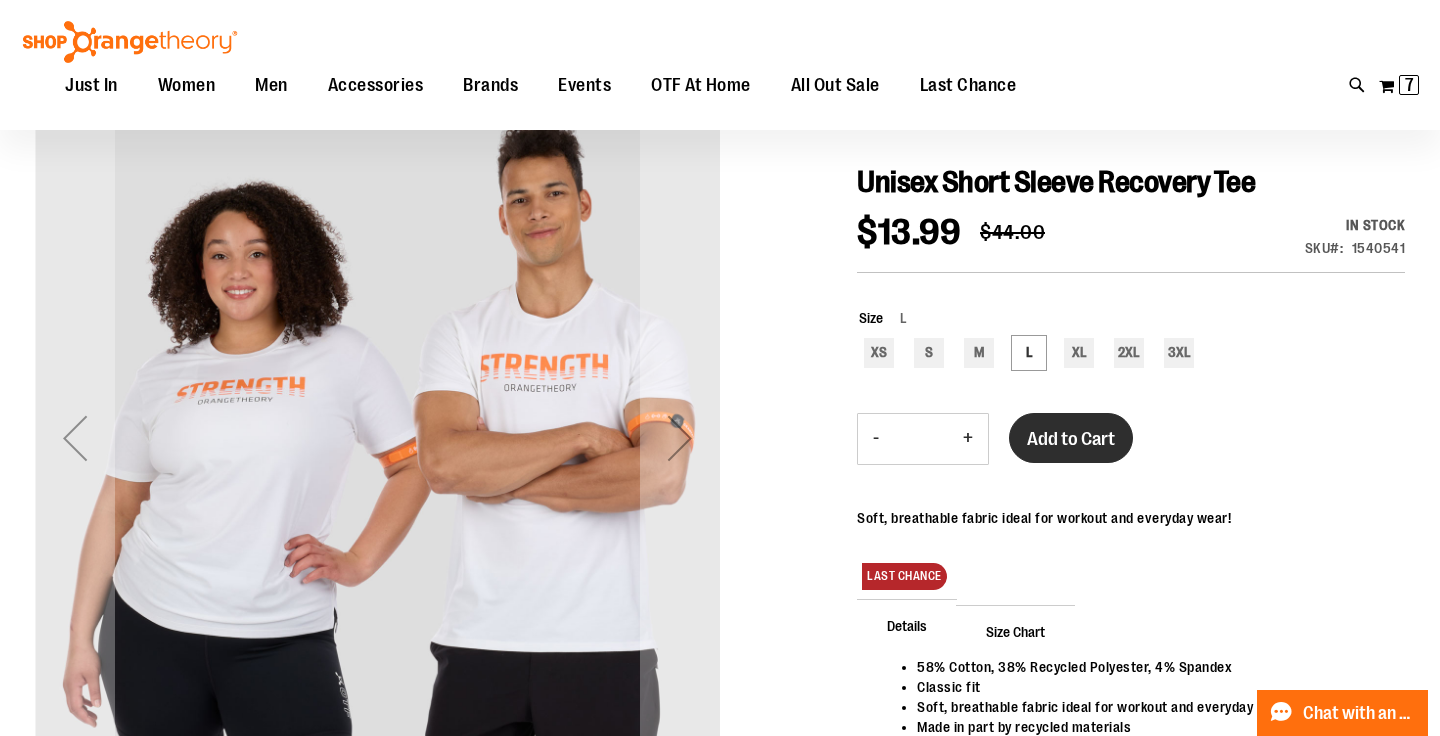 click on "Add to Cart" at bounding box center [1071, 439] 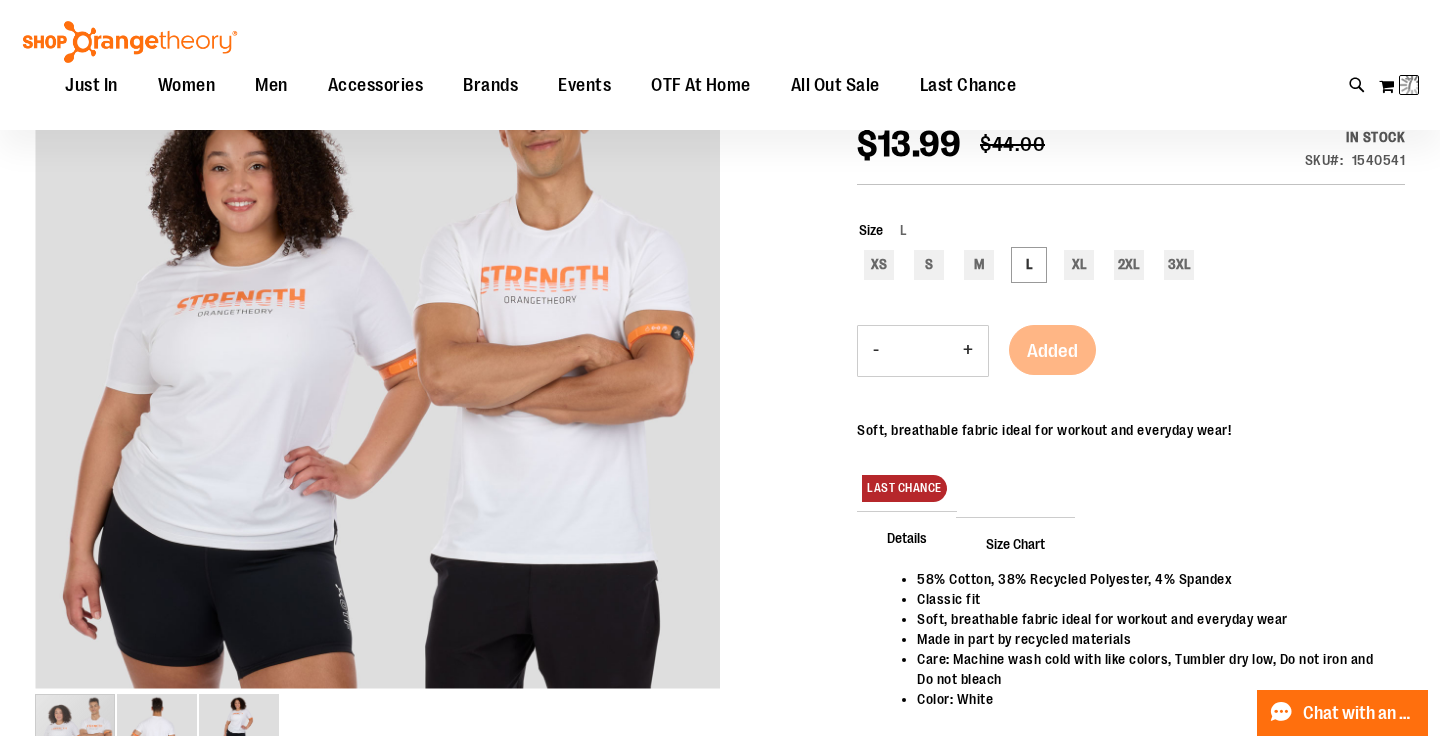 scroll, scrollTop: 273, scrollLeft: 0, axis: vertical 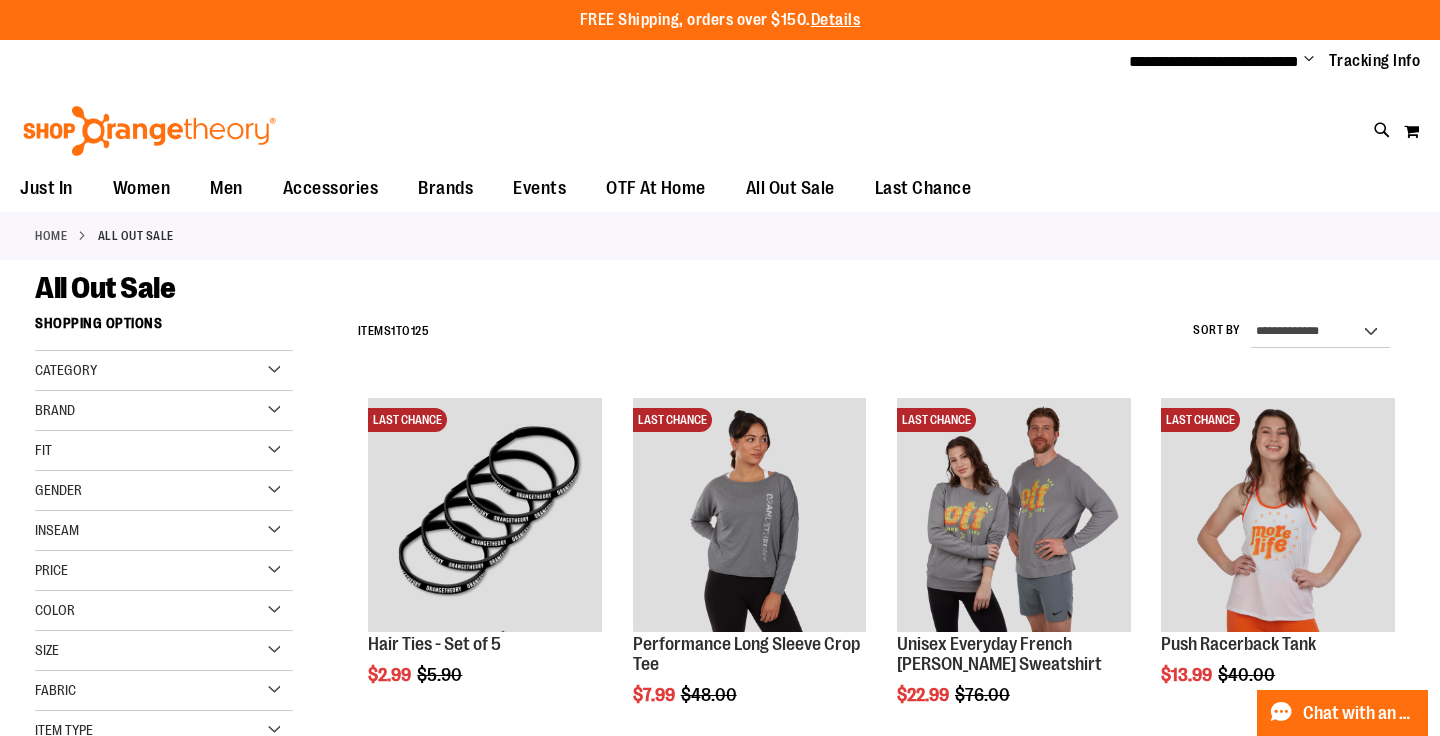 type on "**********" 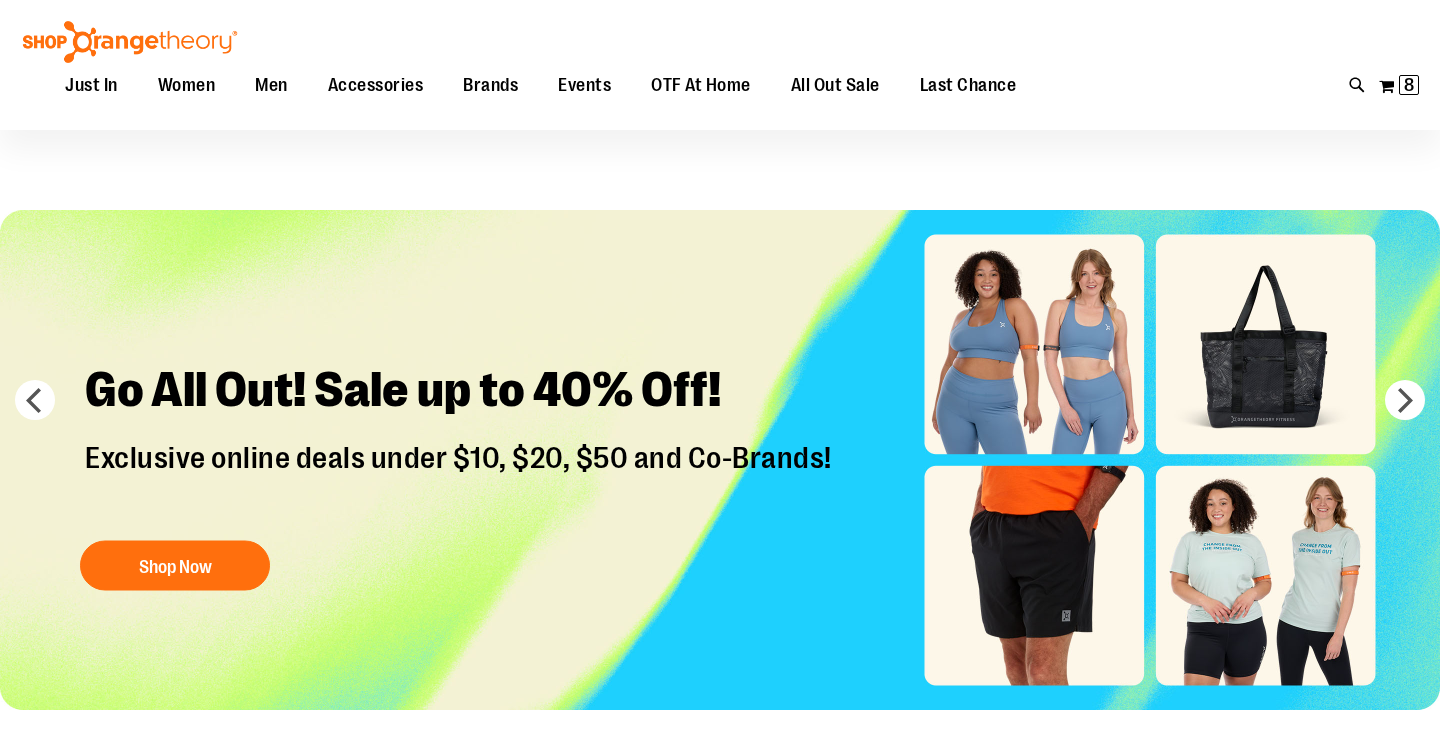 scroll, scrollTop: 193, scrollLeft: 0, axis: vertical 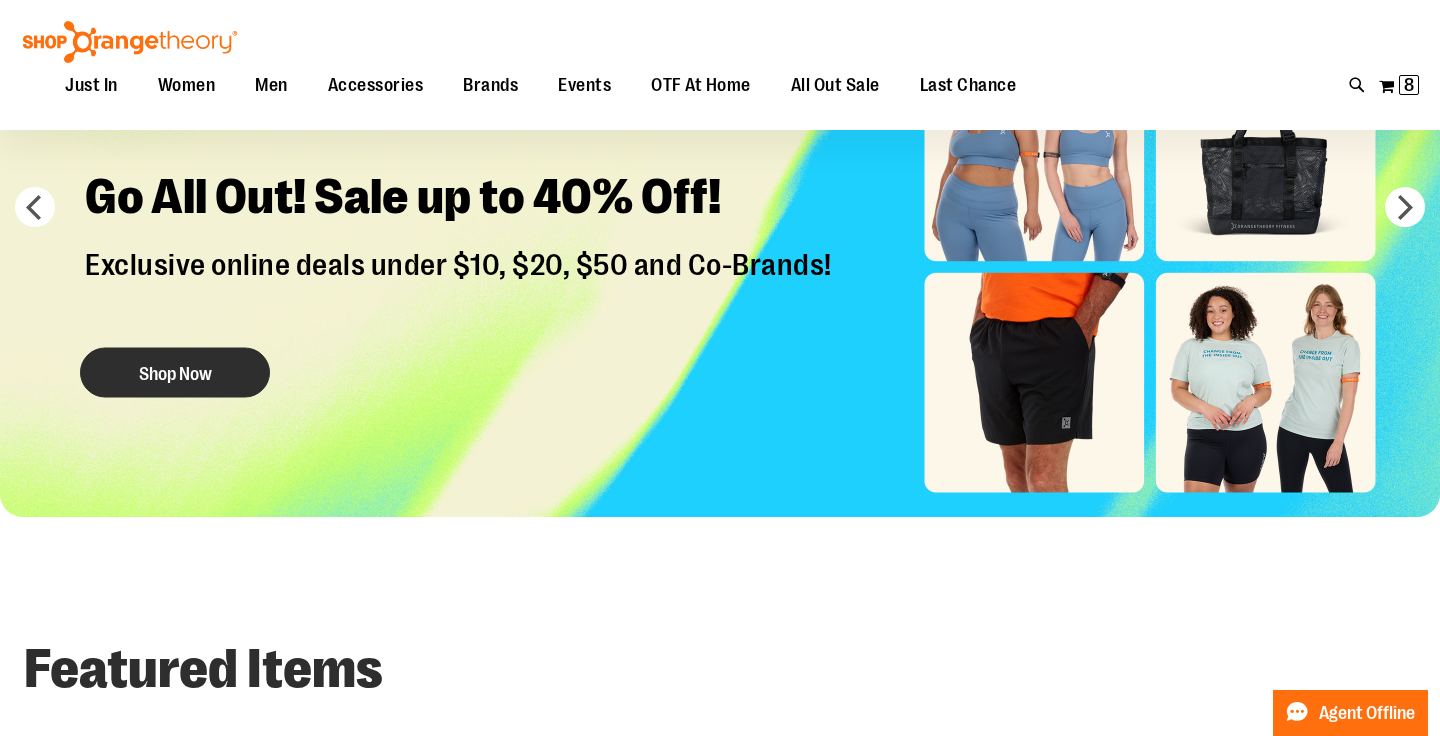 type on "**********" 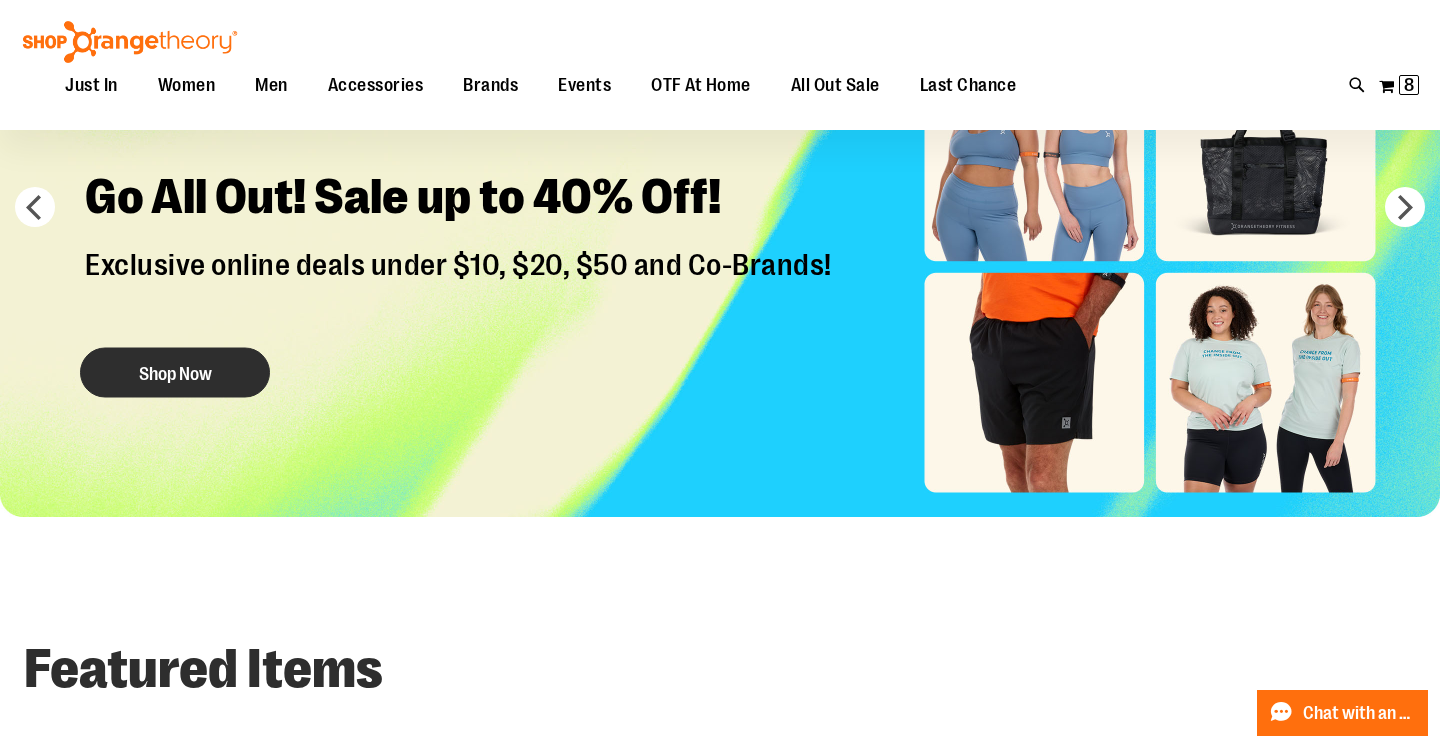 click on "Shop Now" at bounding box center [175, 373] 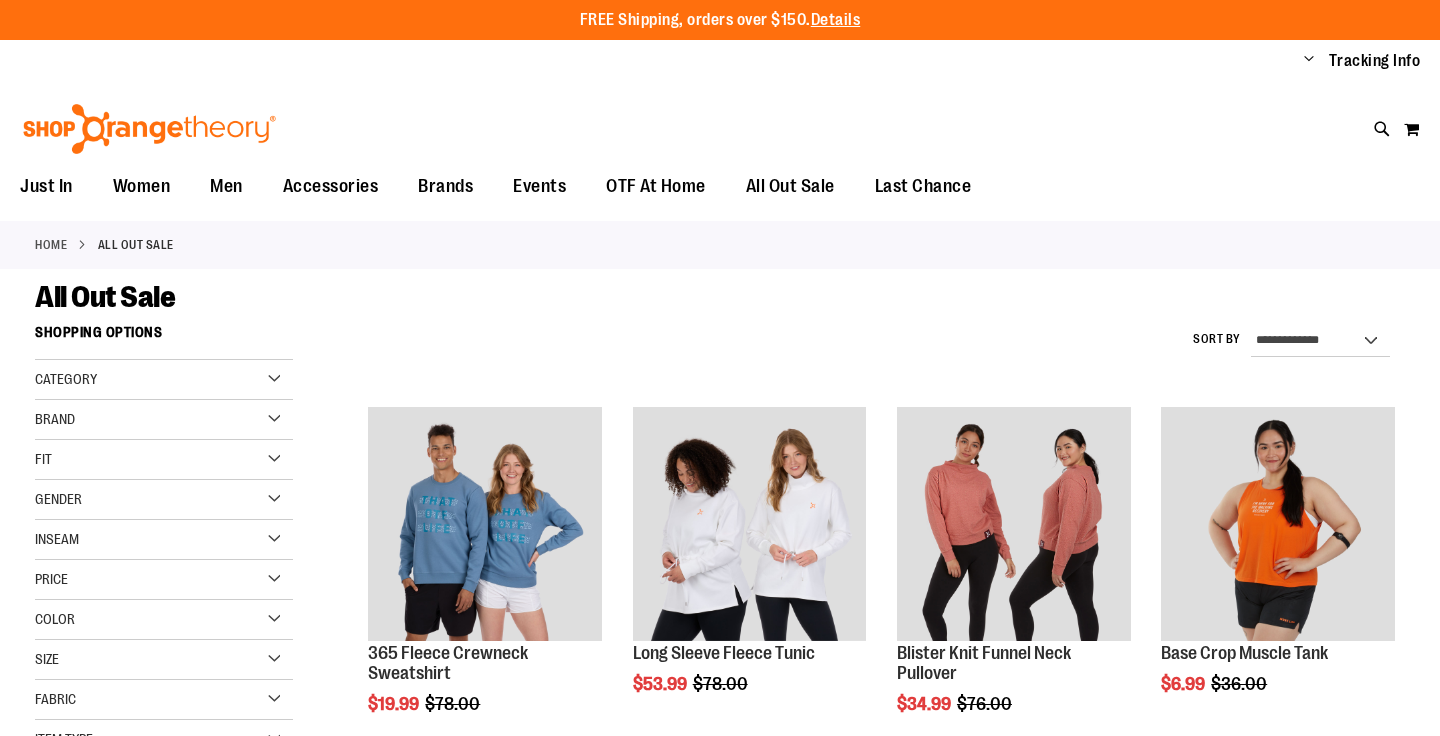 scroll, scrollTop: 0, scrollLeft: 0, axis: both 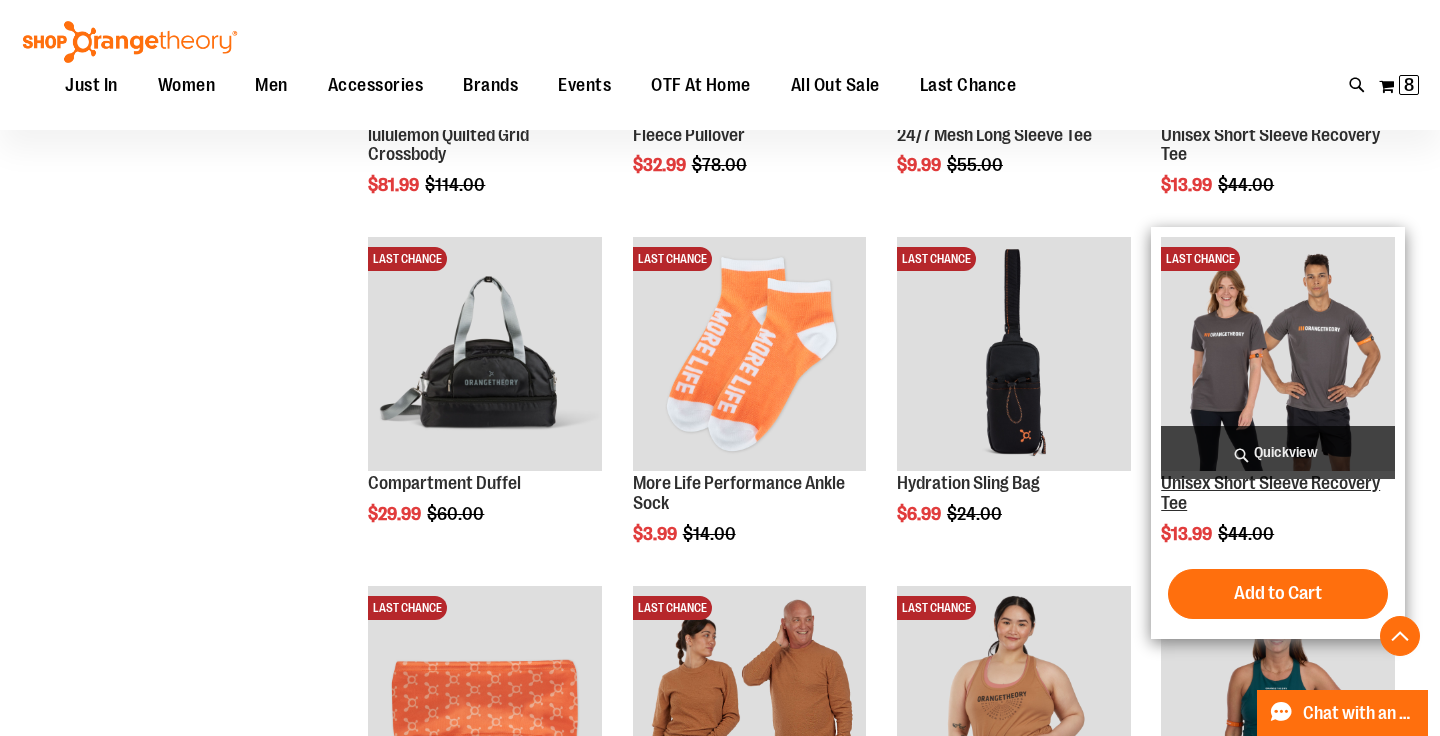 type on "**********" 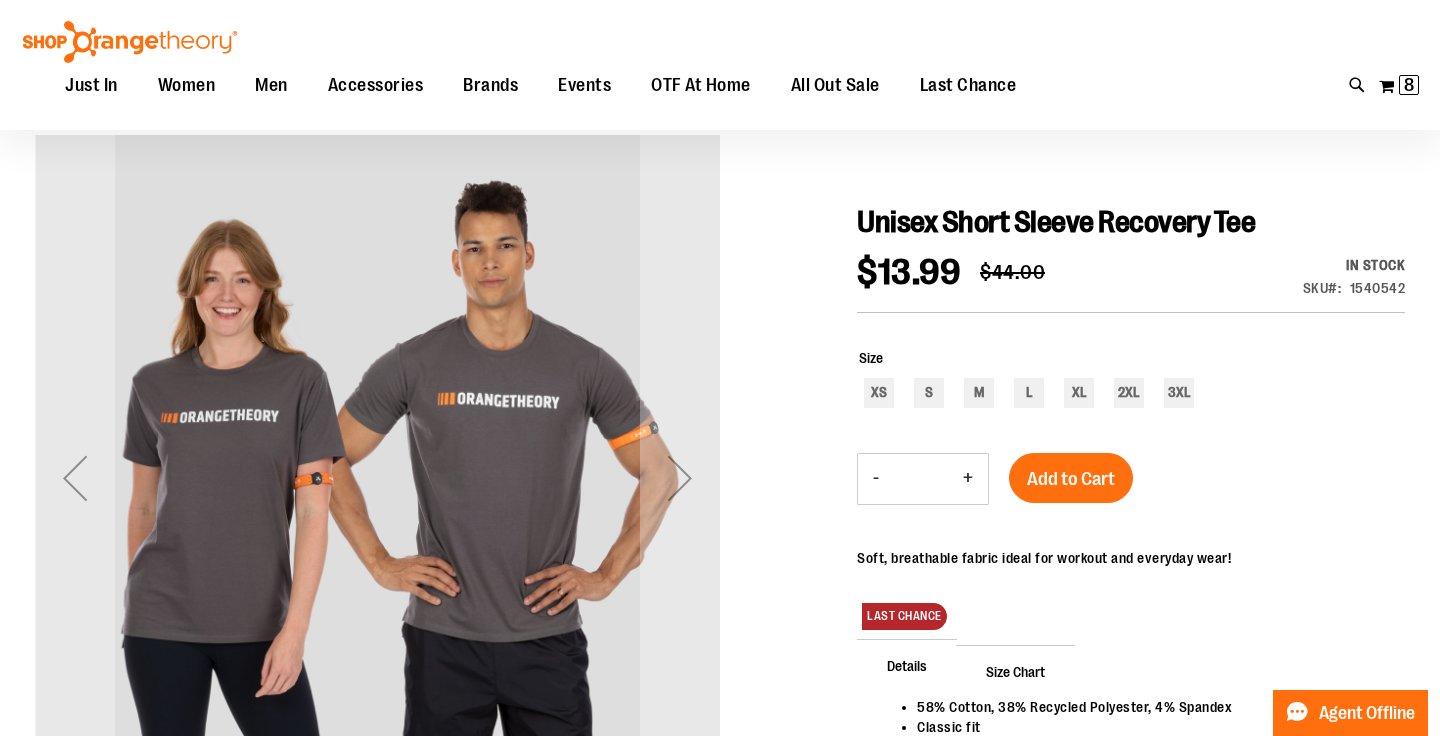 scroll, scrollTop: 145, scrollLeft: 0, axis: vertical 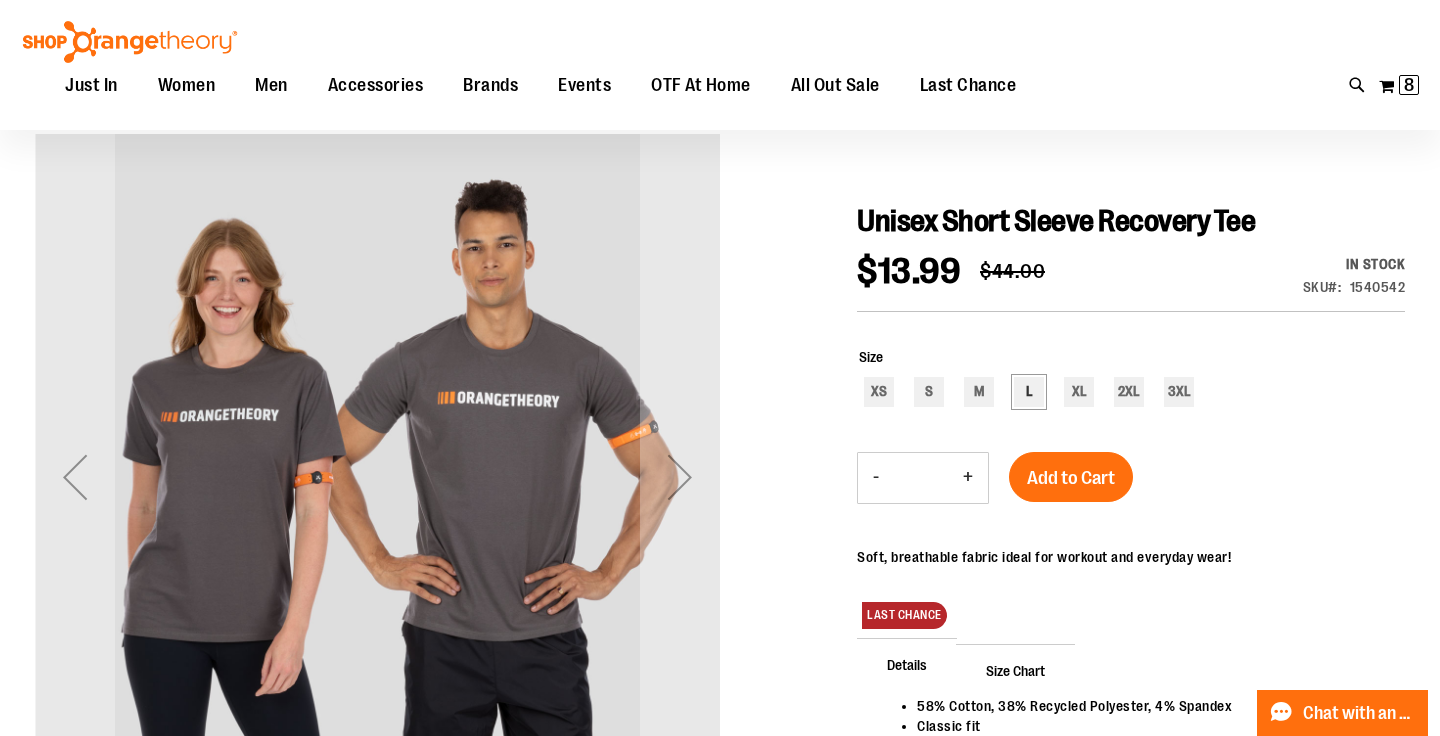type on "**********" 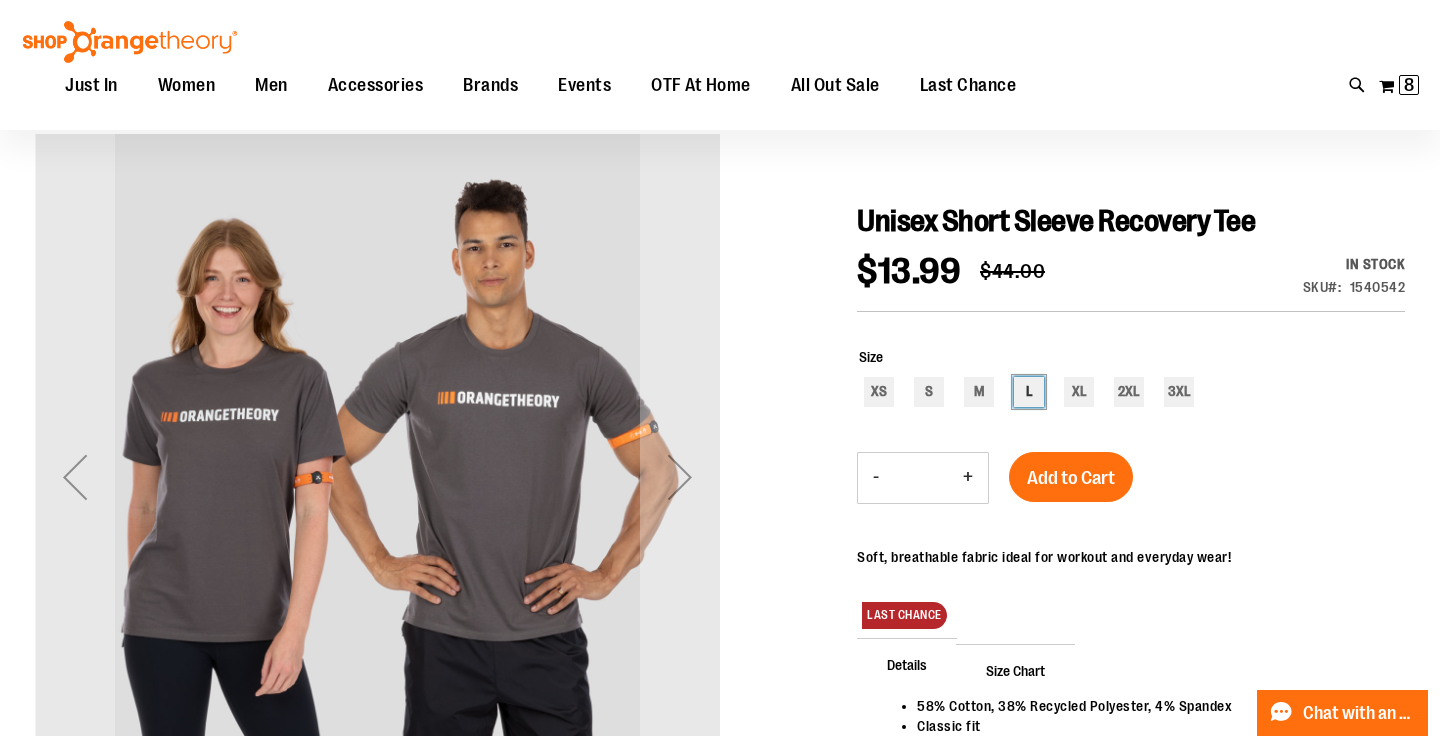 click on "L" at bounding box center (1029, 392) 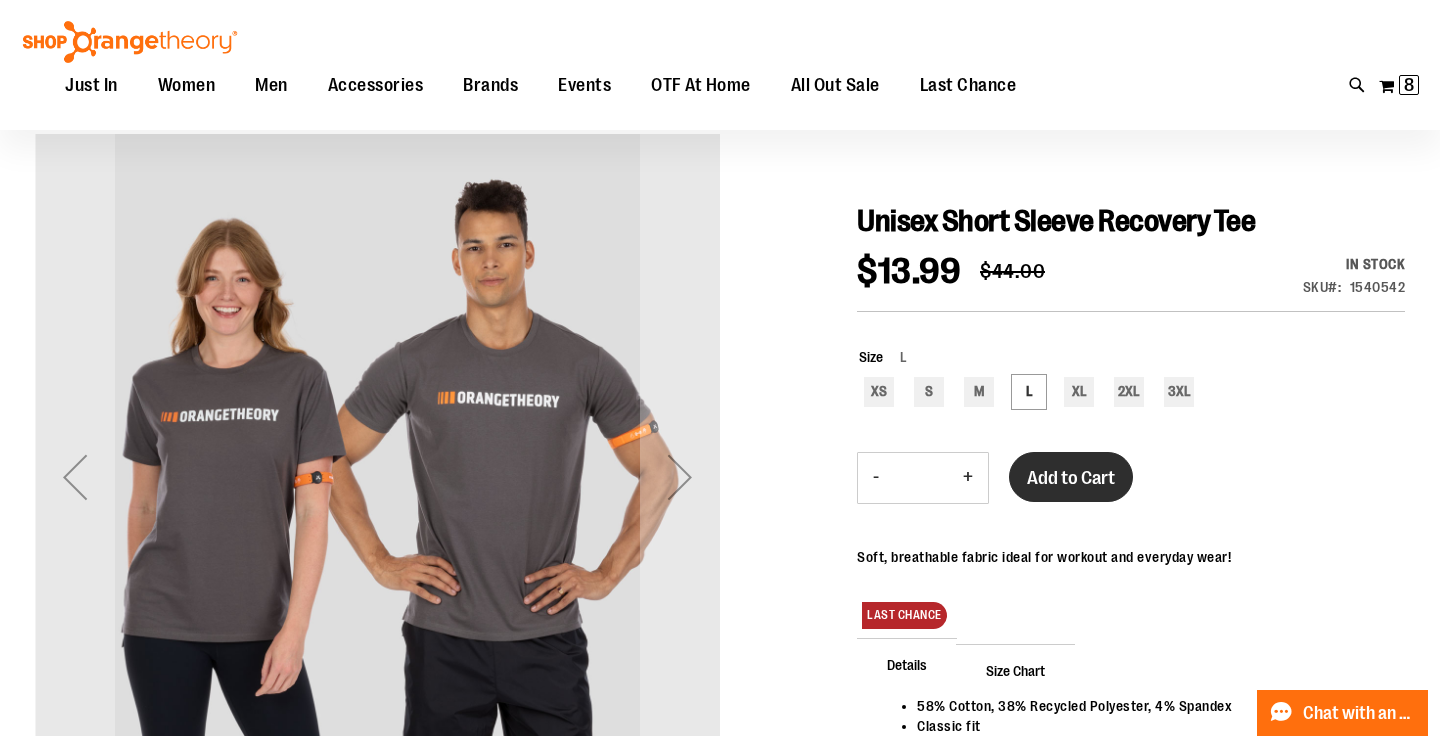 click on "Add to Cart" at bounding box center [1071, 477] 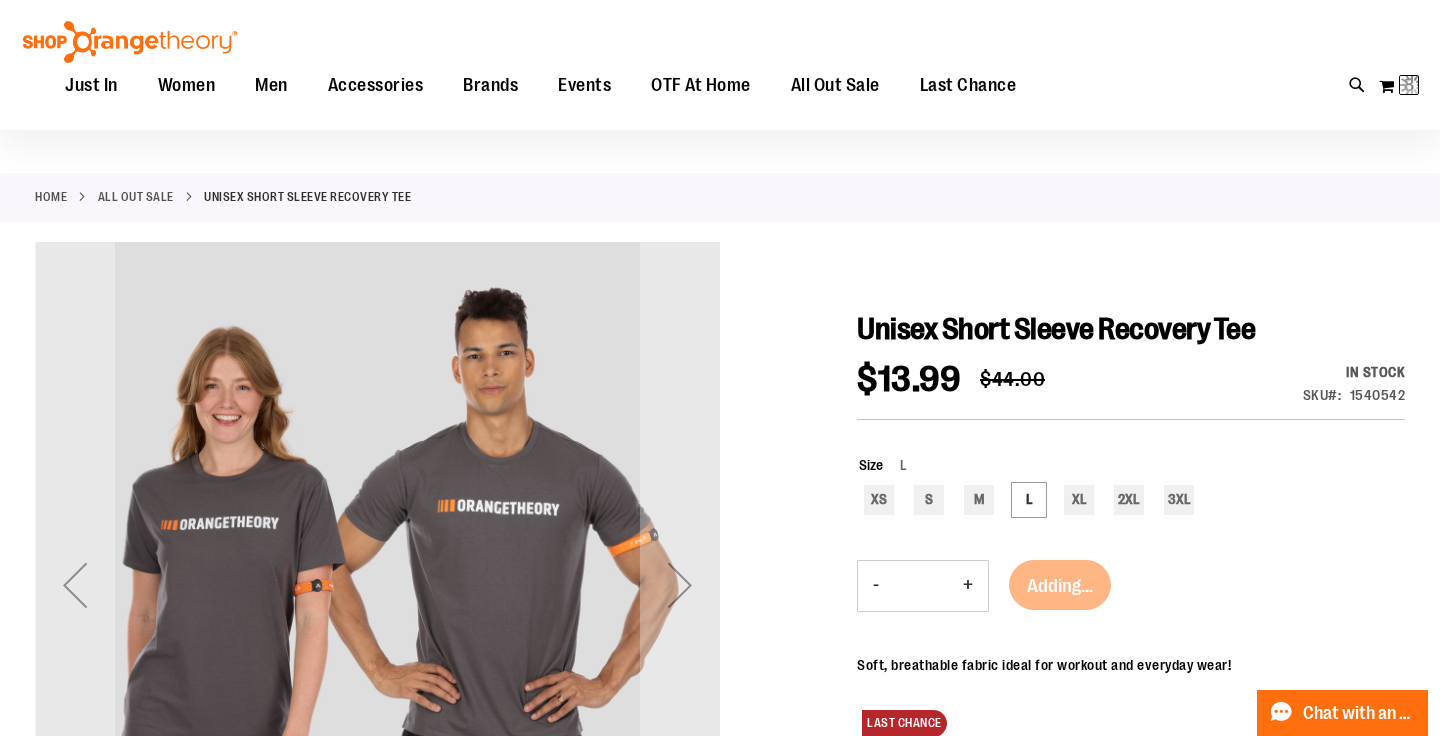scroll, scrollTop: 0, scrollLeft: 0, axis: both 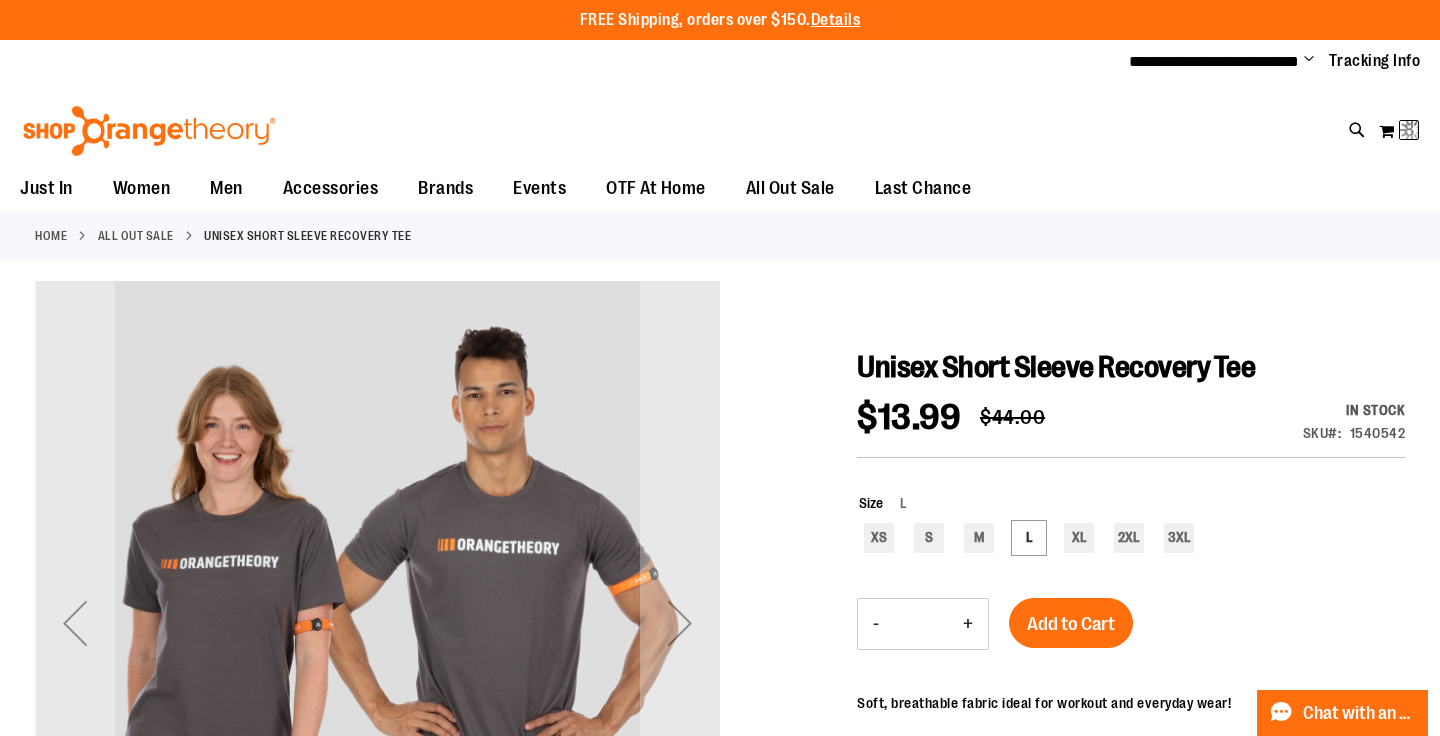 click at bounding box center (149, 131) 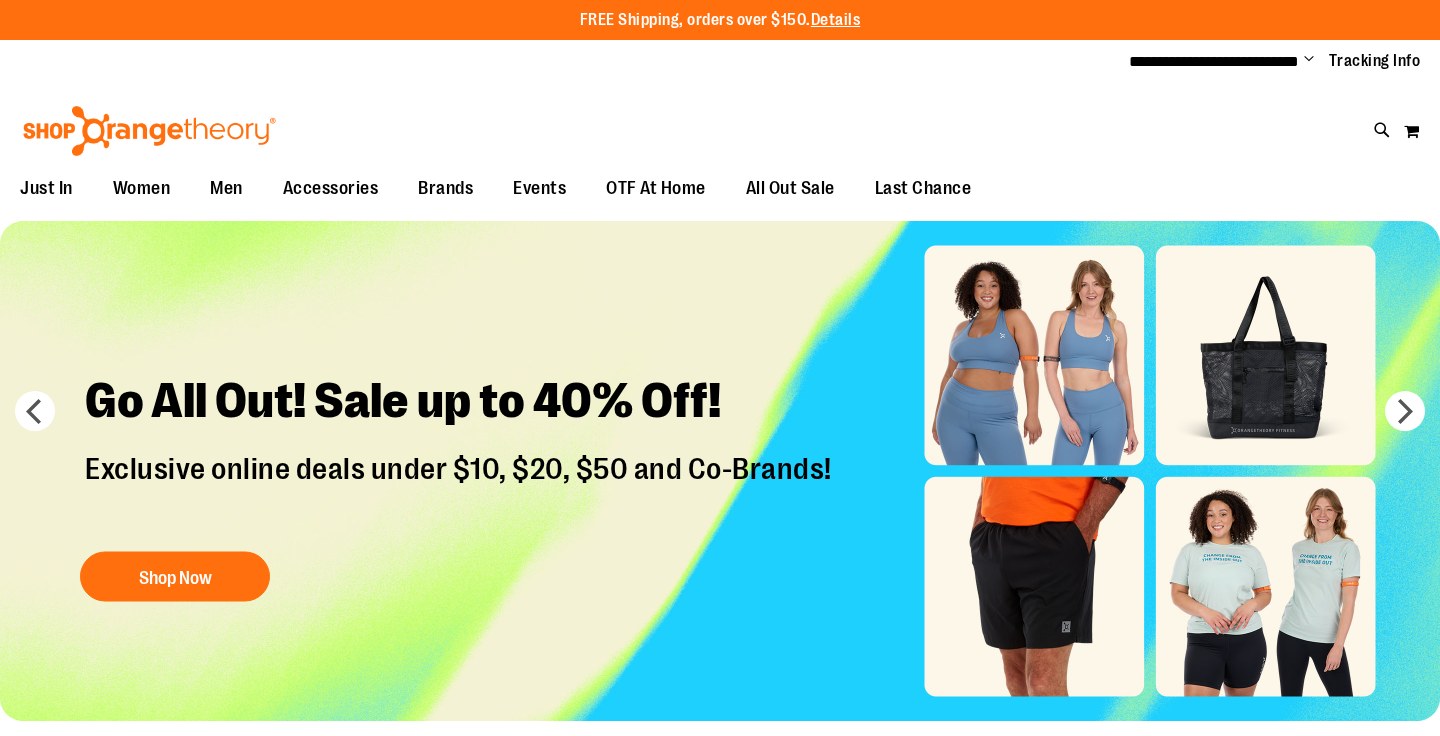 scroll, scrollTop: 0, scrollLeft: 0, axis: both 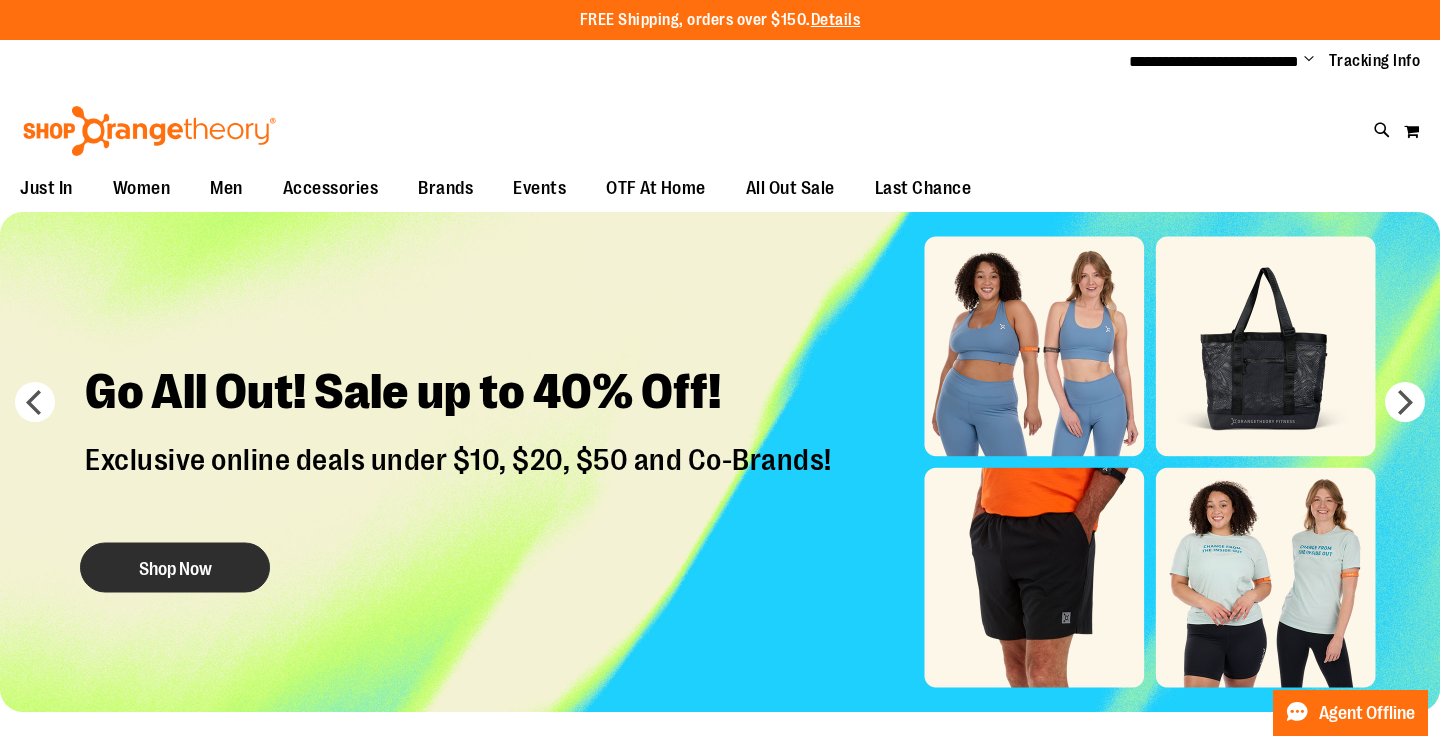type on "**********" 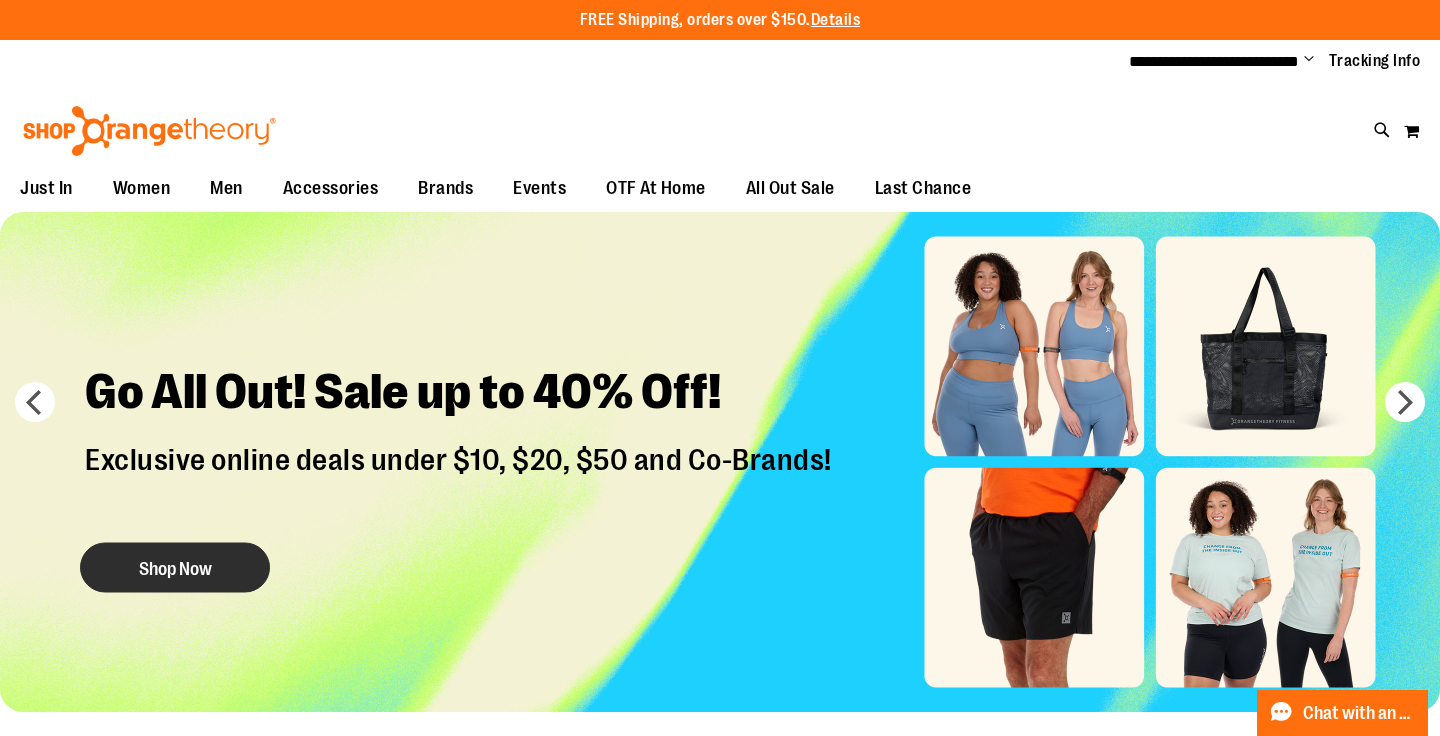 click on "Shop Now" at bounding box center (175, 567) 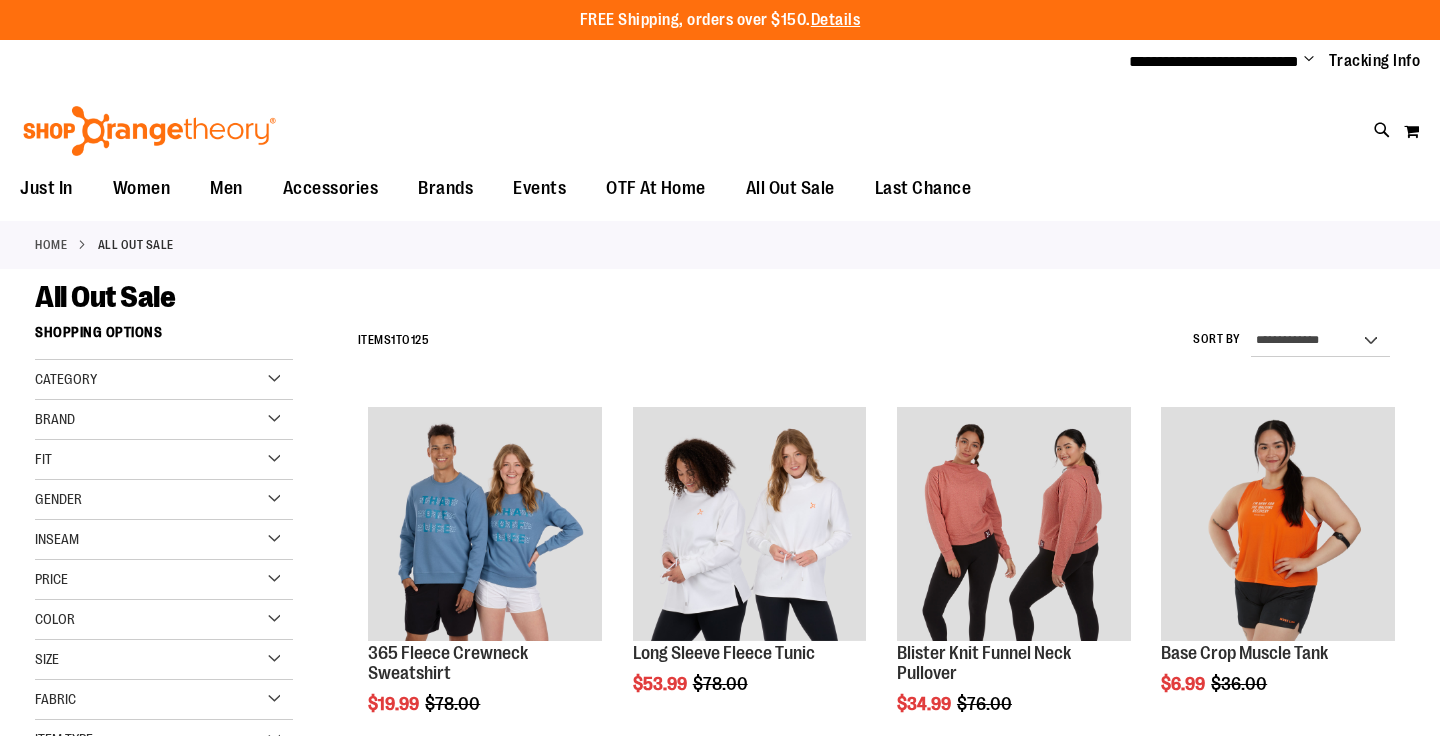 scroll, scrollTop: 0, scrollLeft: 0, axis: both 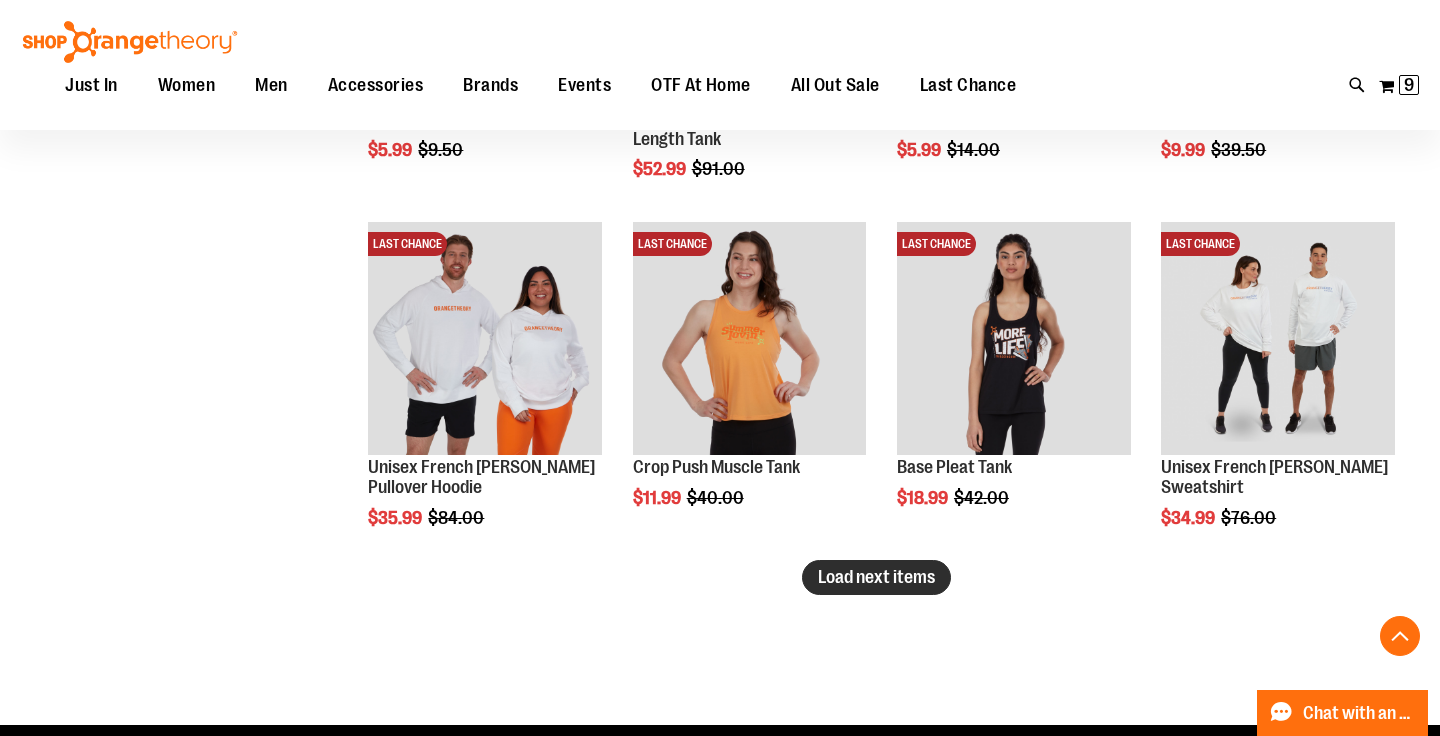 type on "**********" 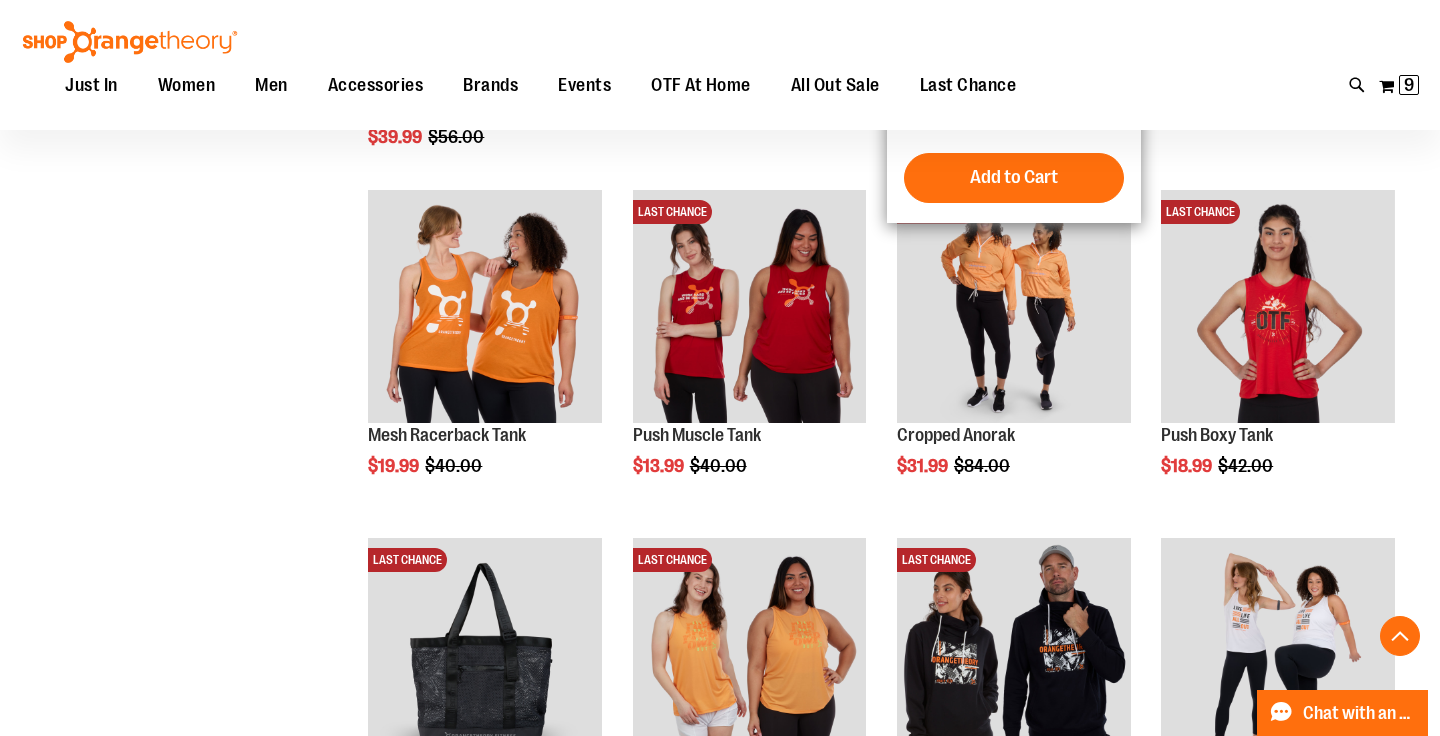 scroll, scrollTop: 3987, scrollLeft: 0, axis: vertical 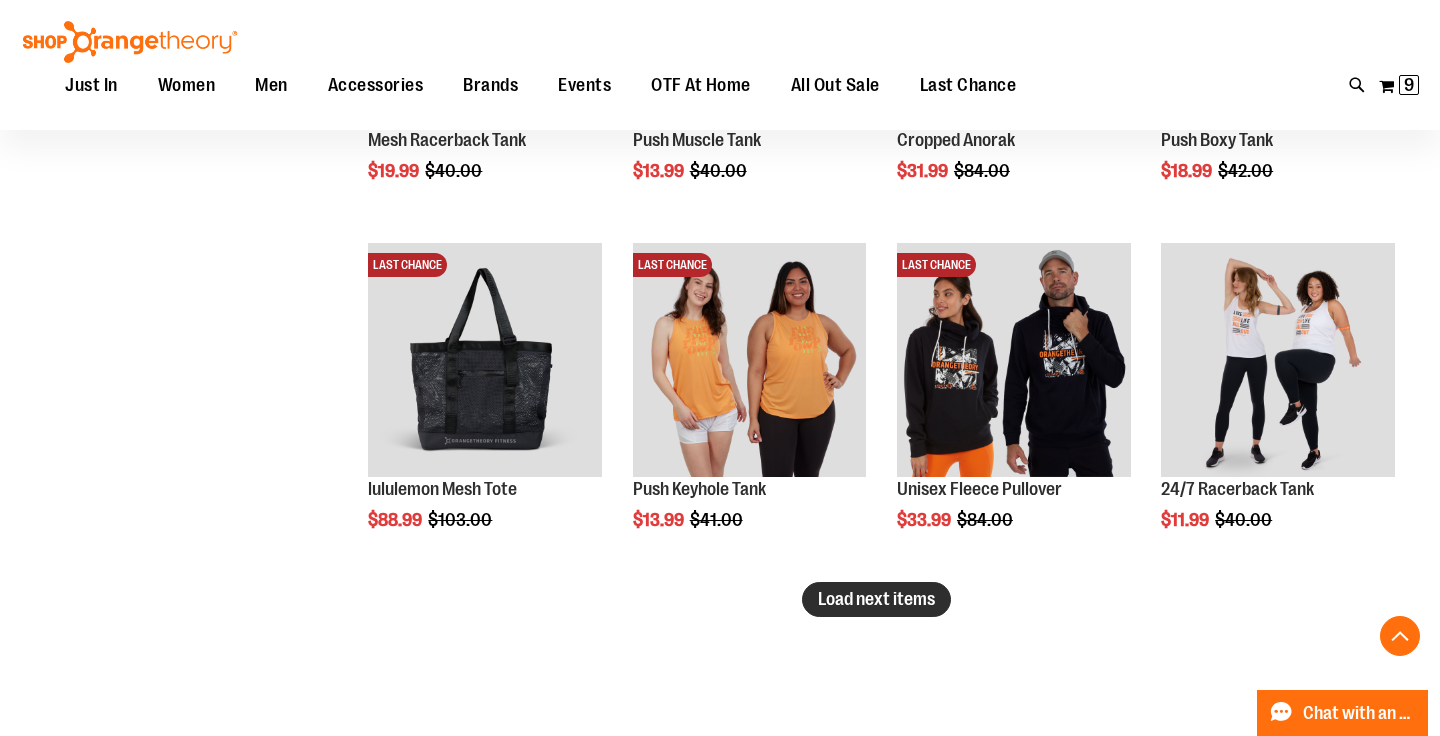 click on "Load next items" at bounding box center [876, 599] 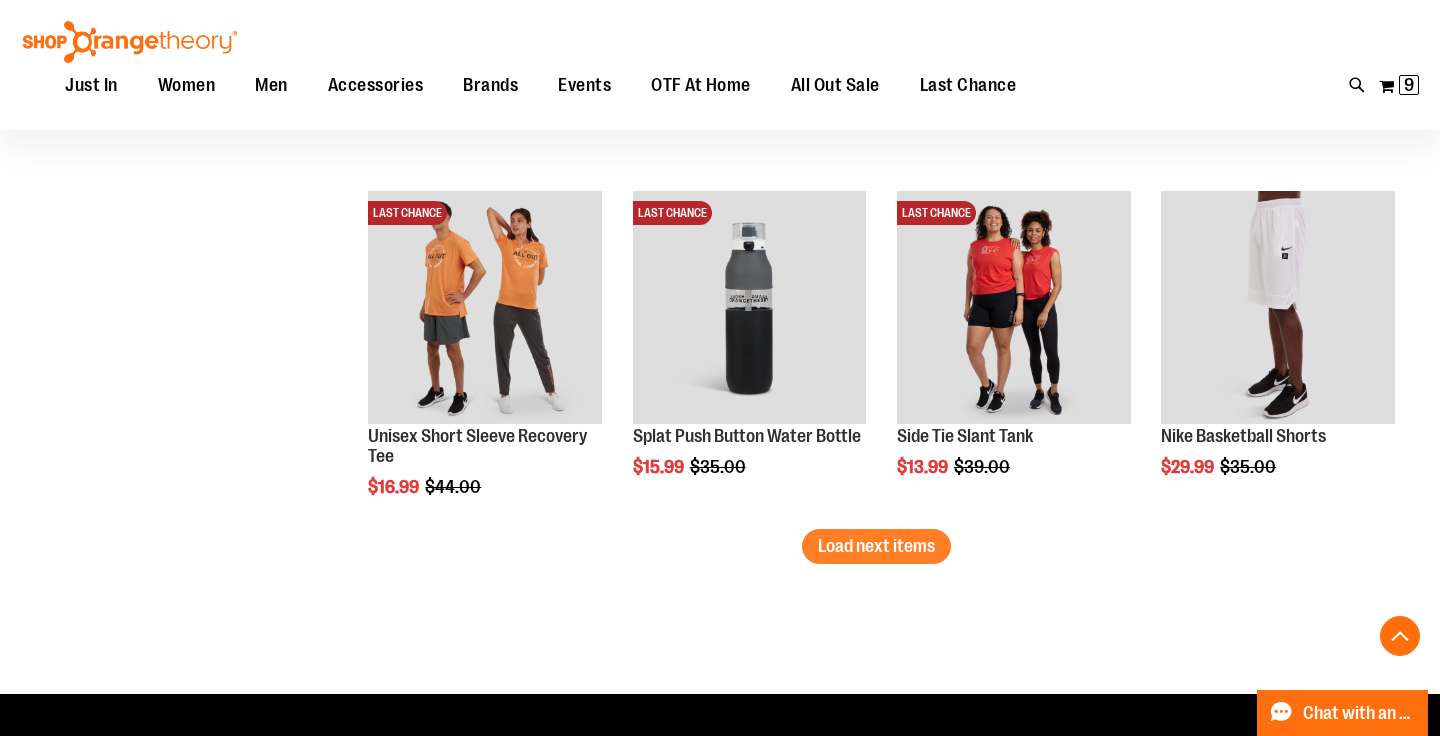 scroll, scrollTop: 5083, scrollLeft: 0, axis: vertical 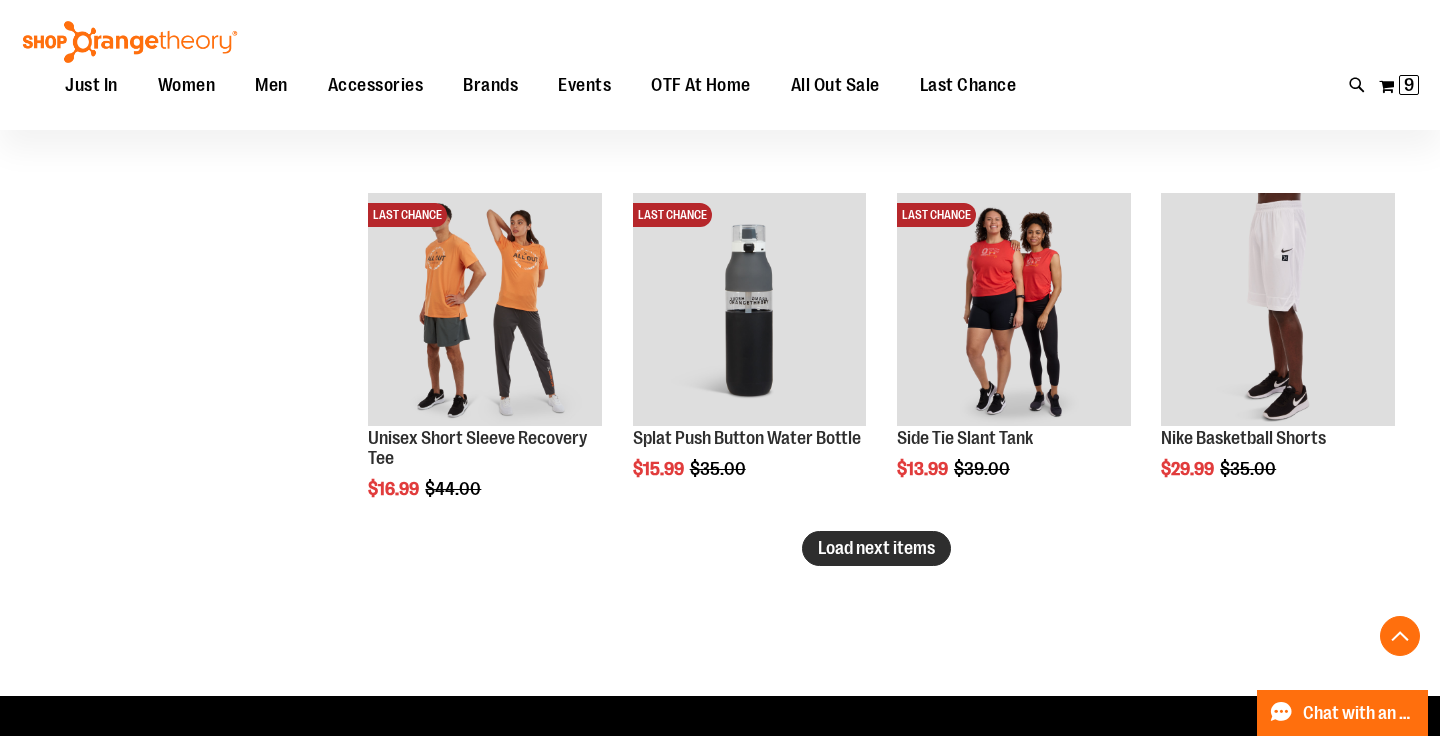 click on "Load next items" at bounding box center [876, 548] 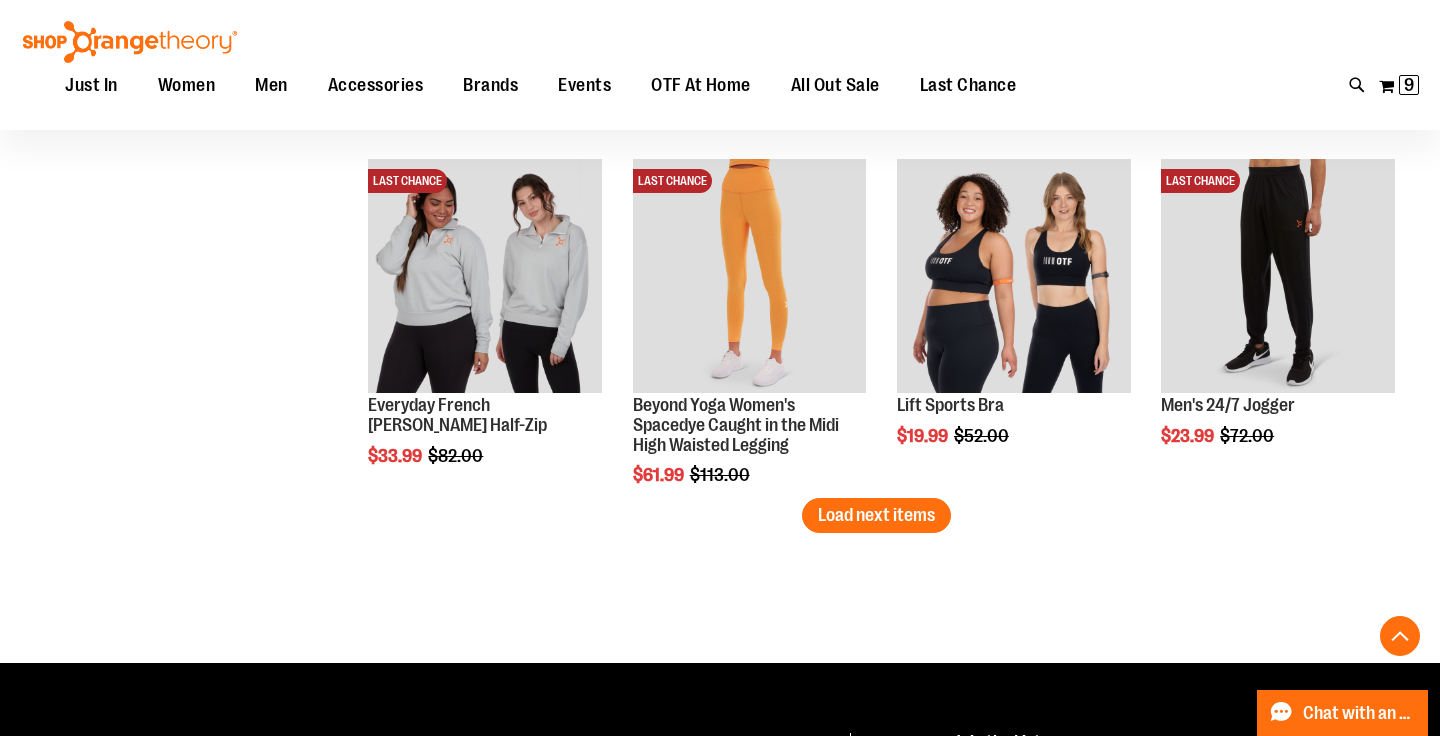 scroll, scrollTop: 6163, scrollLeft: 0, axis: vertical 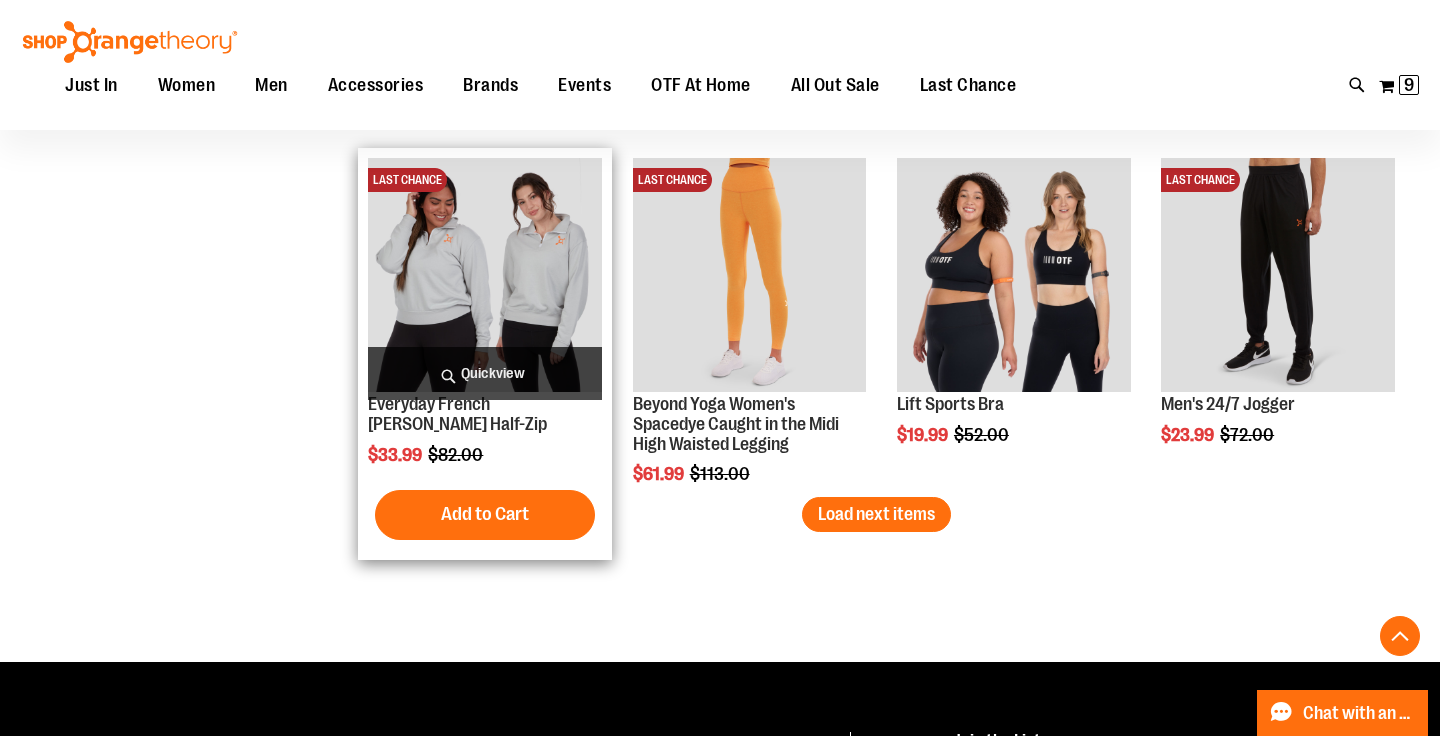 click at bounding box center [485, 275] 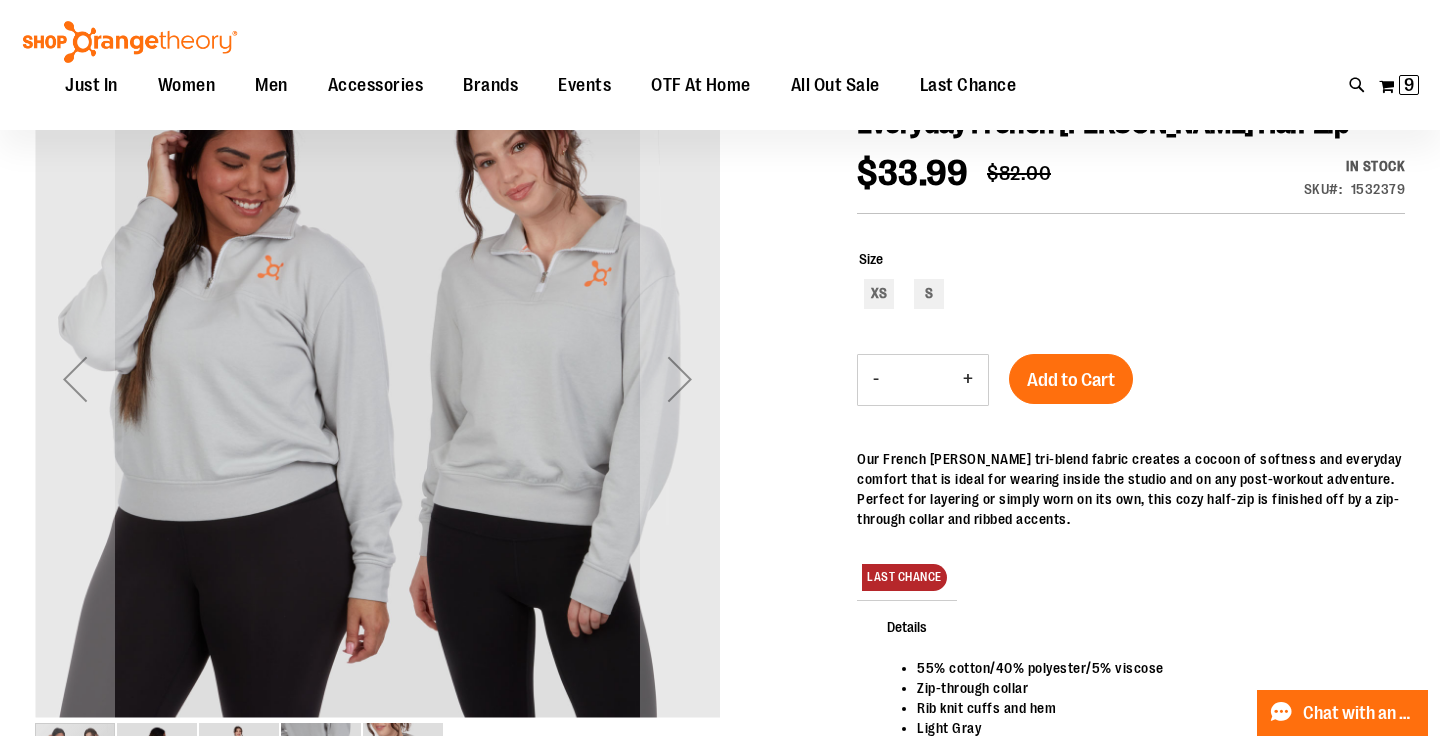 scroll, scrollTop: 240, scrollLeft: 0, axis: vertical 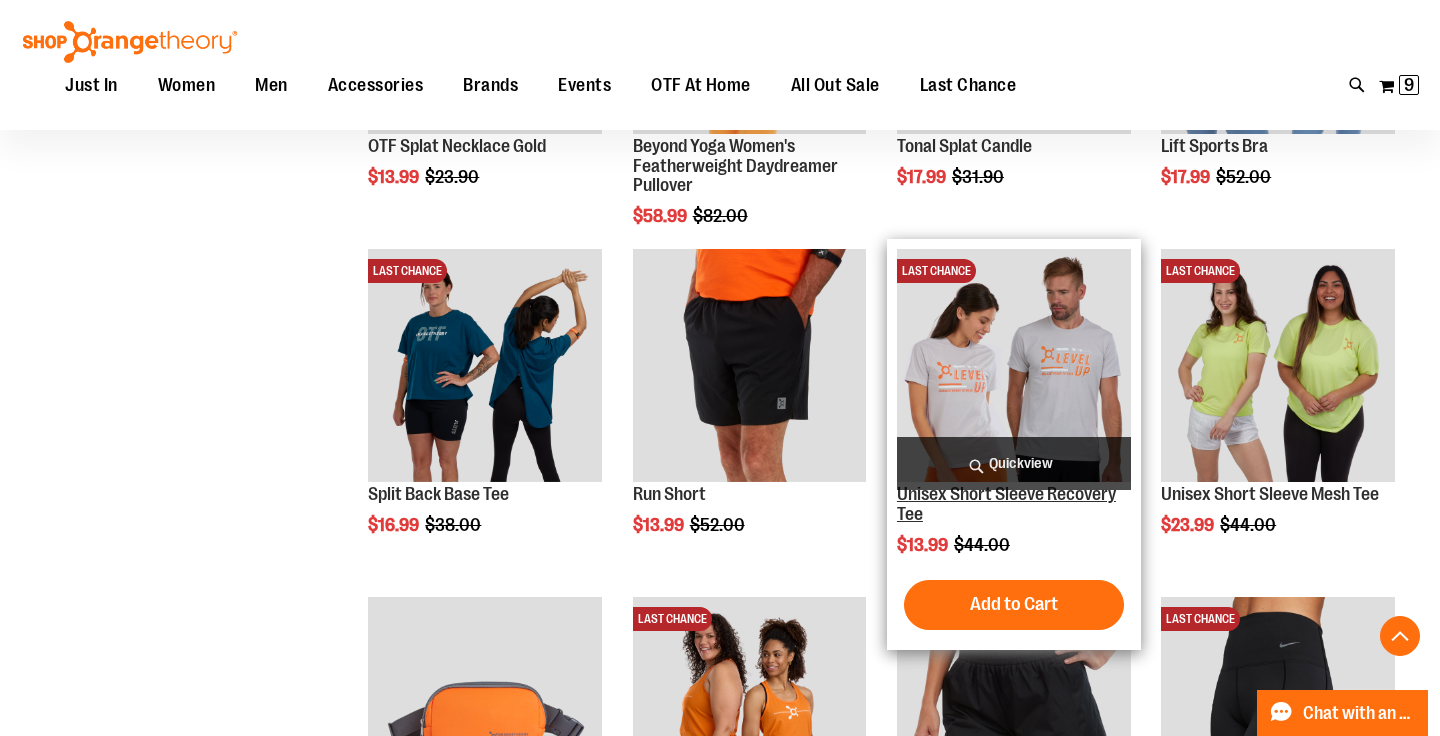 type on "**********" 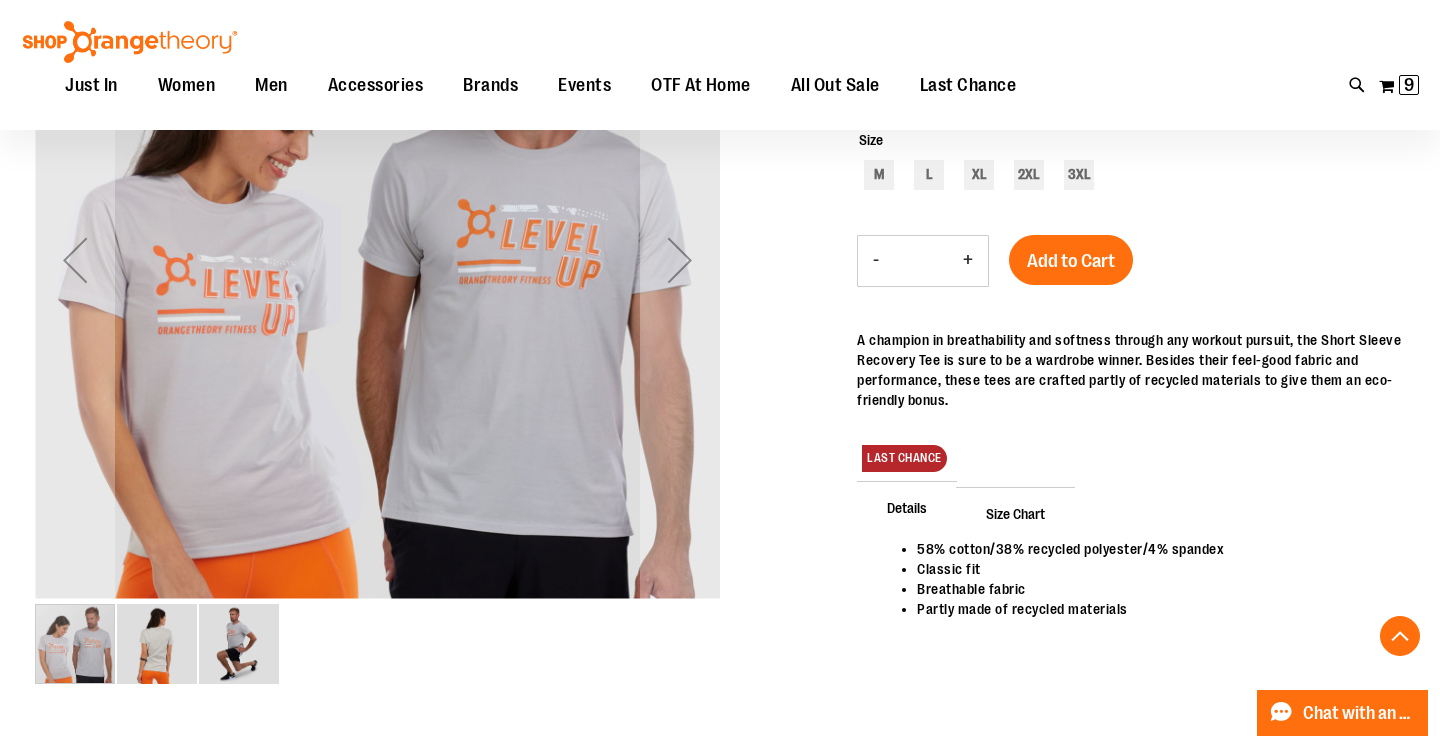 scroll, scrollTop: 359, scrollLeft: 0, axis: vertical 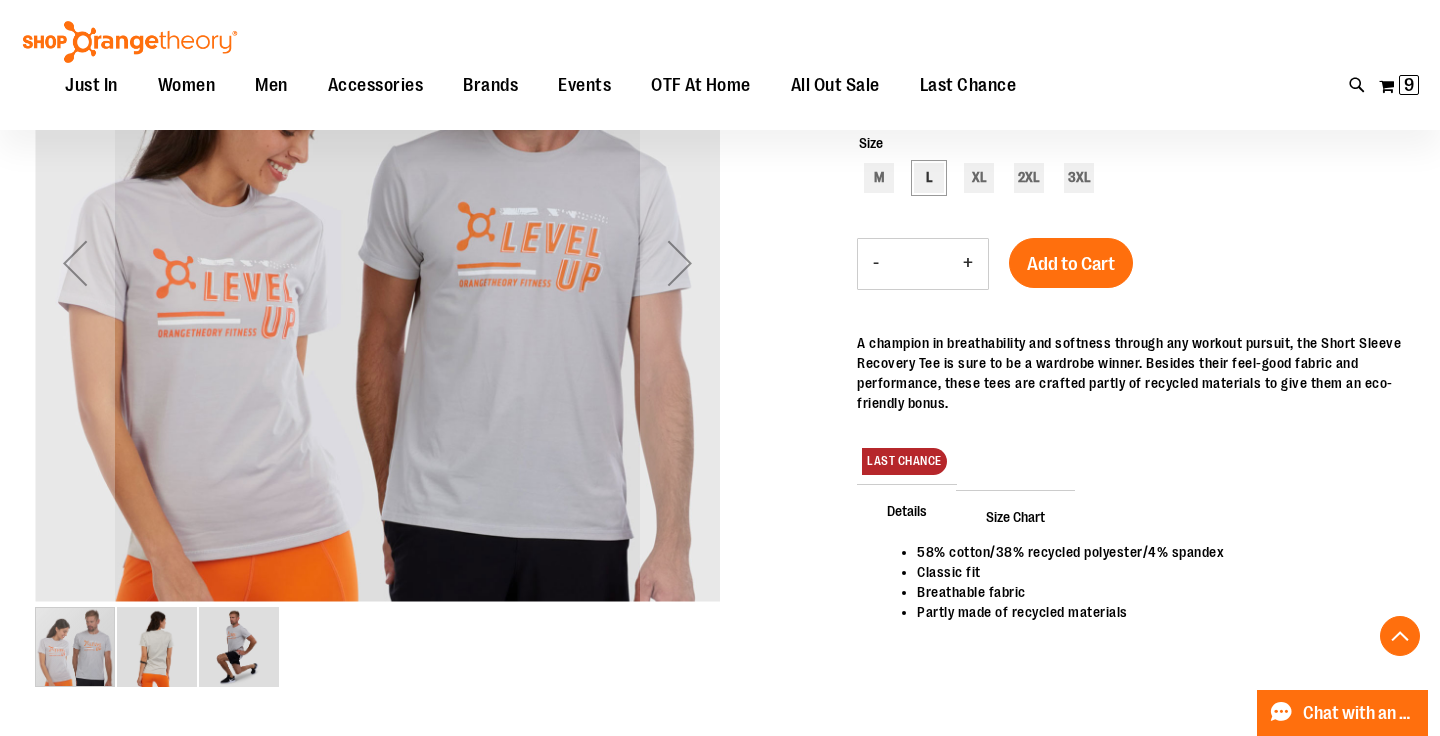 type on "**********" 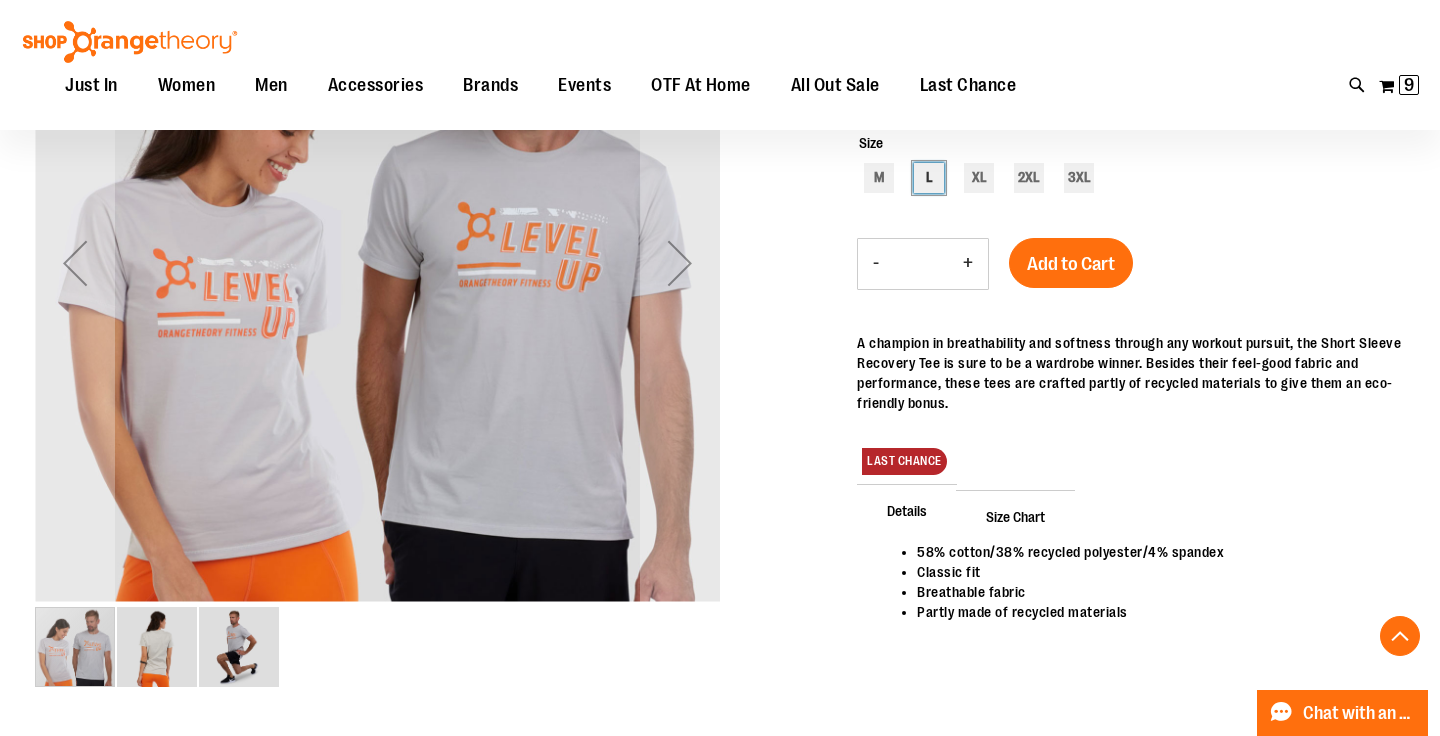 click on "L" at bounding box center [929, 178] 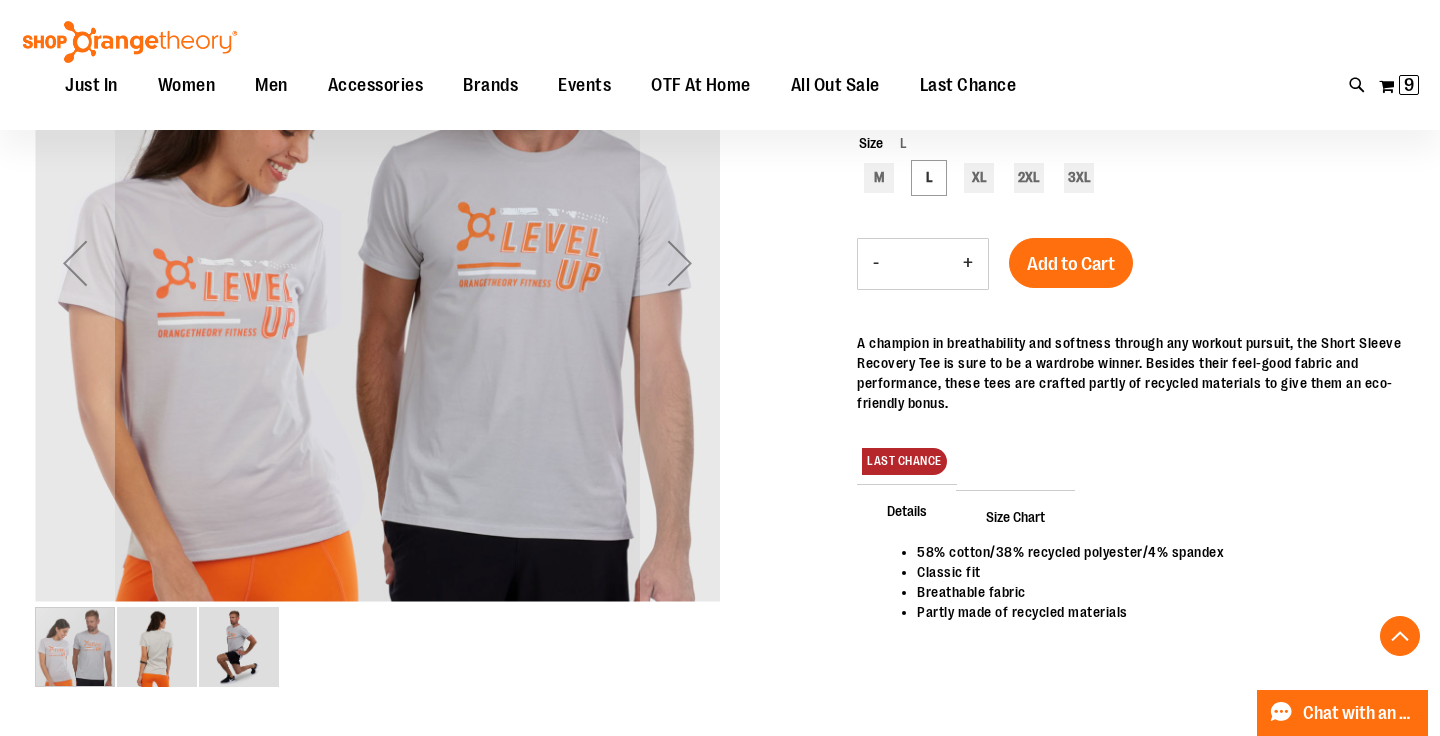 click on "Add to Cart" at bounding box center [1071, 264] 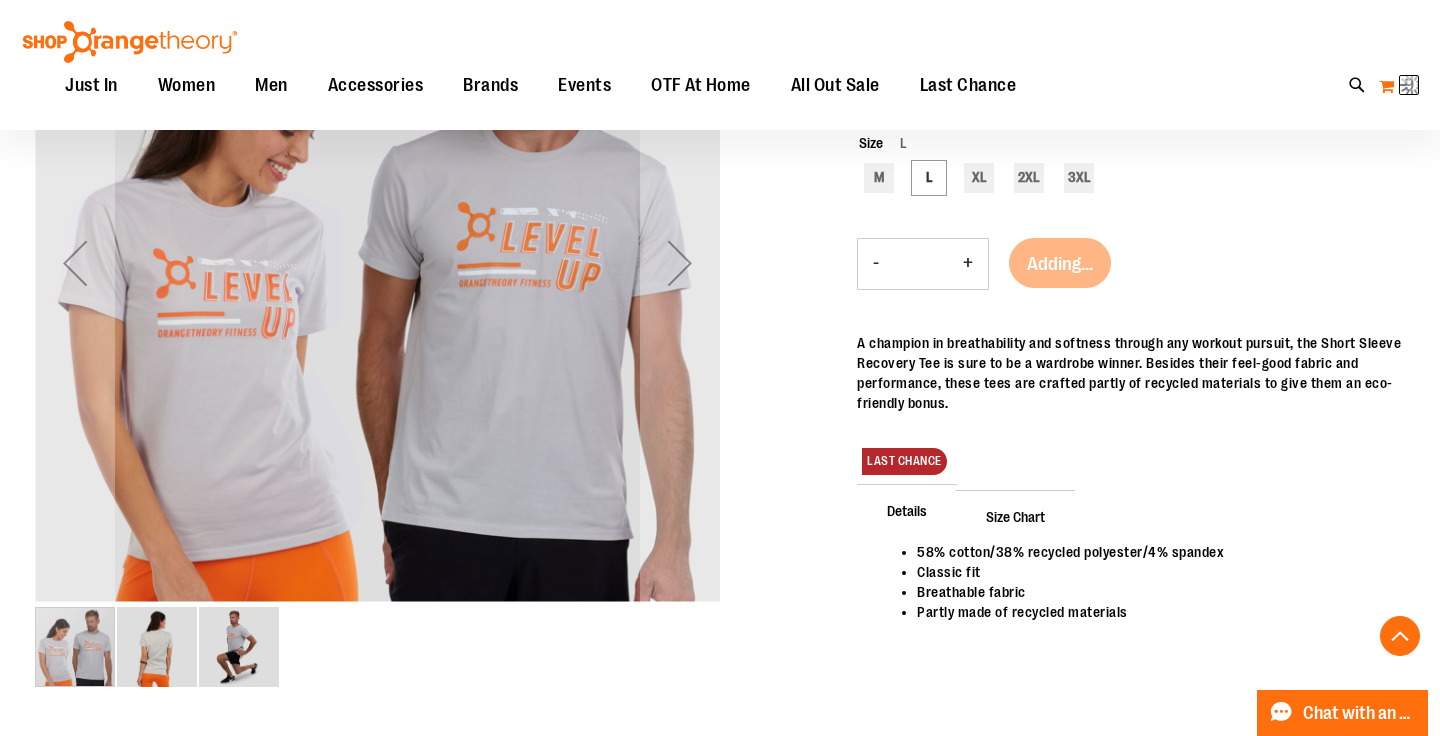 click on "My Cart
9
9
items" at bounding box center (1399, 86) 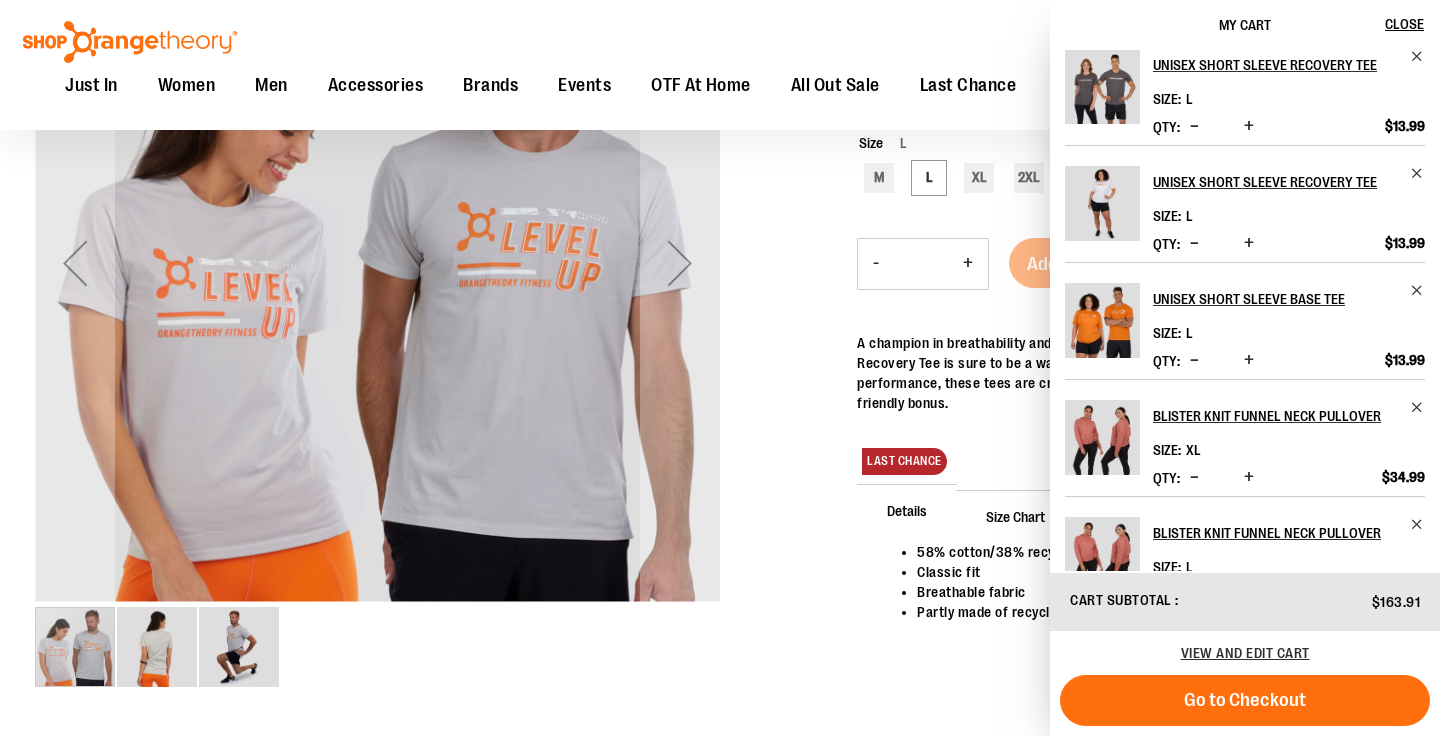 scroll, scrollTop: 0, scrollLeft: 0, axis: both 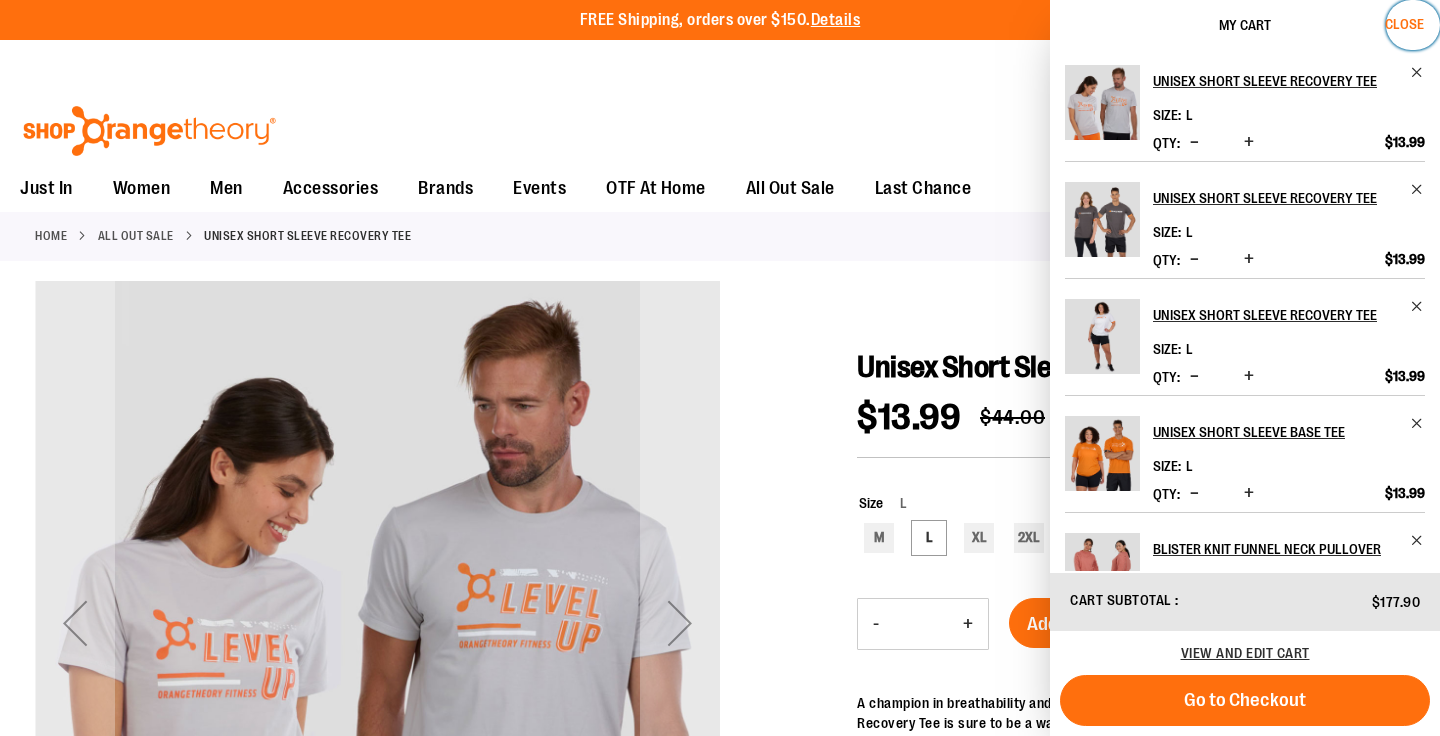 click on "Close" at bounding box center [1404, 24] 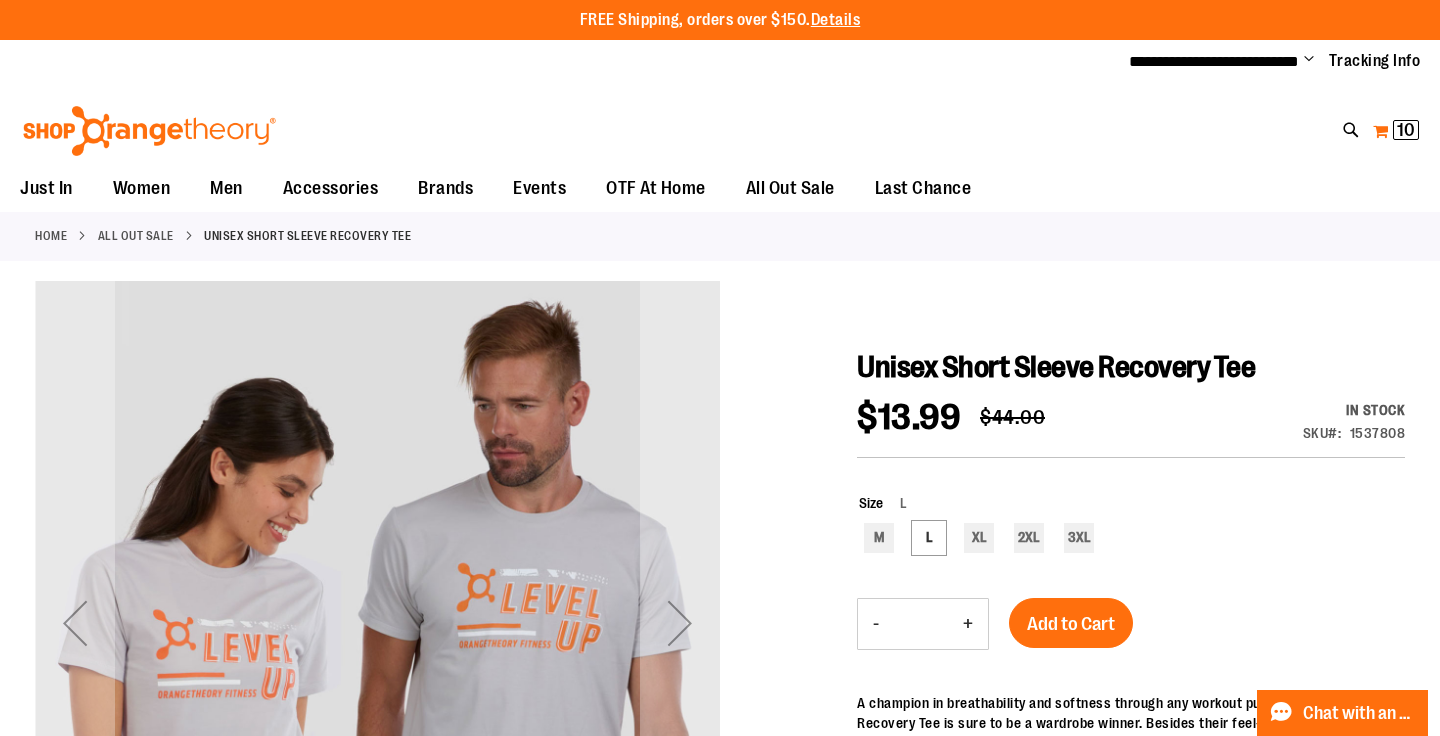 click on "My Cart
10
10
items" at bounding box center [1396, 131] 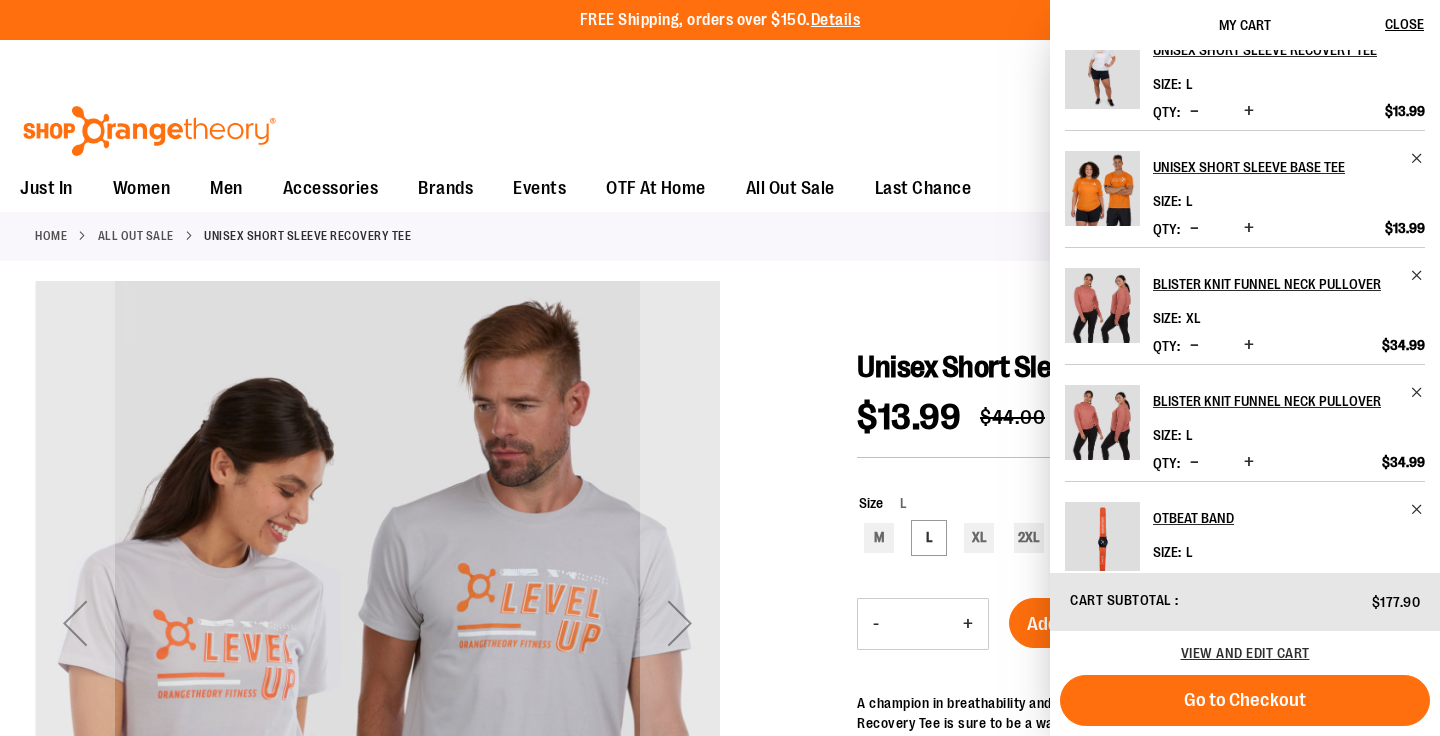 scroll, scrollTop: 0, scrollLeft: 0, axis: both 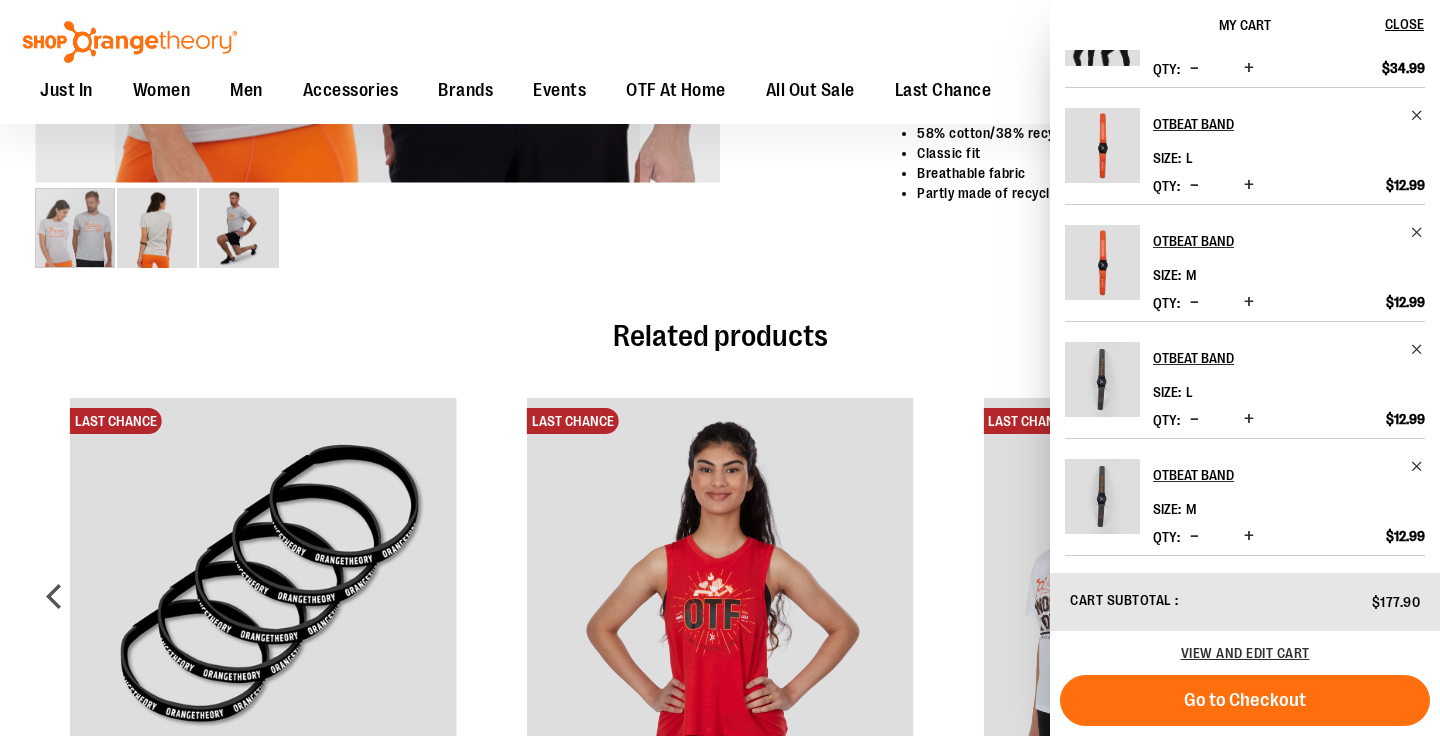 click on "Related products" at bounding box center [720, 336] 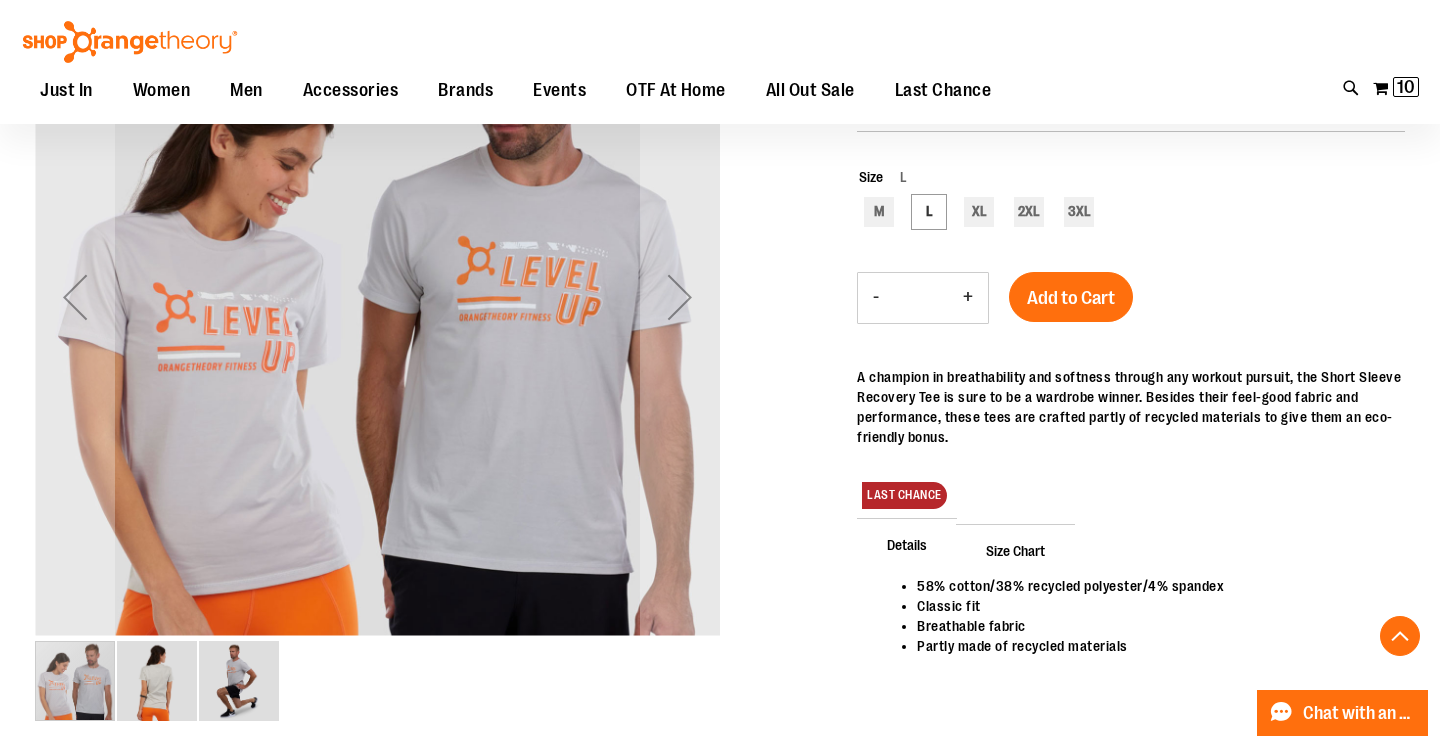 scroll, scrollTop: 0, scrollLeft: 0, axis: both 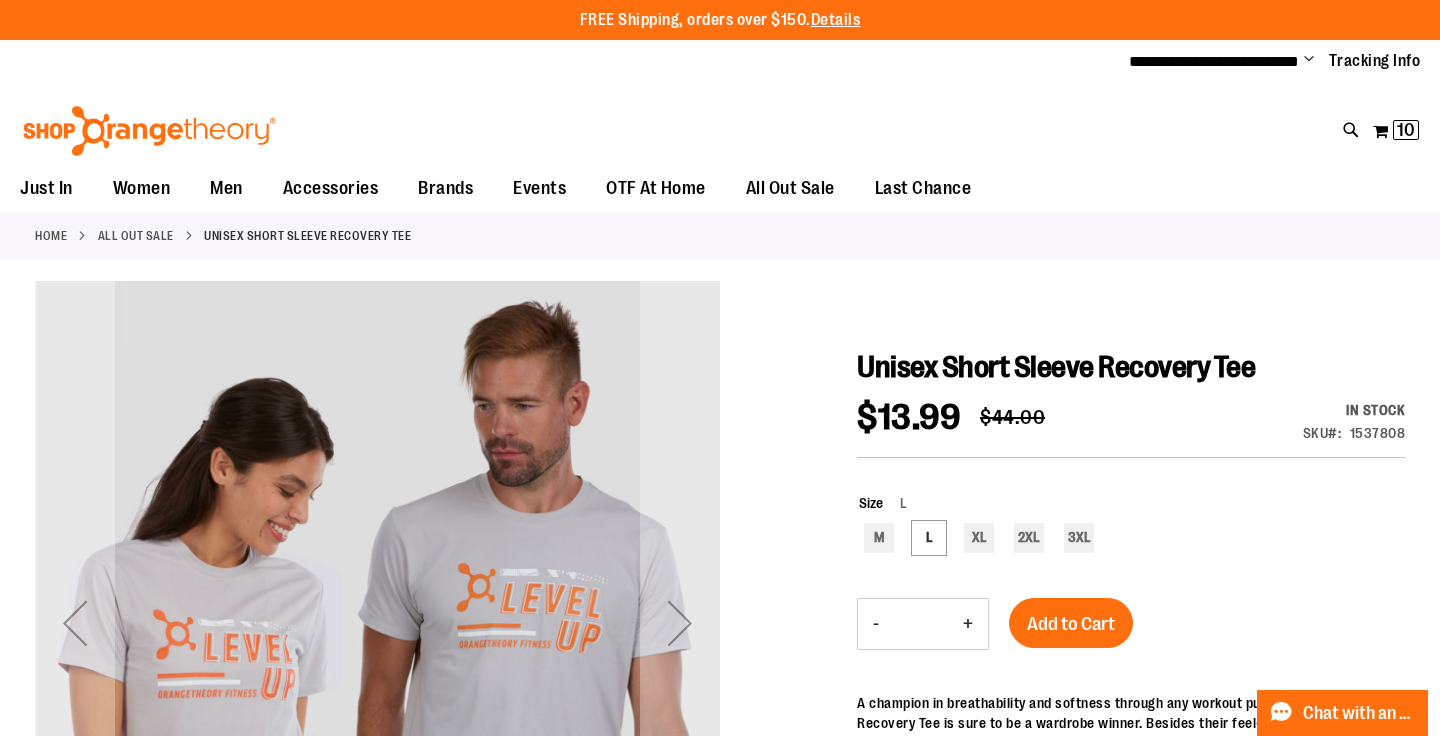 click at bounding box center (149, 131) 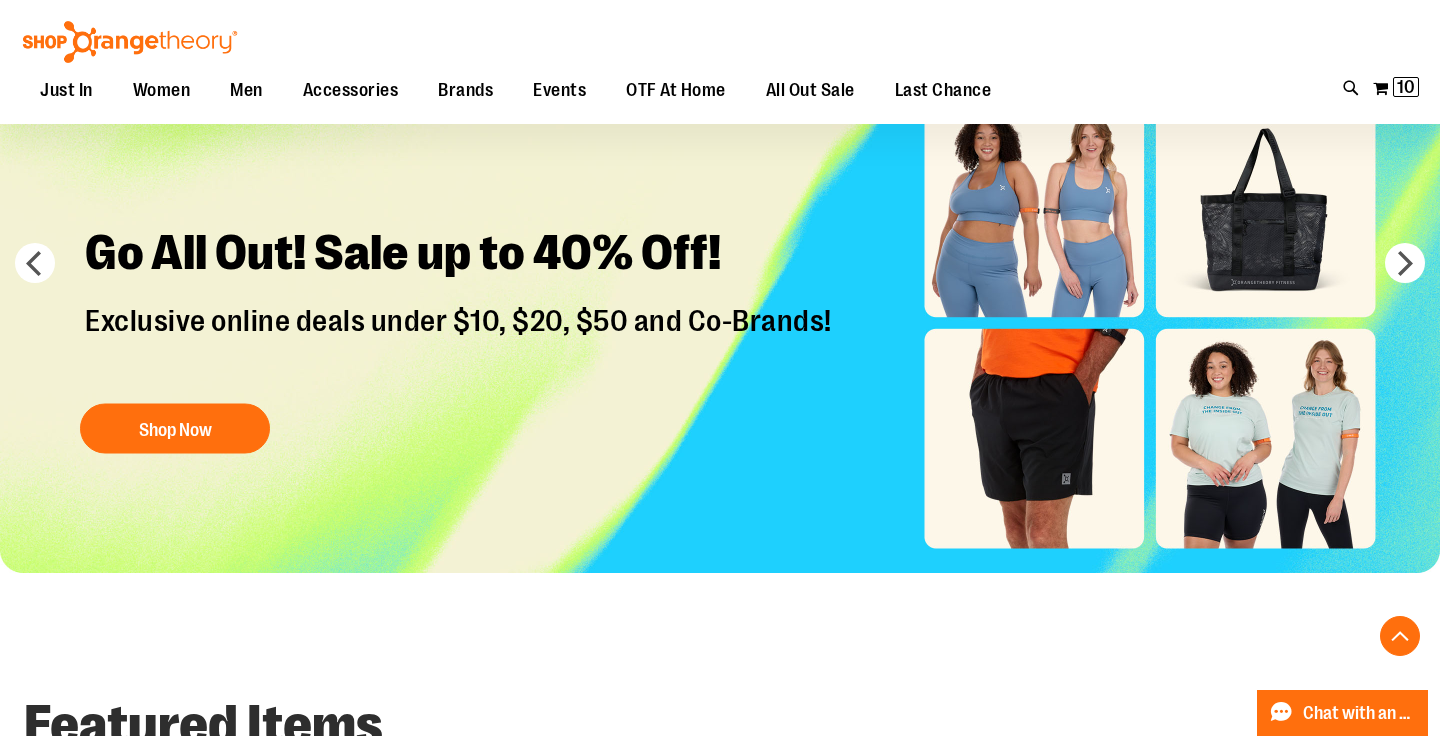 scroll, scrollTop: 0, scrollLeft: 0, axis: both 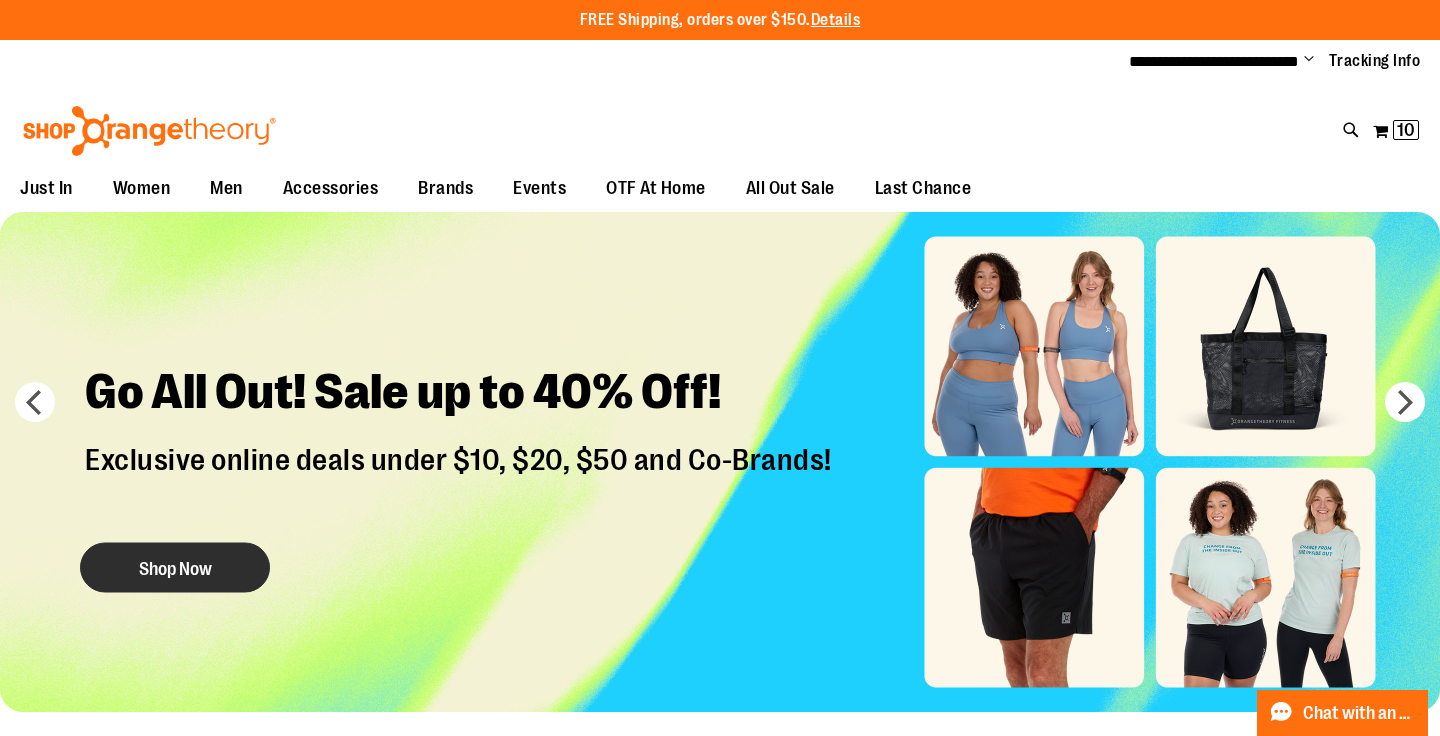 type on "**********" 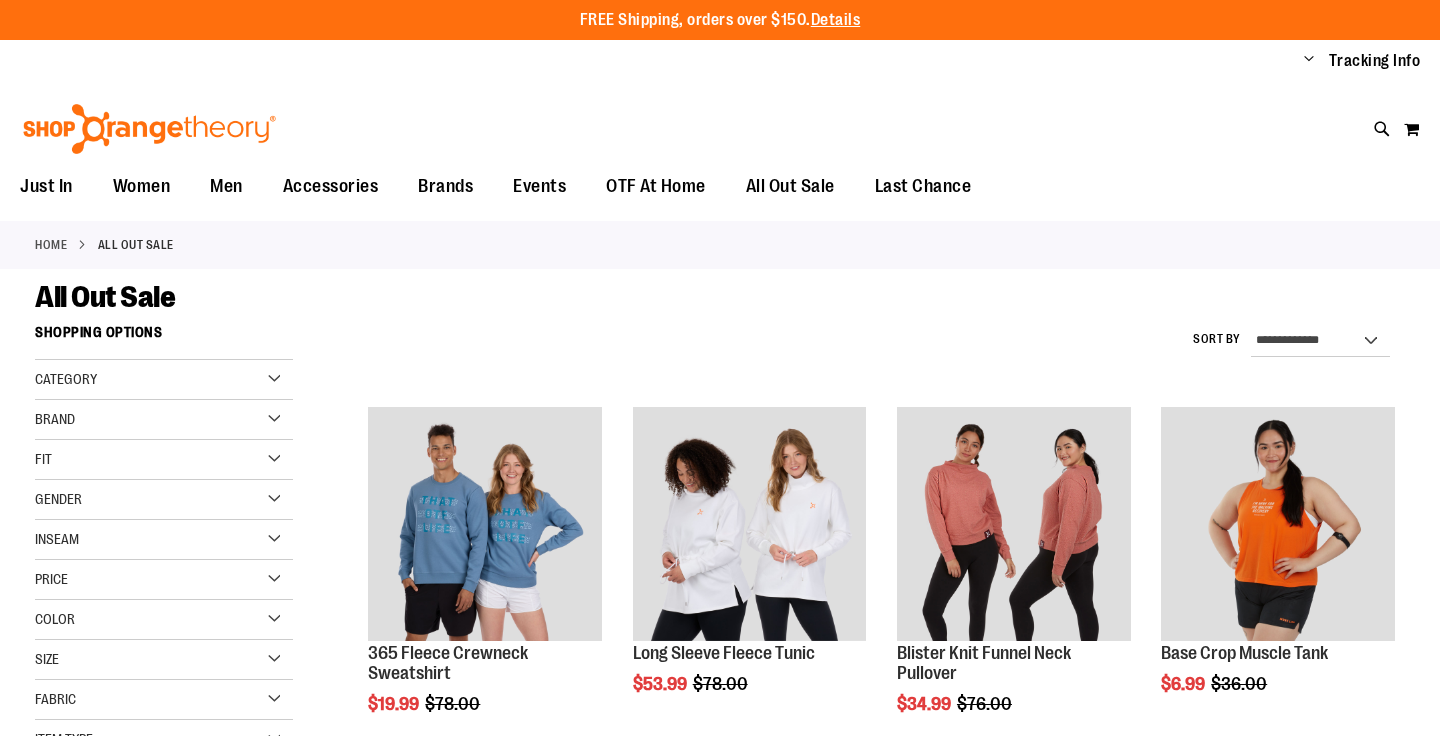 scroll, scrollTop: 0, scrollLeft: 0, axis: both 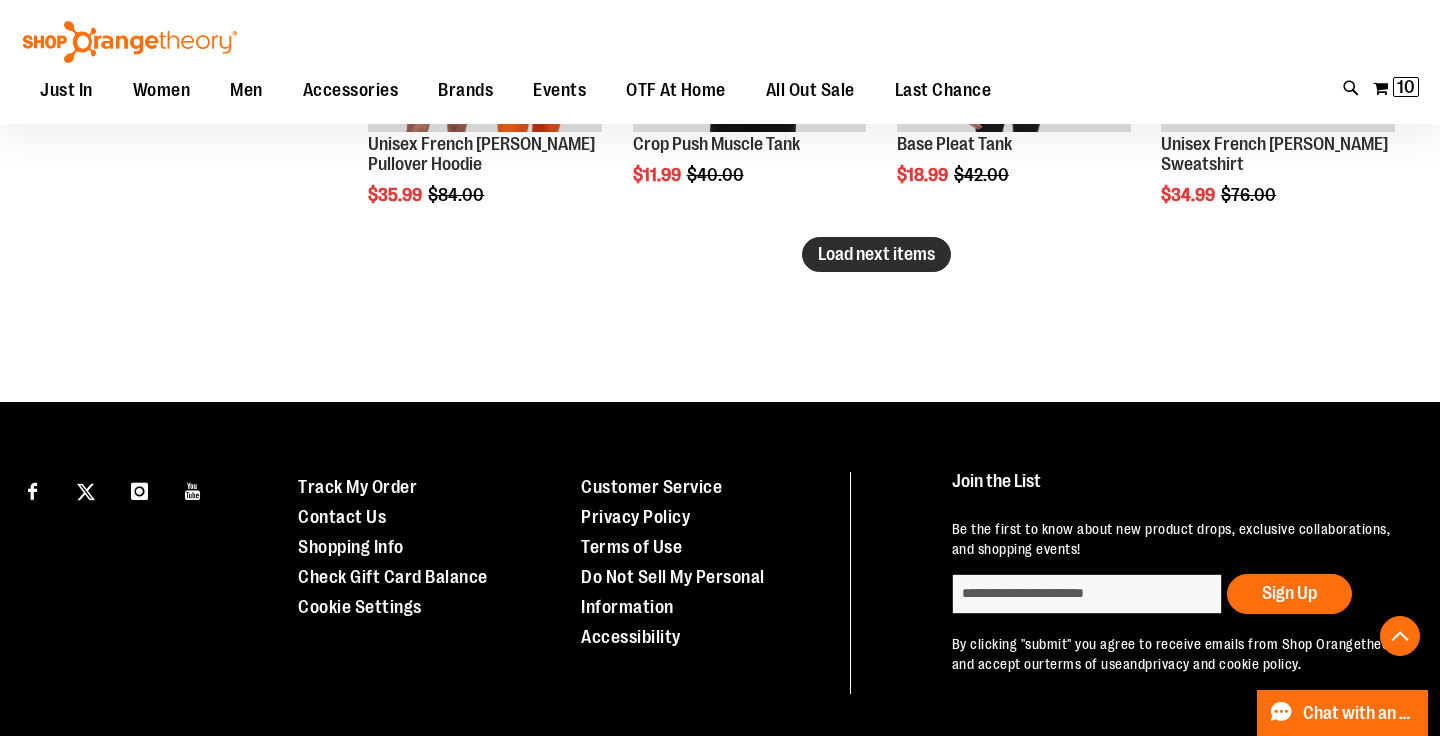 type on "**********" 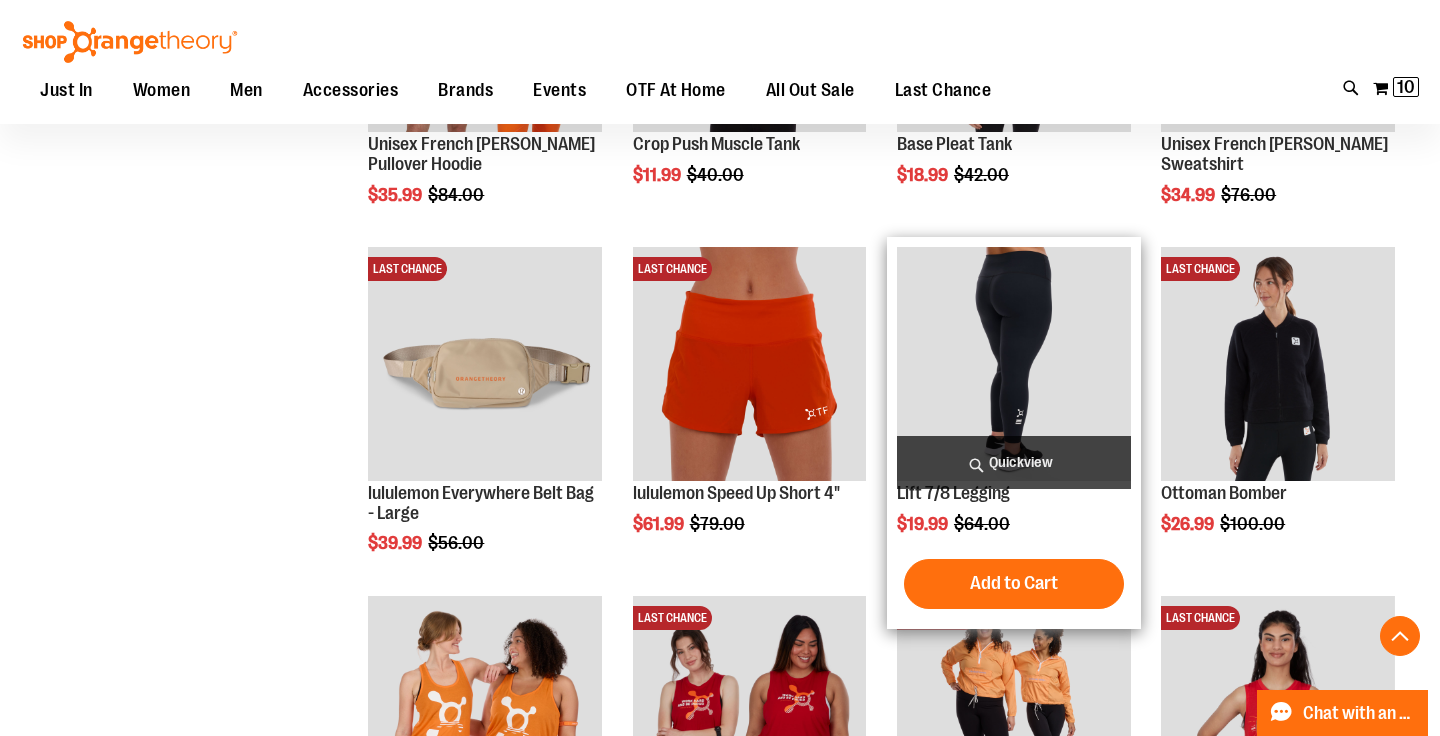 click at bounding box center [1014, 364] 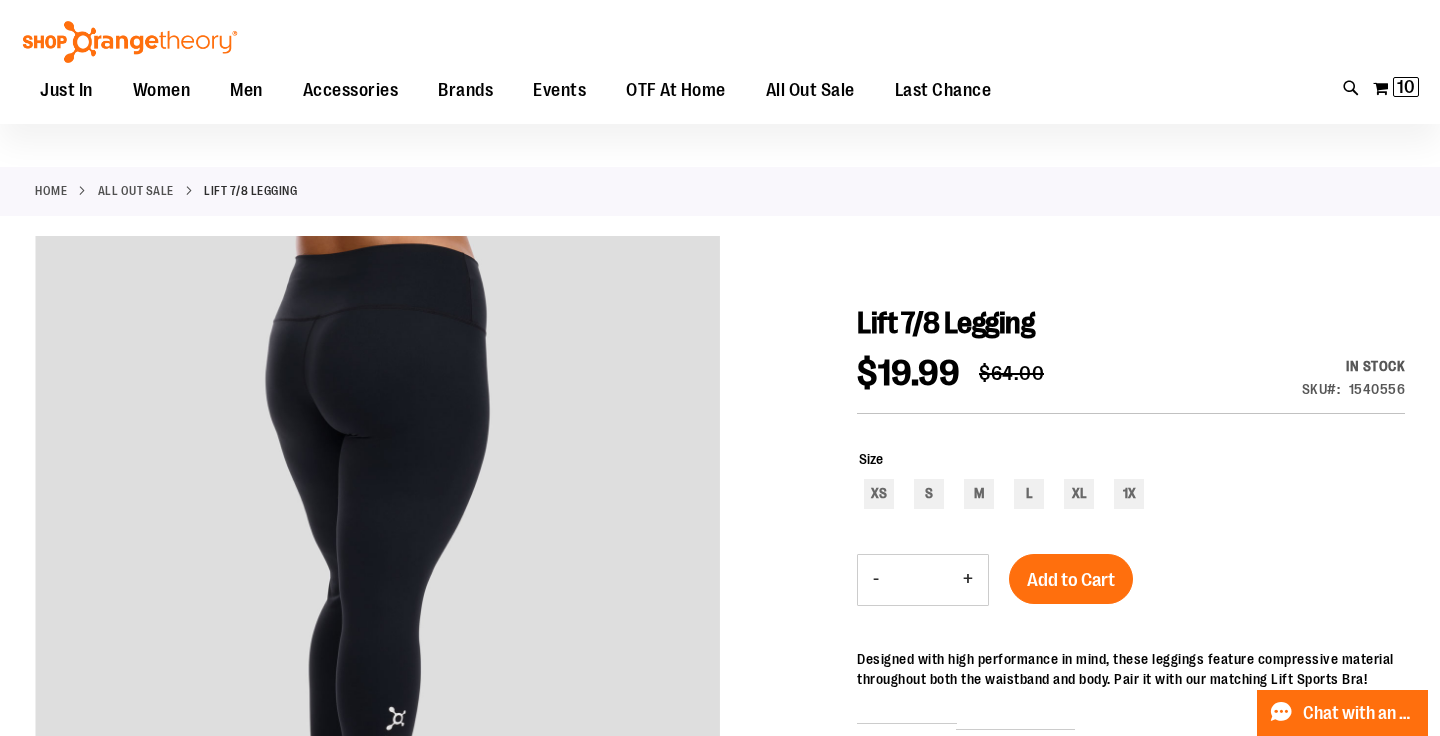 scroll, scrollTop: 44, scrollLeft: 0, axis: vertical 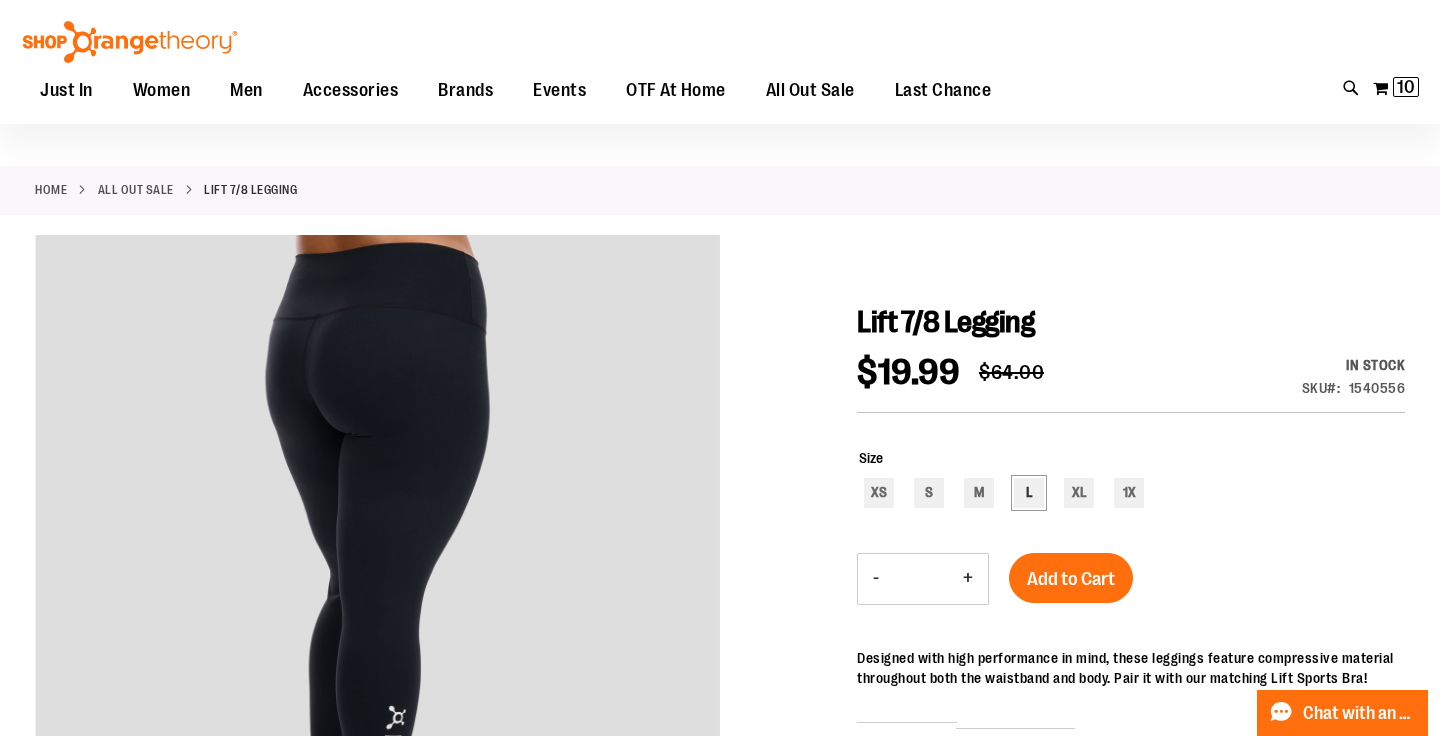 type on "**********" 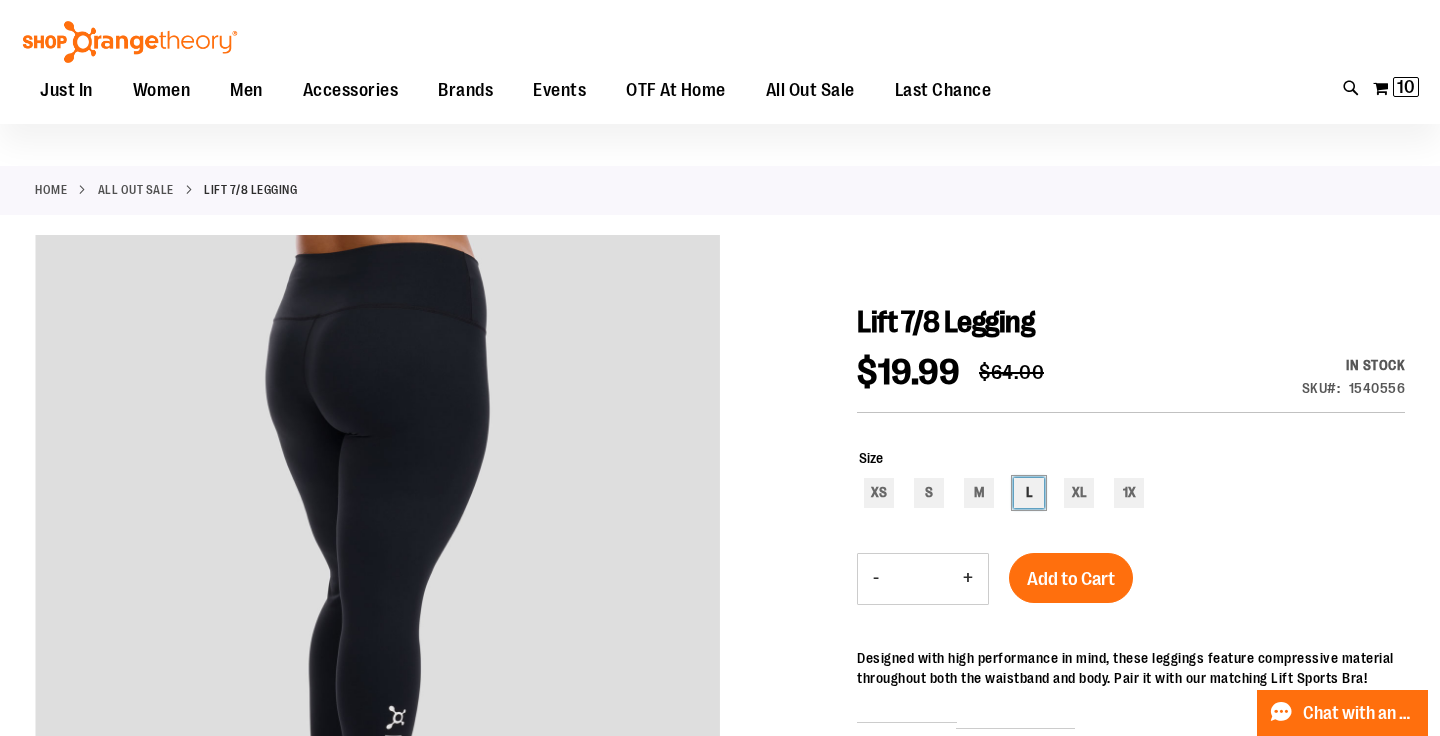 click on "L" at bounding box center [1029, 493] 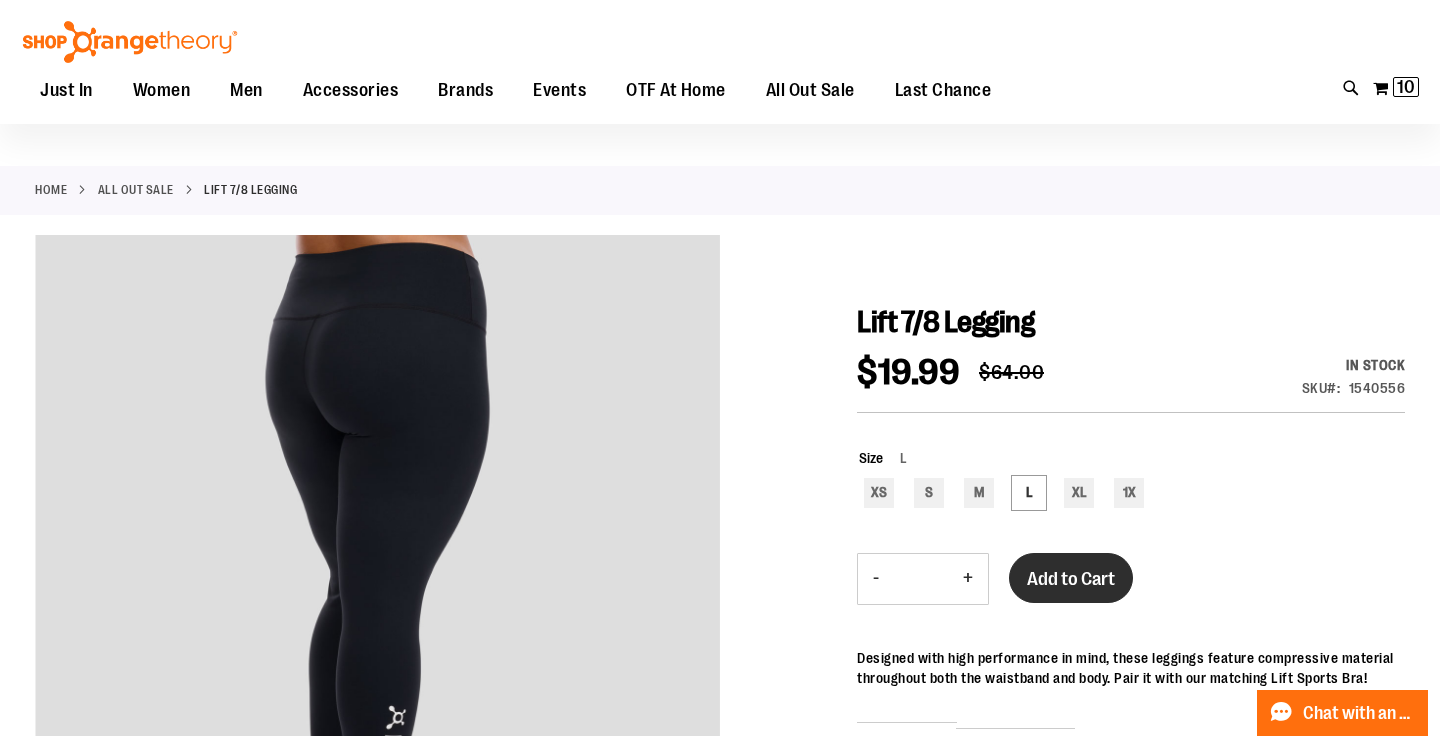 click on "Add to Cart" at bounding box center (1071, 579) 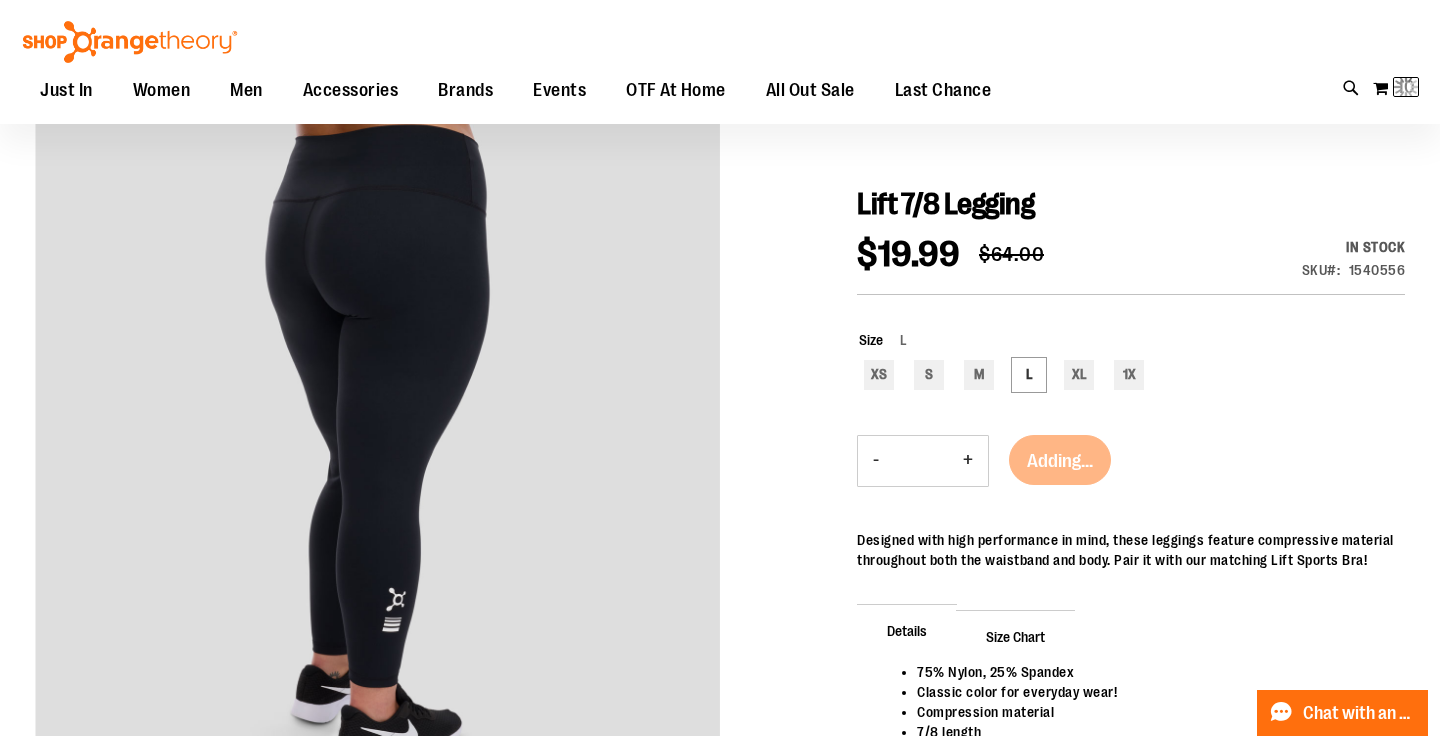 scroll, scrollTop: 164, scrollLeft: 0, axis: vertical 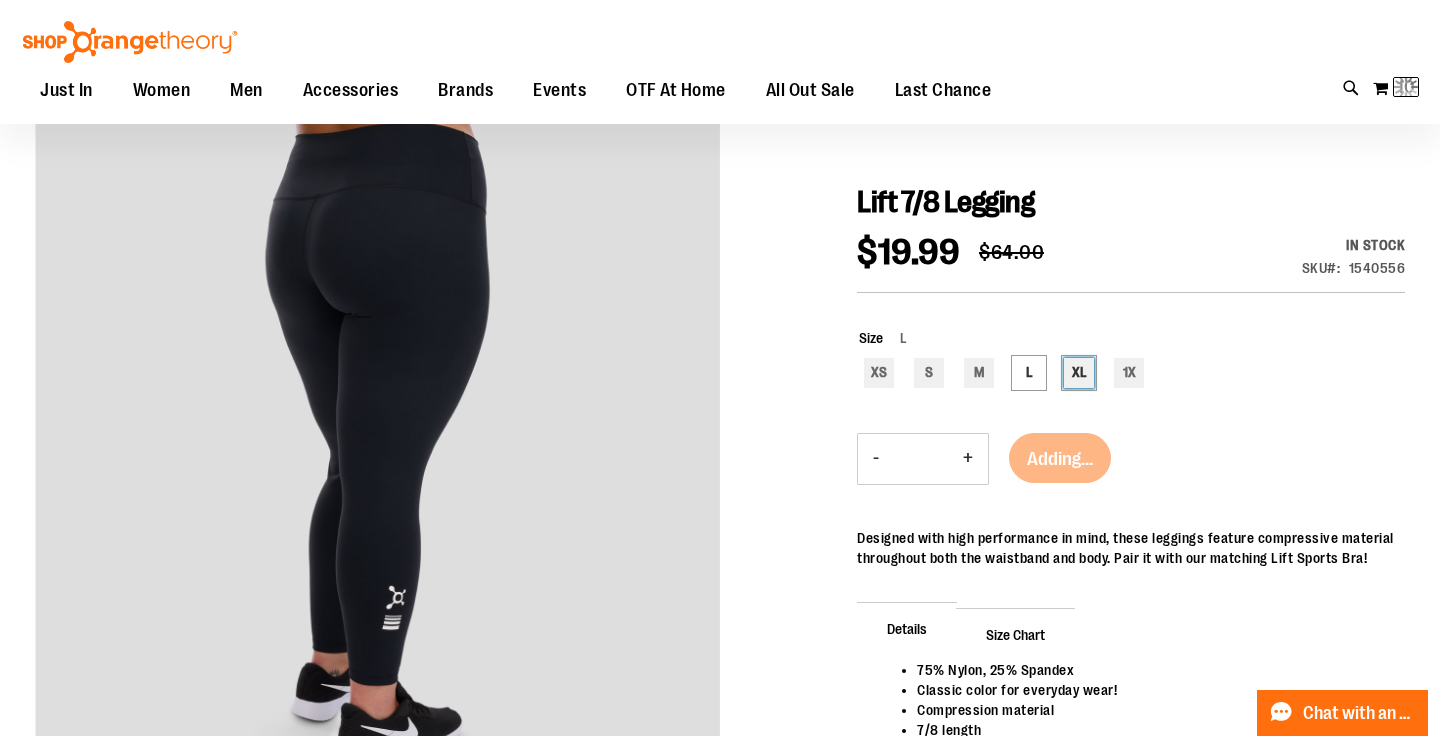 click on "XL" at bounding box center (1079, 373) 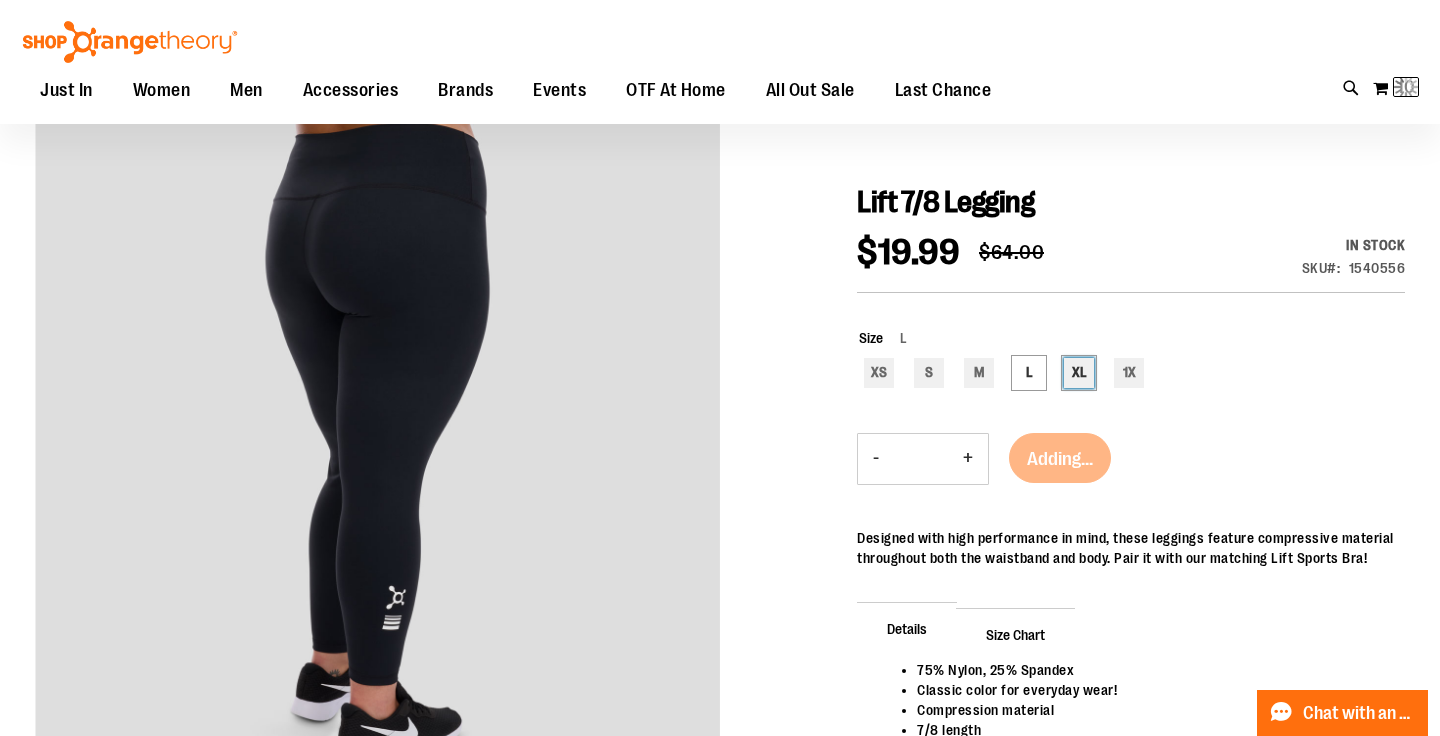 type on "***" 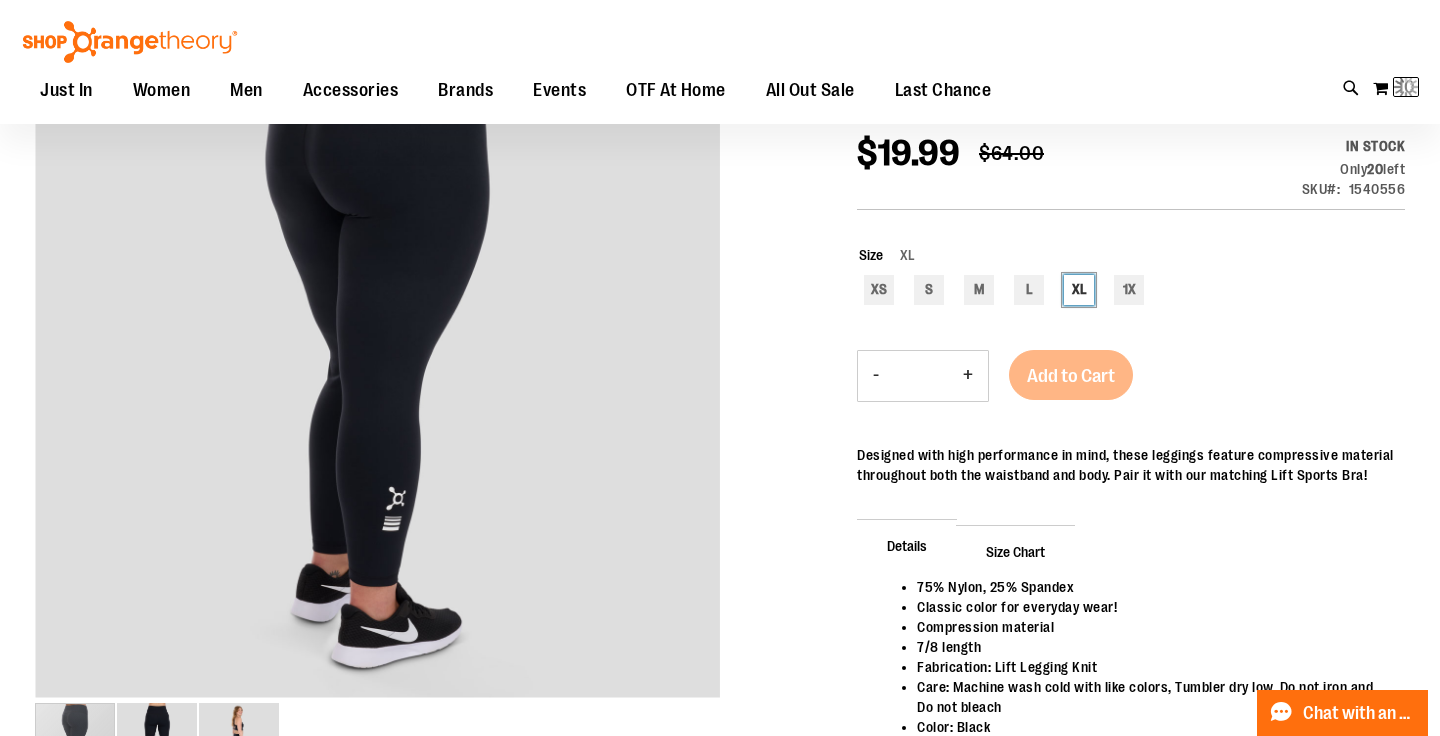 scroll, scrollTop: 264, scrollLeft: 0, axis: vertical 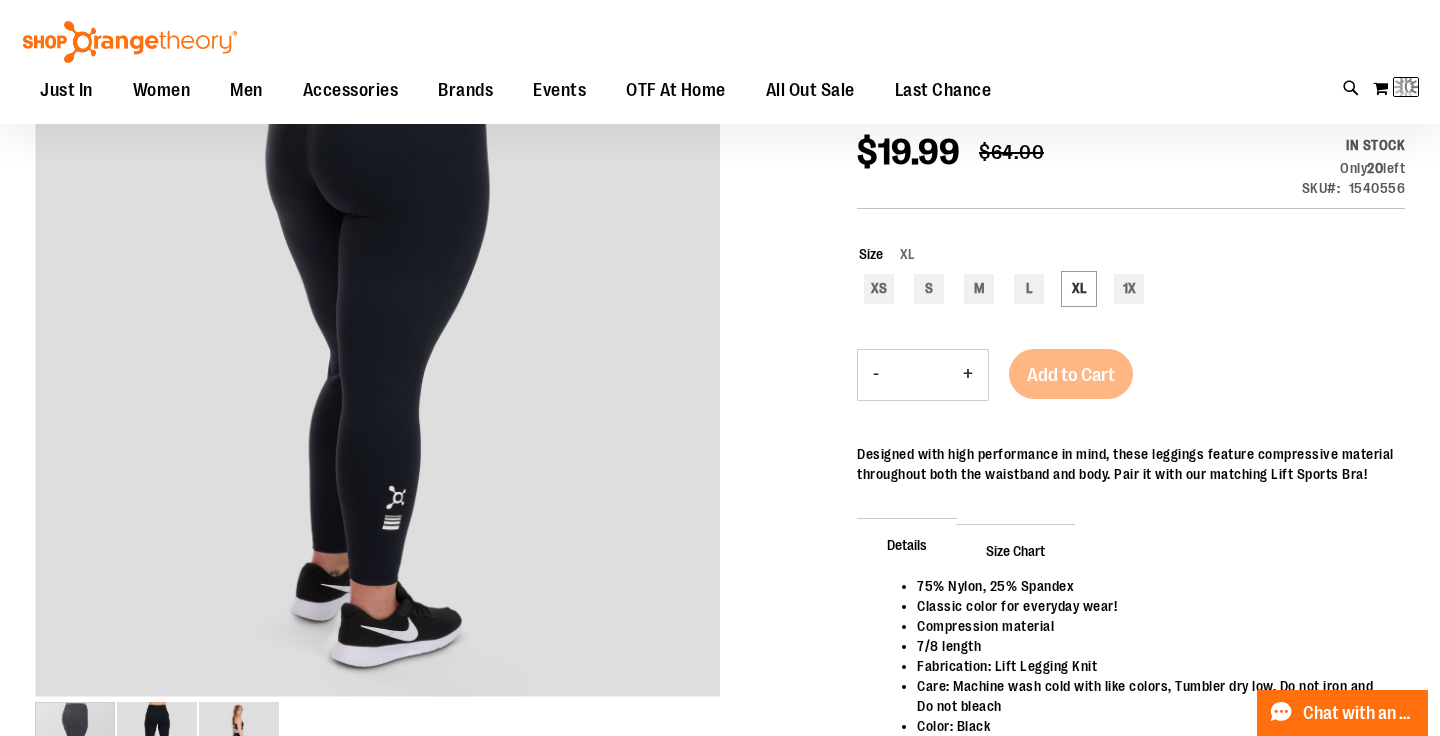 click on "Add to Cart" at bounding box center (1071, 386) 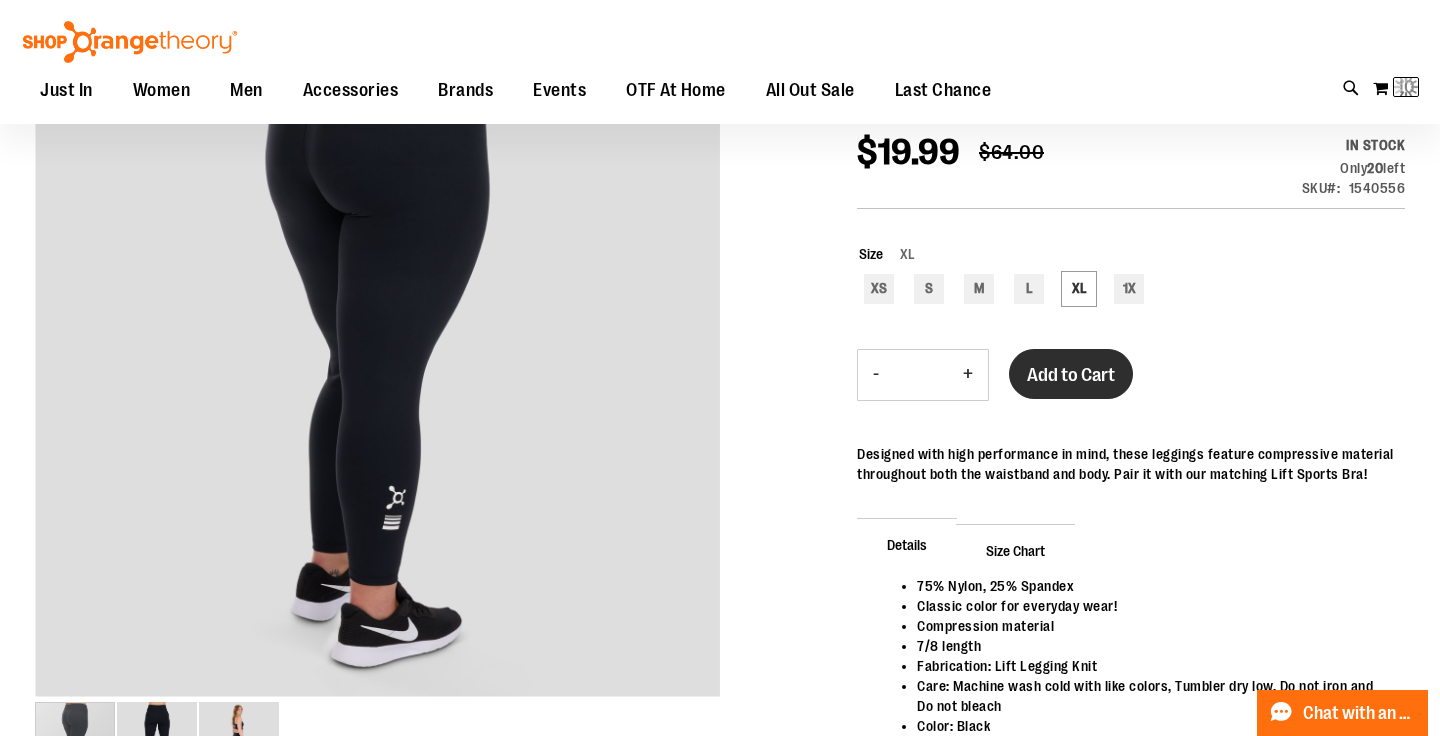 click on "Add to Cart" at bounding box center [1071, 375] 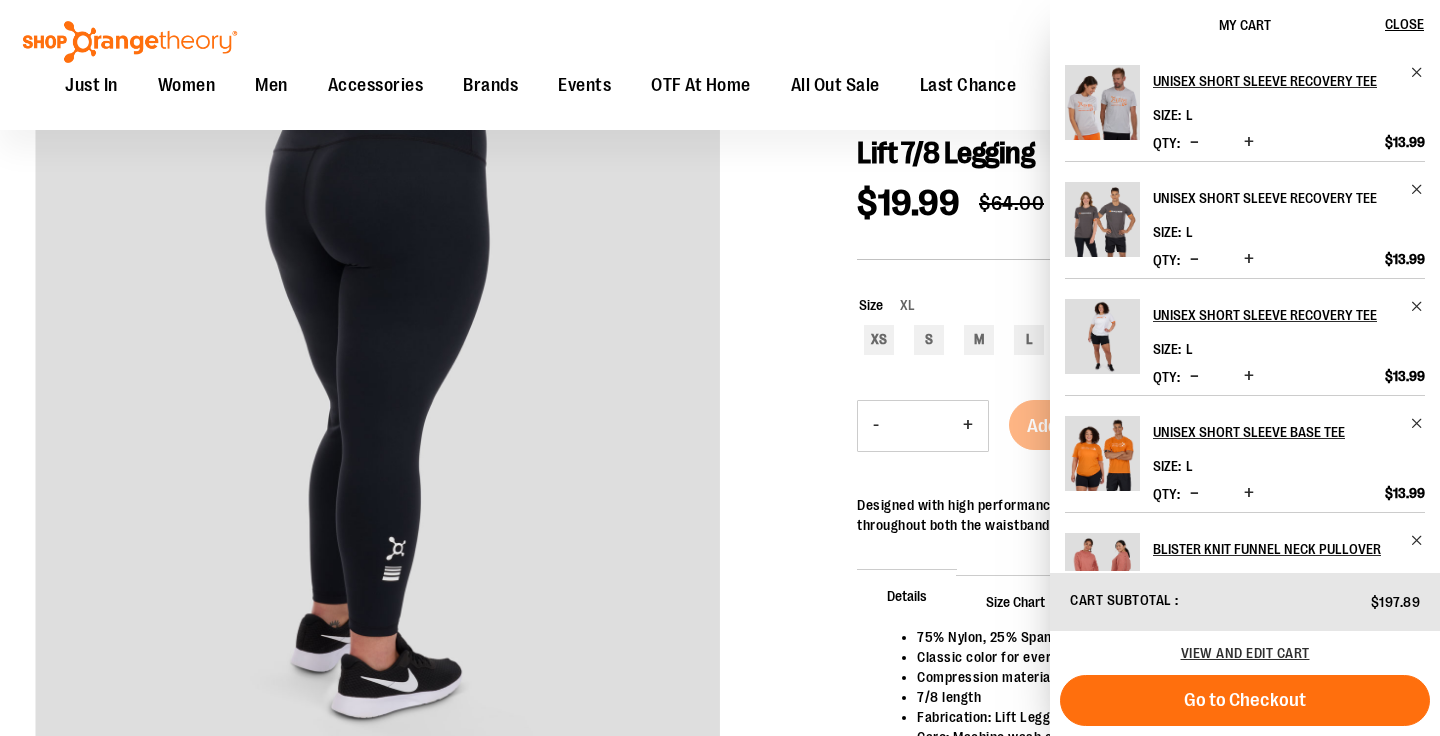scroll, scrollTop: 210, scrollLeft: 0, axis: vertical 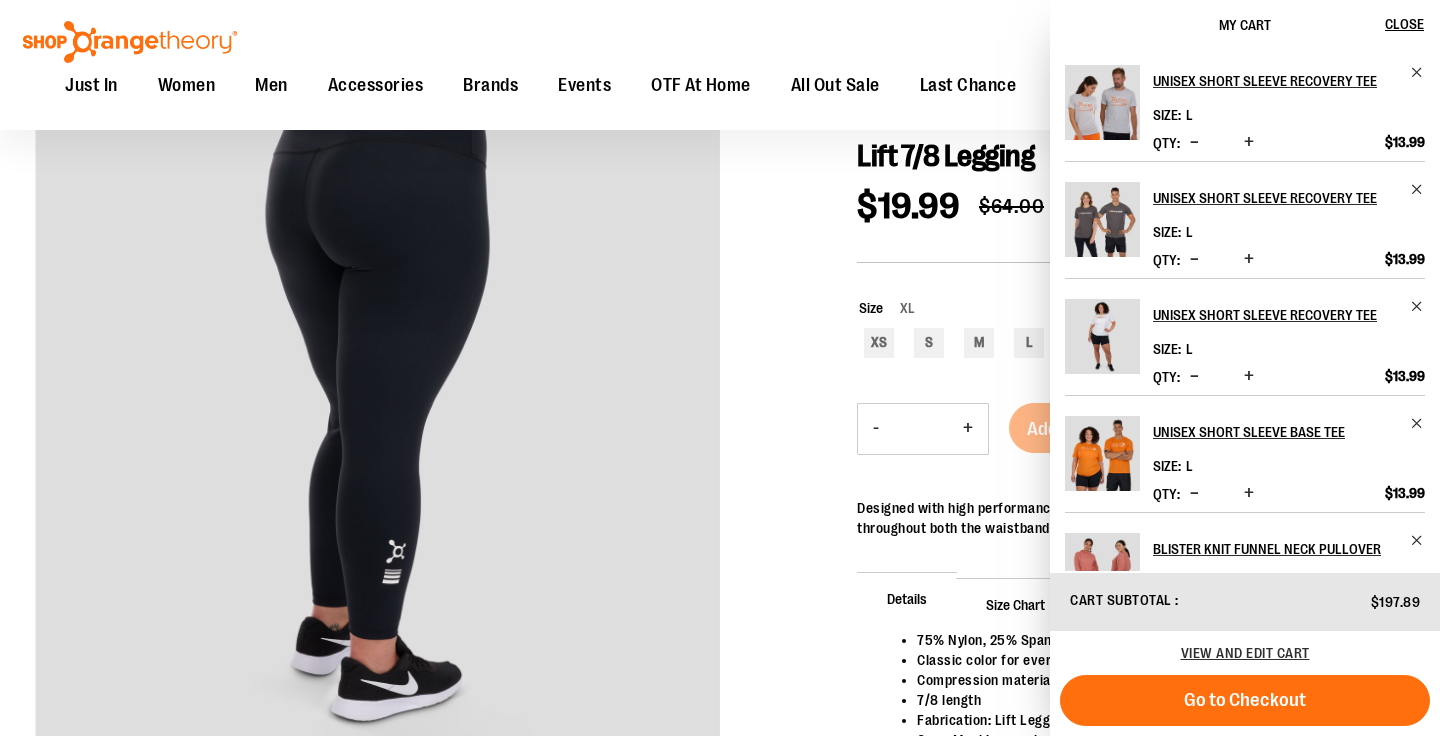 click on "My Cart" at bounding box center [1245, 25] 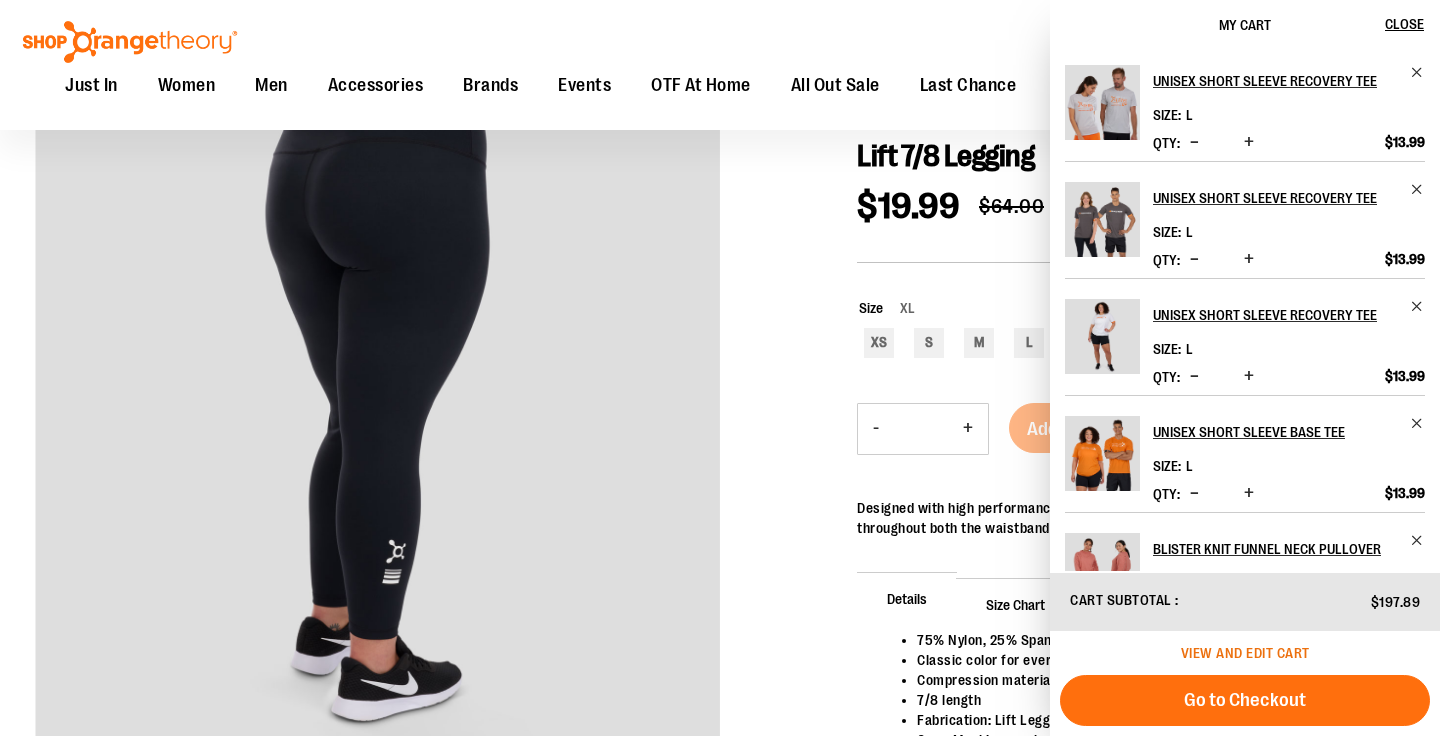 click on "View and edit cart" at bounding box center [1245, 653] 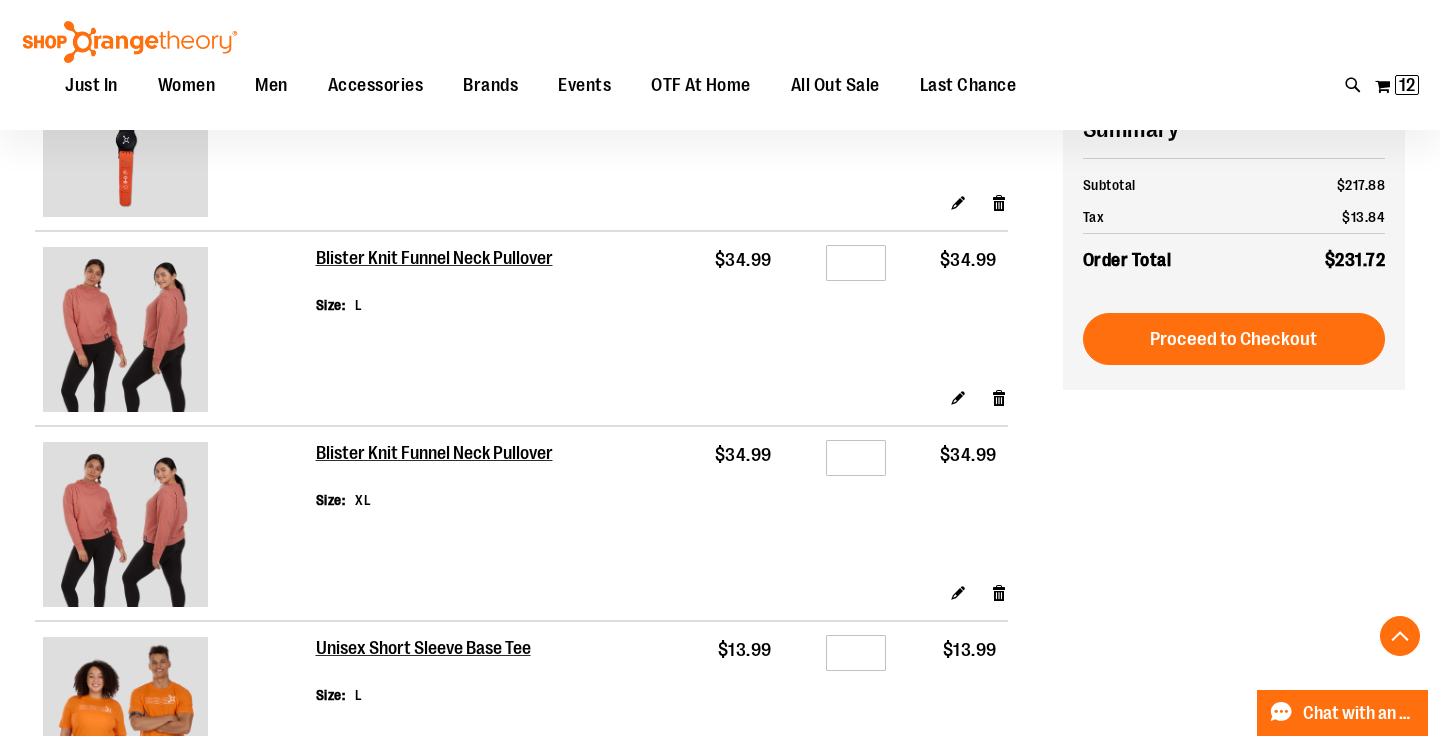 scroll, scrollTop: 891, scrollLeft: 0, axis: vertical 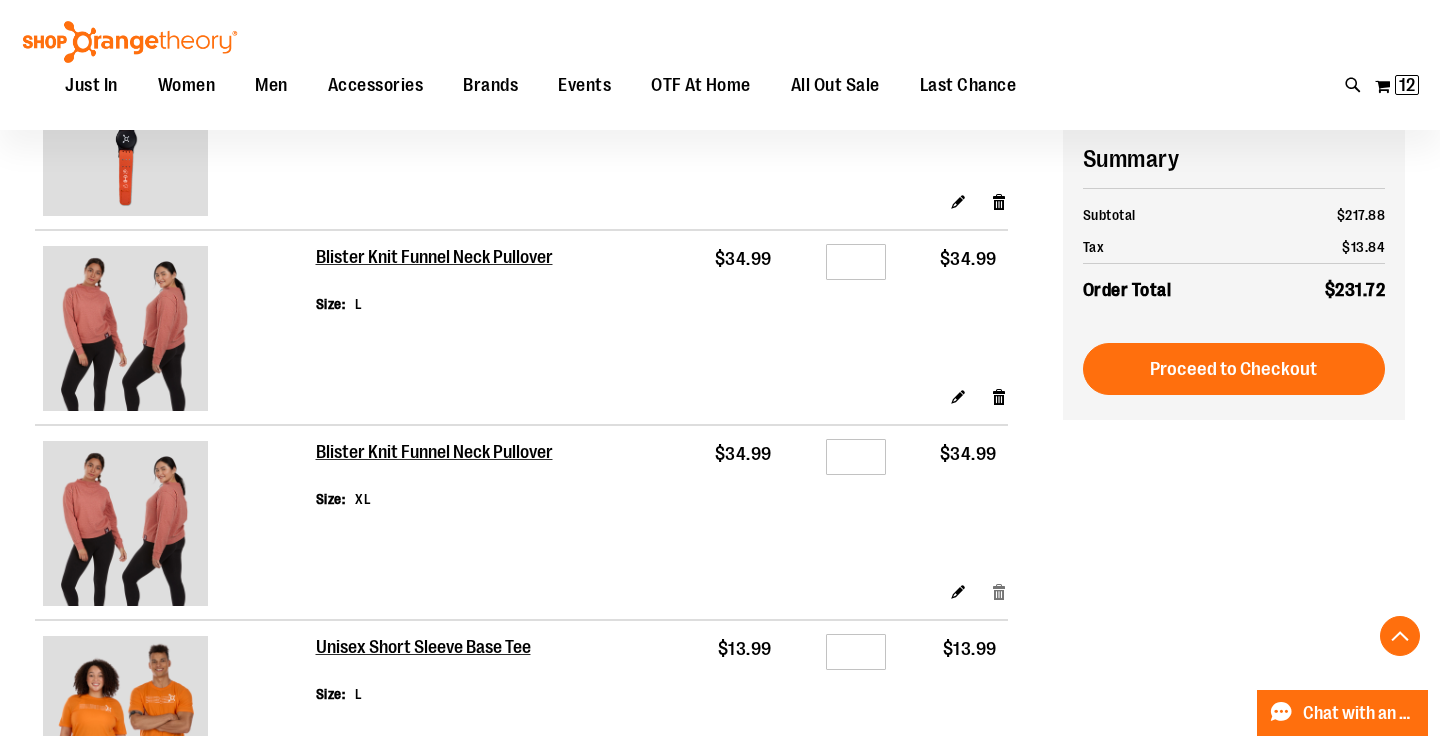 type on "**********" 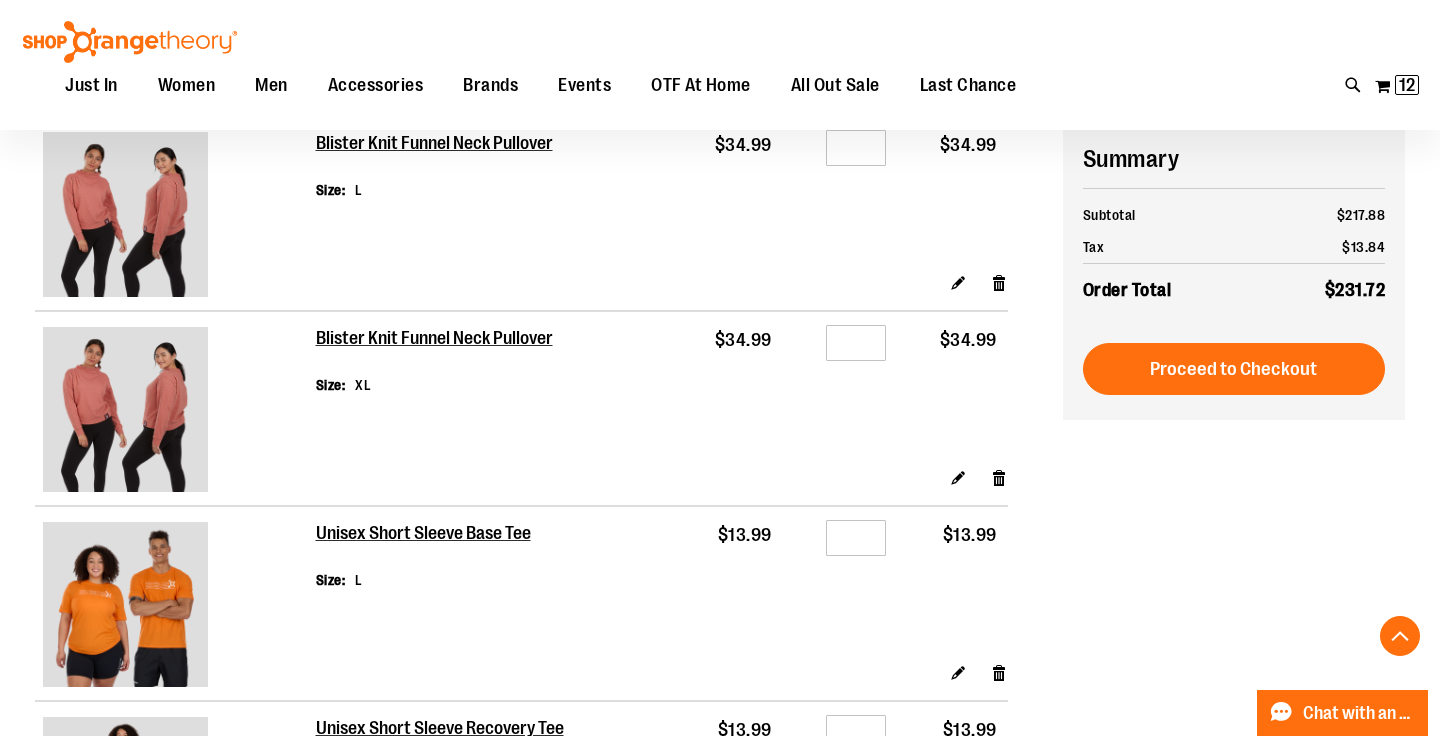 scroll, scrollTop: 1033, scrollLeft: 0, axis: vertical 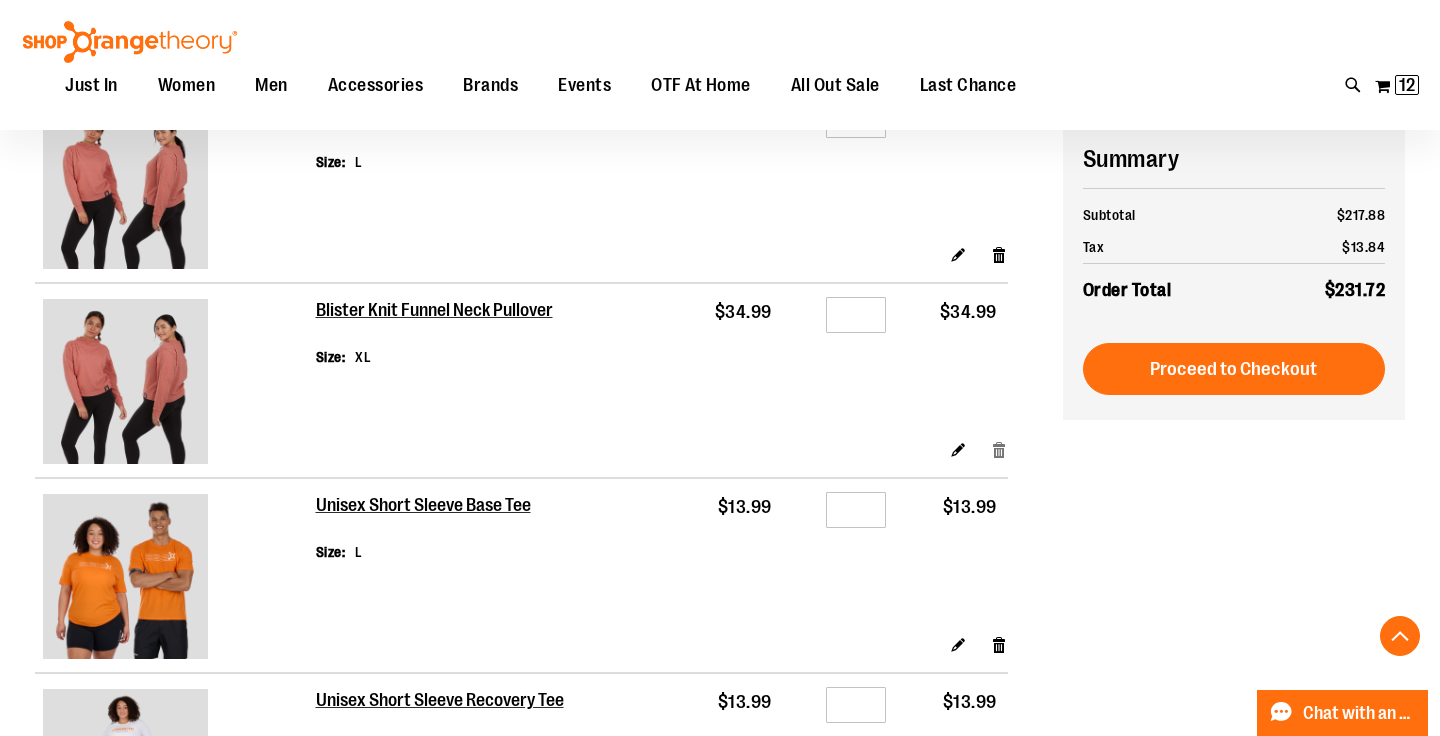 click on "Remove item" at bounding box center (999, 449) 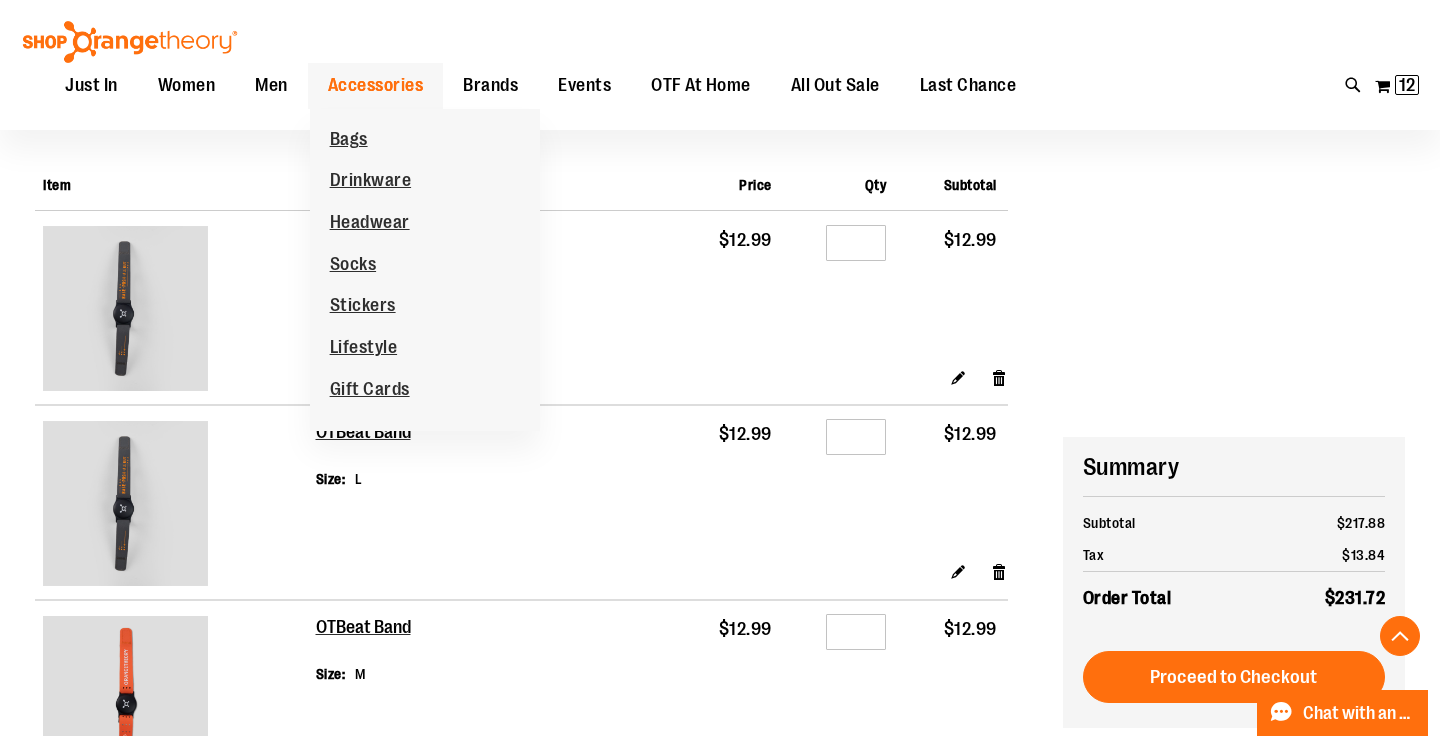 scroll, scrollTop: 0, scrollLeft: 0, axis: both 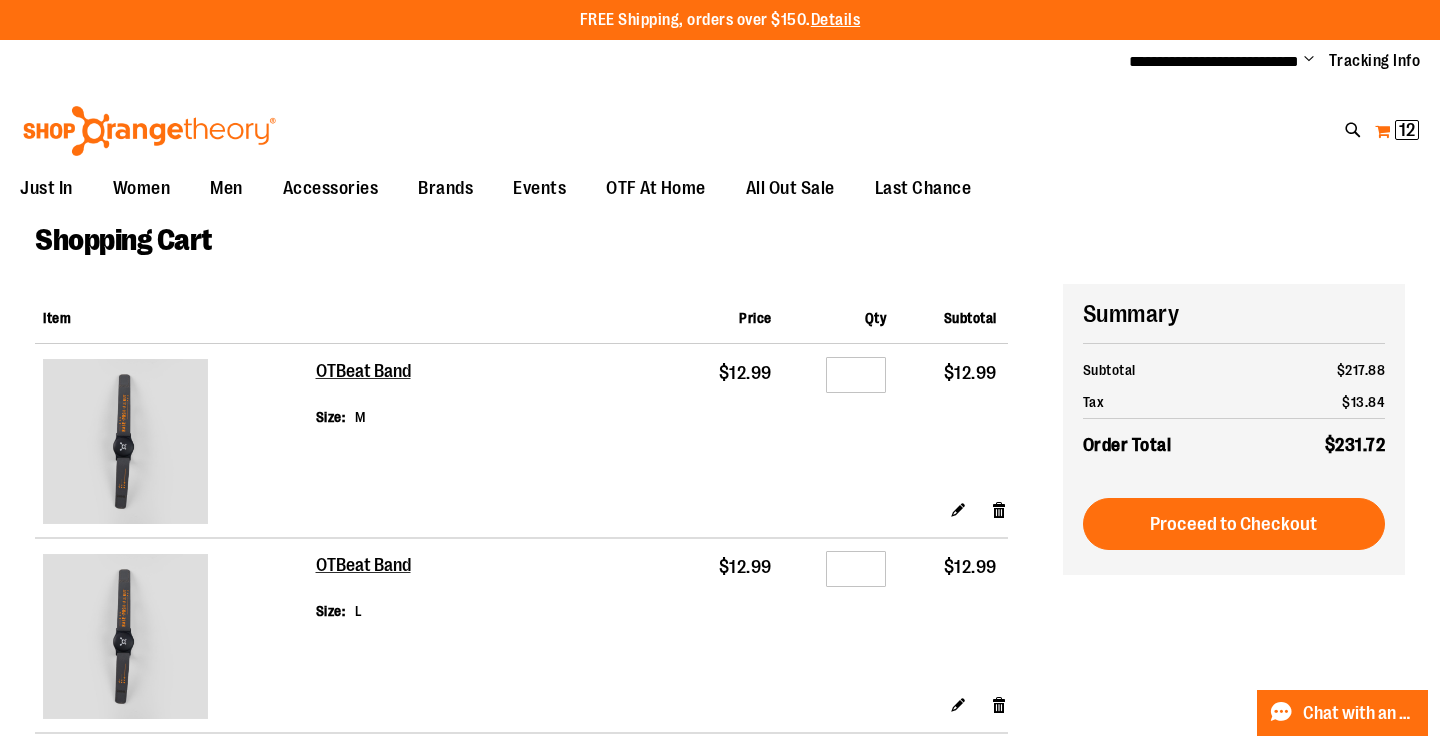 click on "My Cart
12
12
items" at bounding box center [1397, 131] 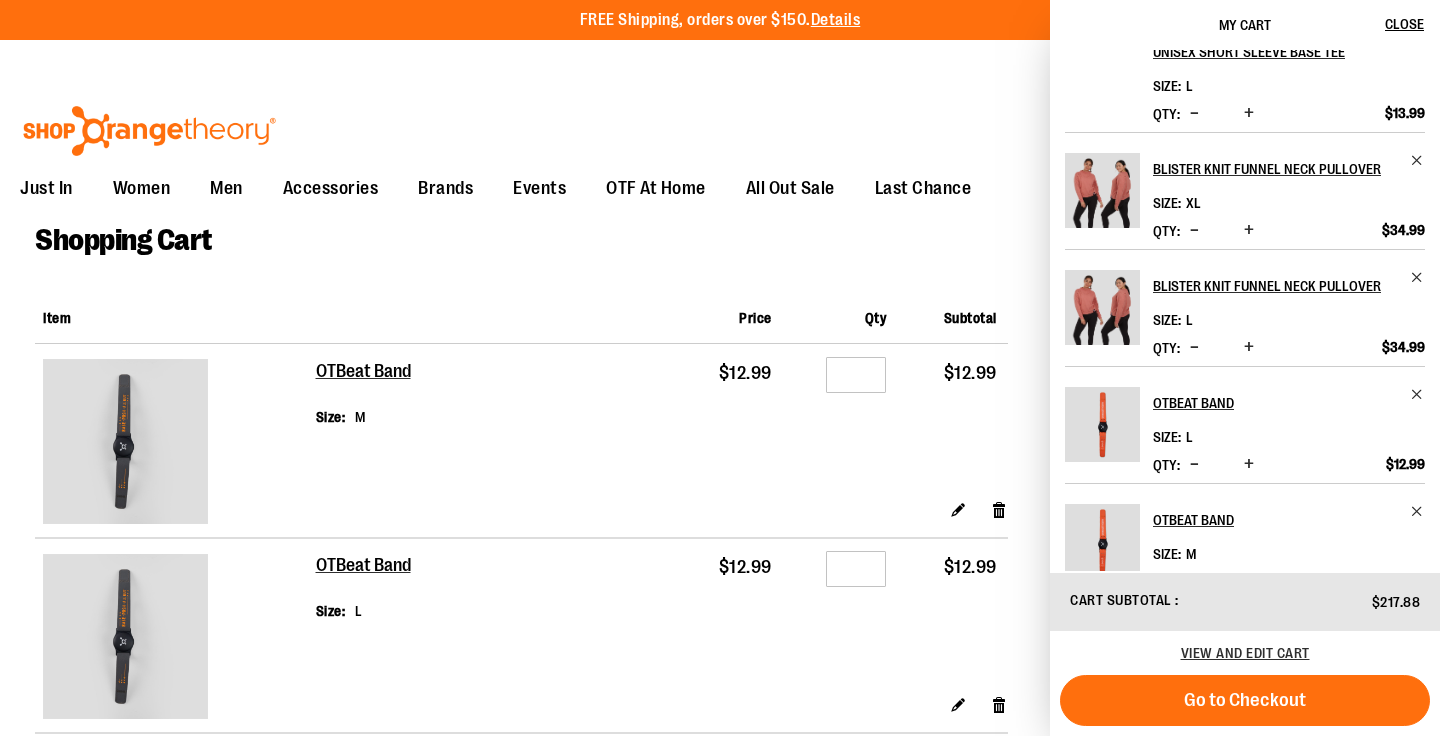 scroll, scrollTop: 373, scrollLeft: 0, axis: vertical 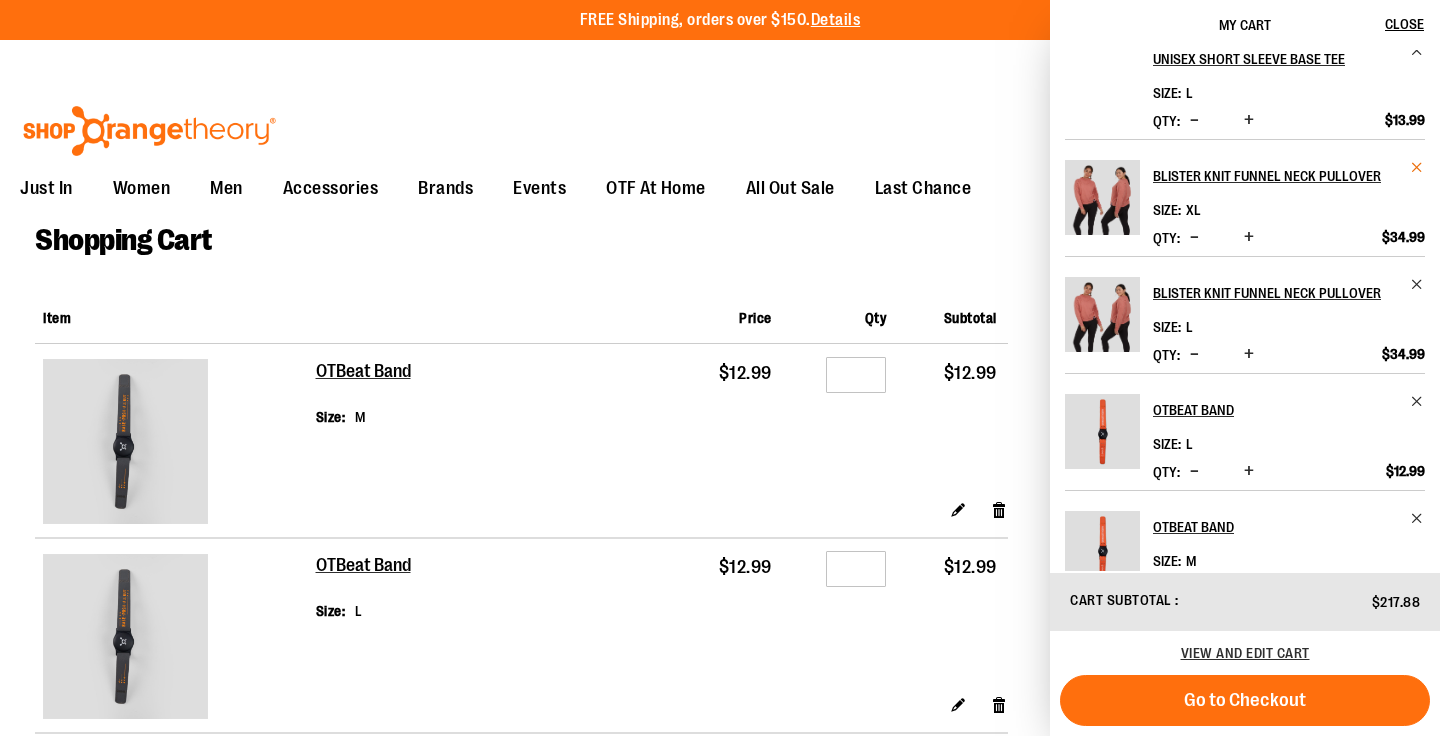 click at bounding box center (1417, 167) 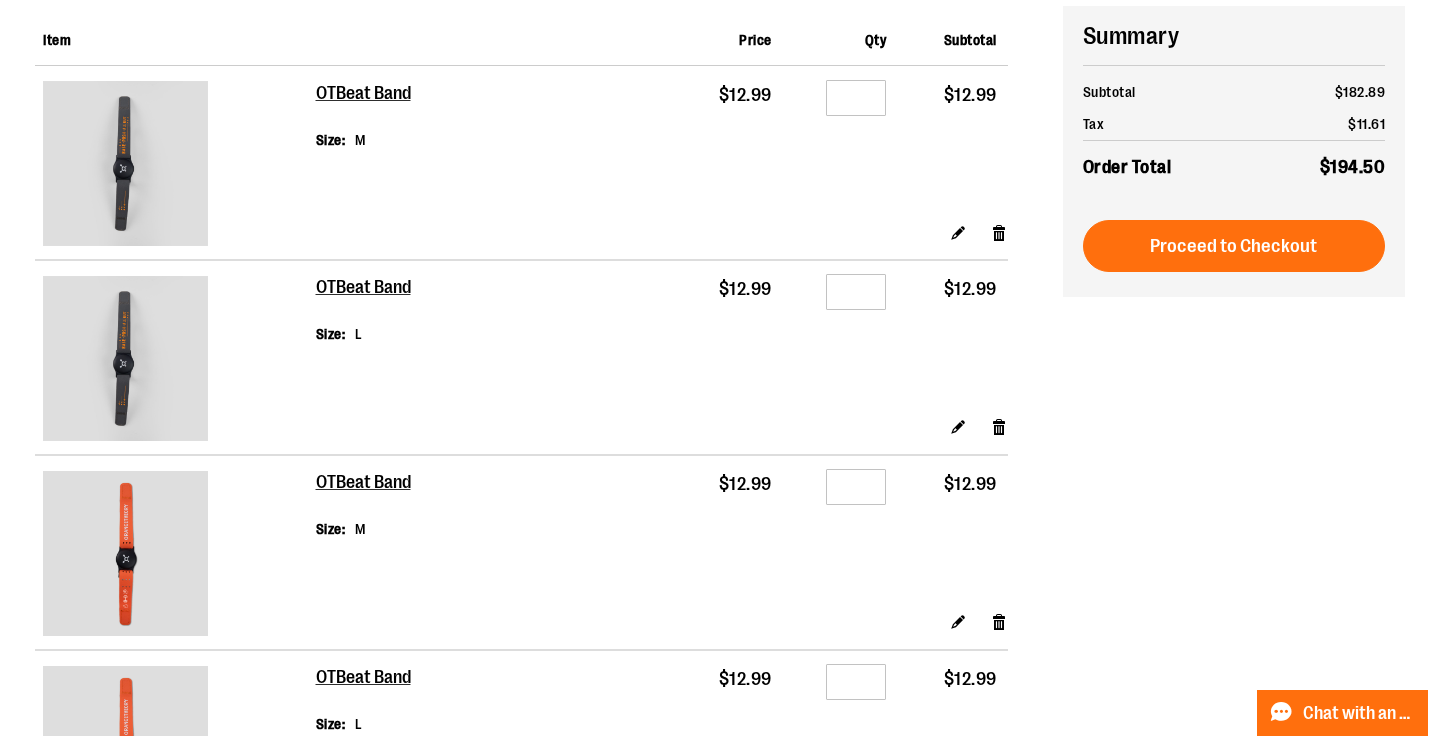 scroll, scrollTop: 0, scrollLeft: 0, axis: both 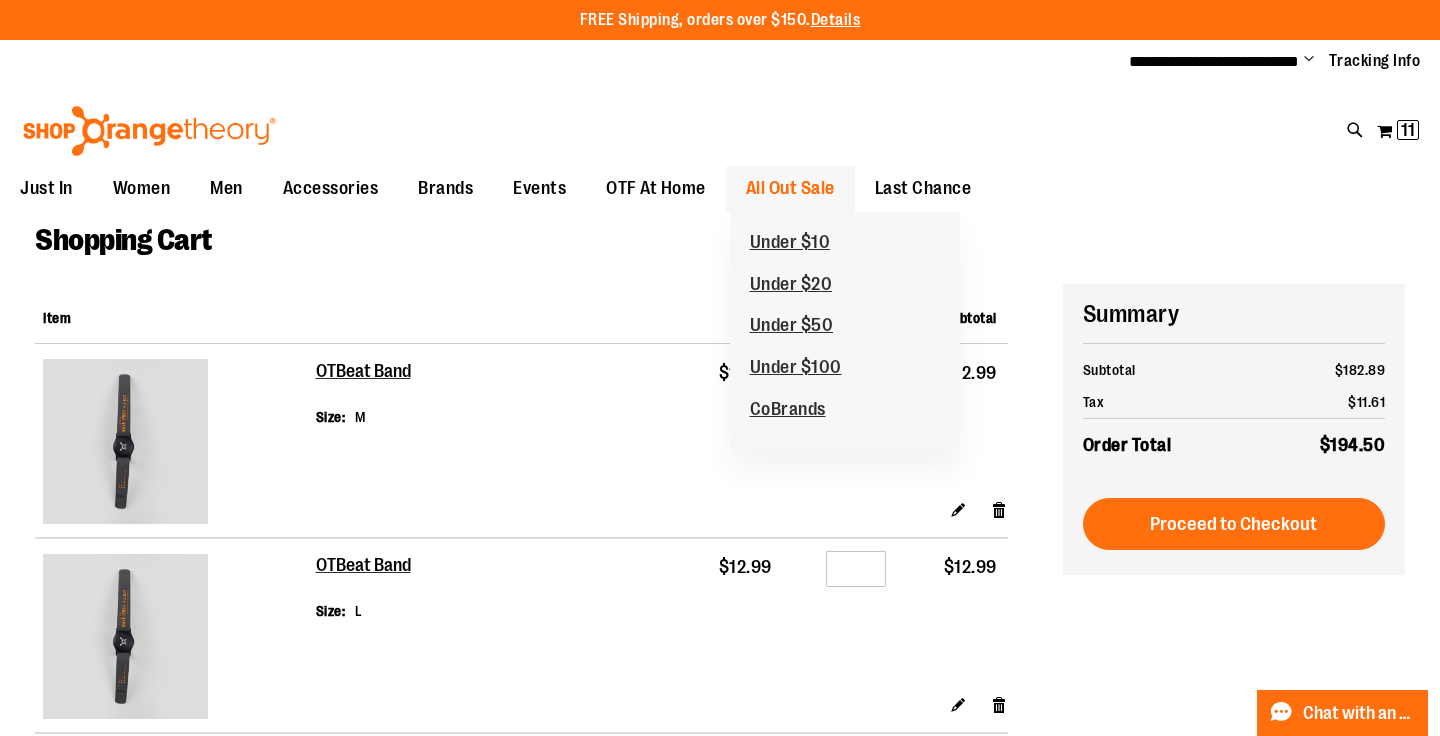 type on "**********" 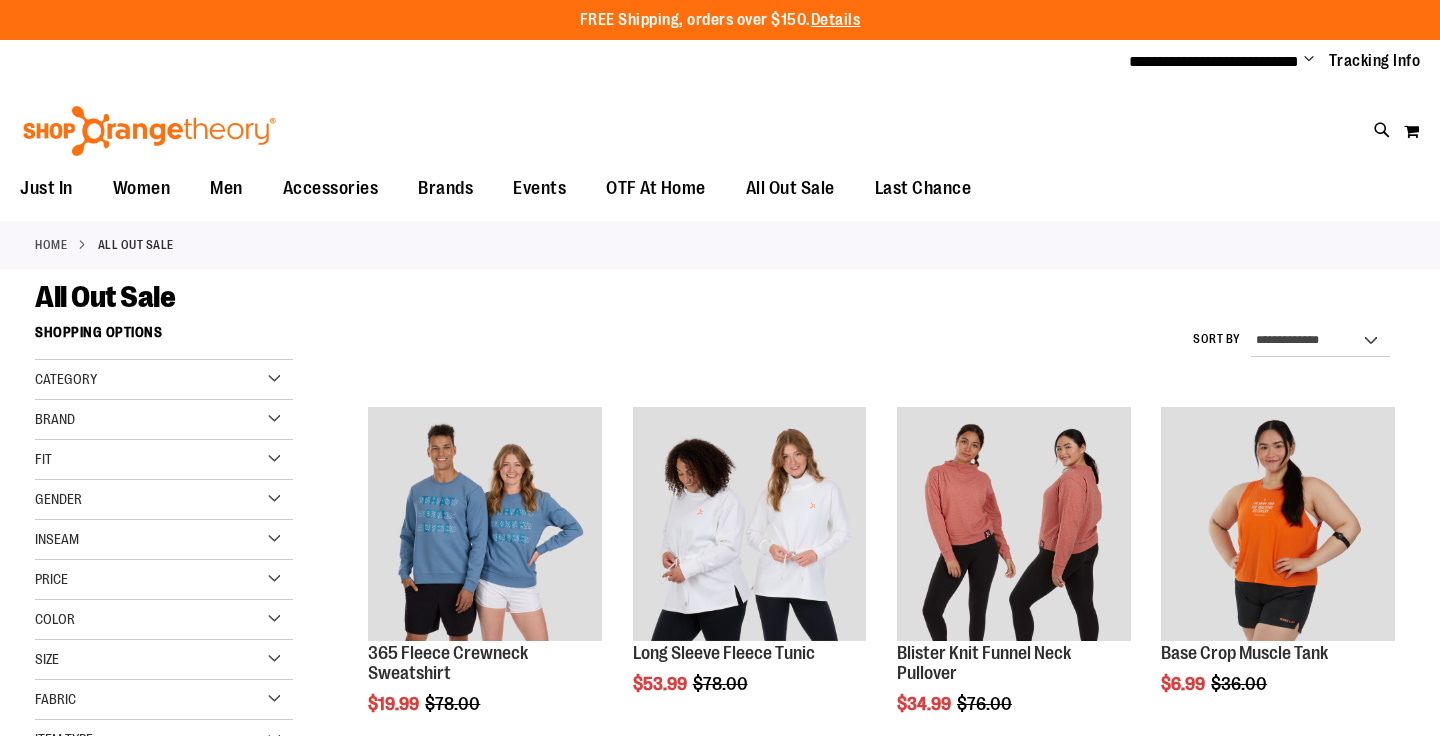 scroll, scrollTop: 0, scrollLeft: 0, axis: both 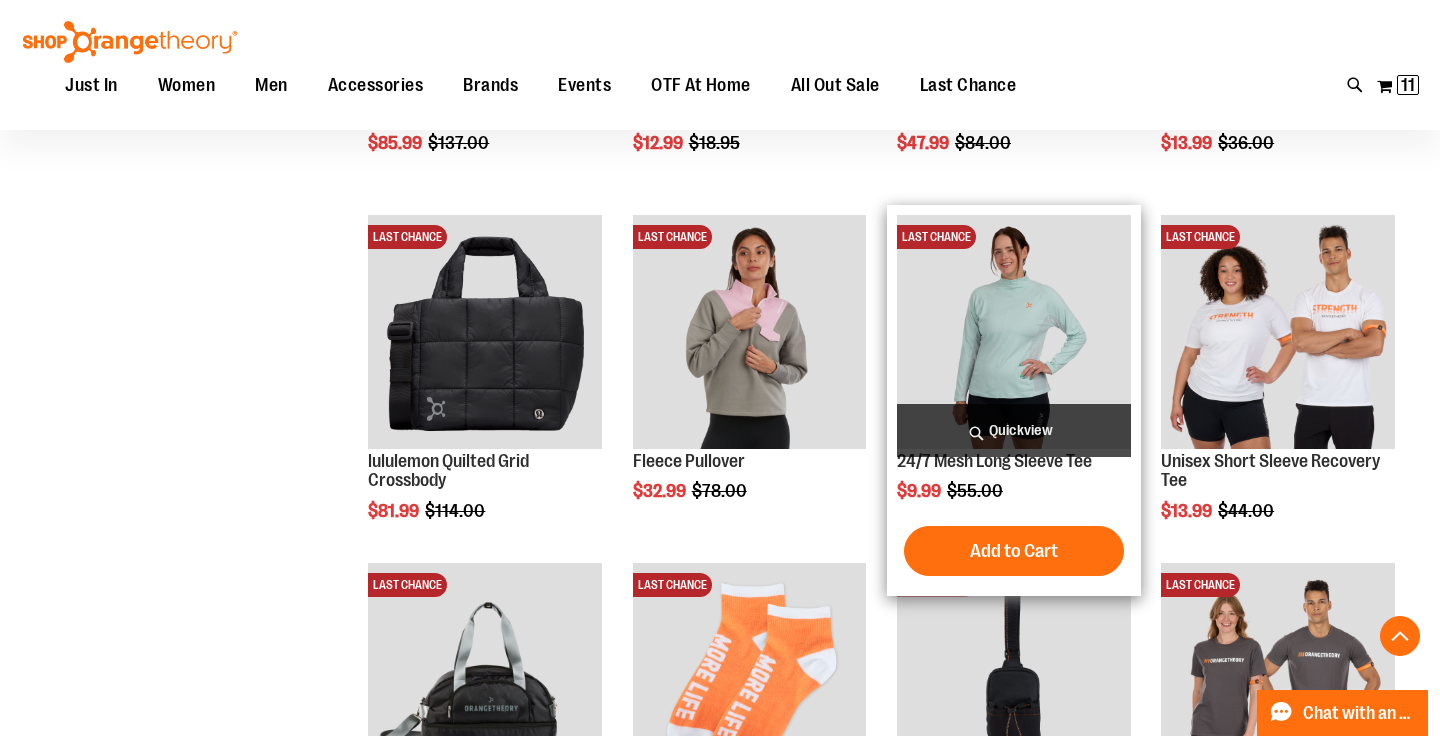 type on "**********" 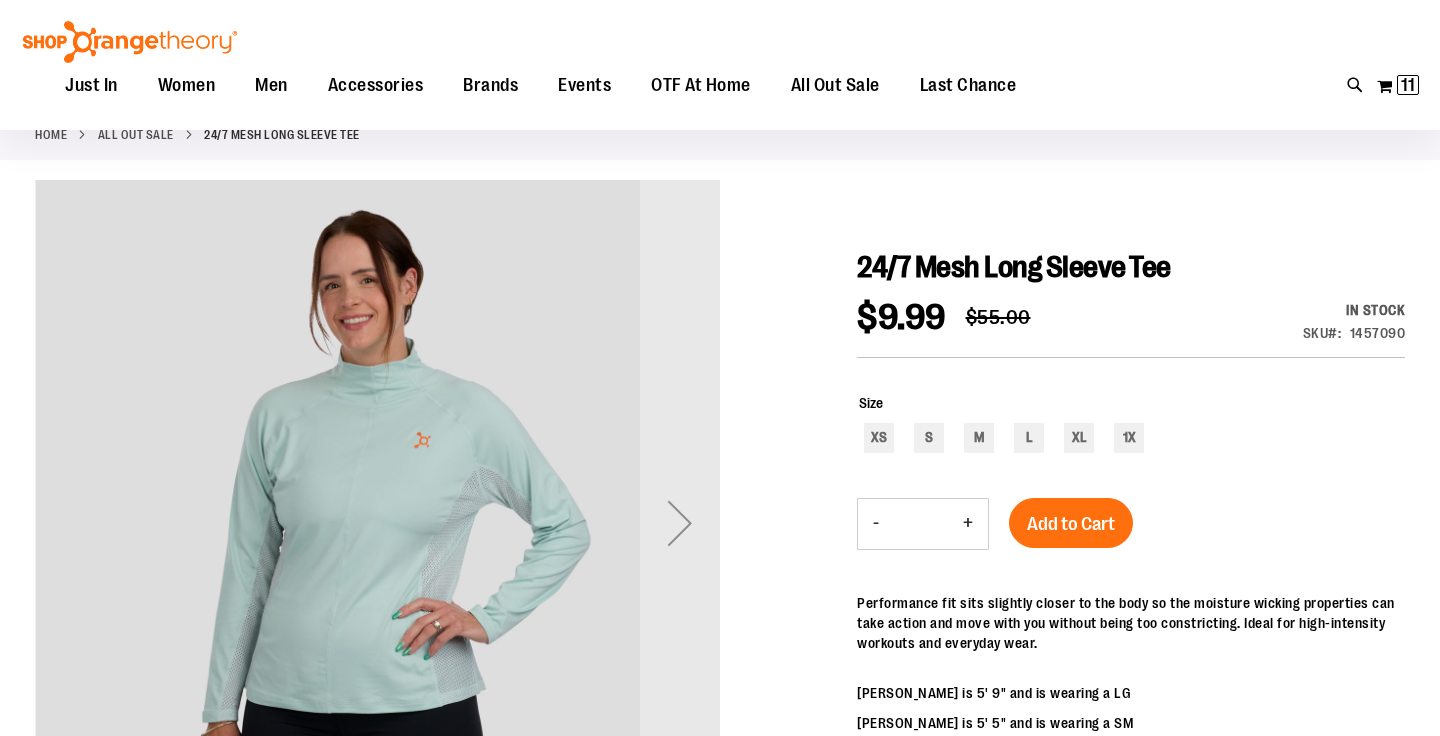 scroll, scrollTop: 171, scrollLeft: 0, axis: vertical 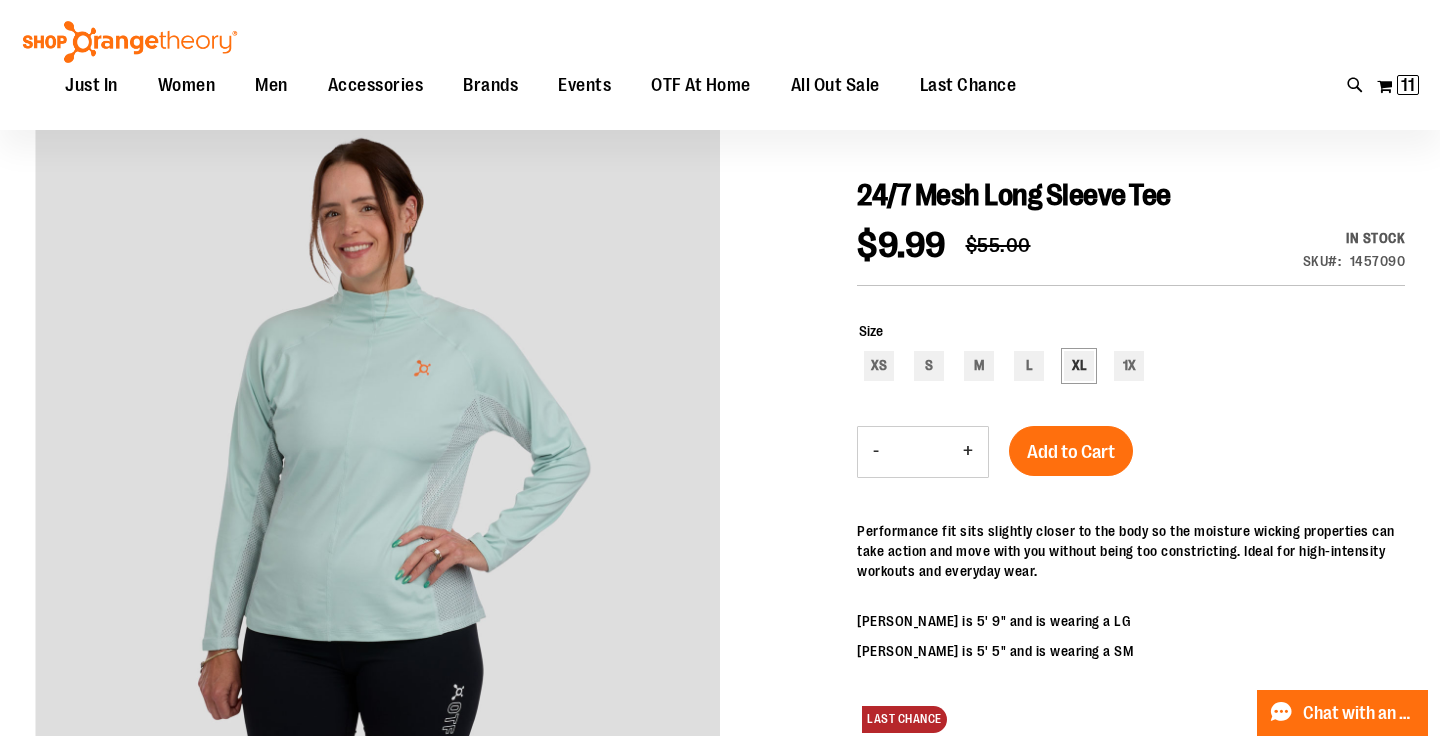 type on "**********" 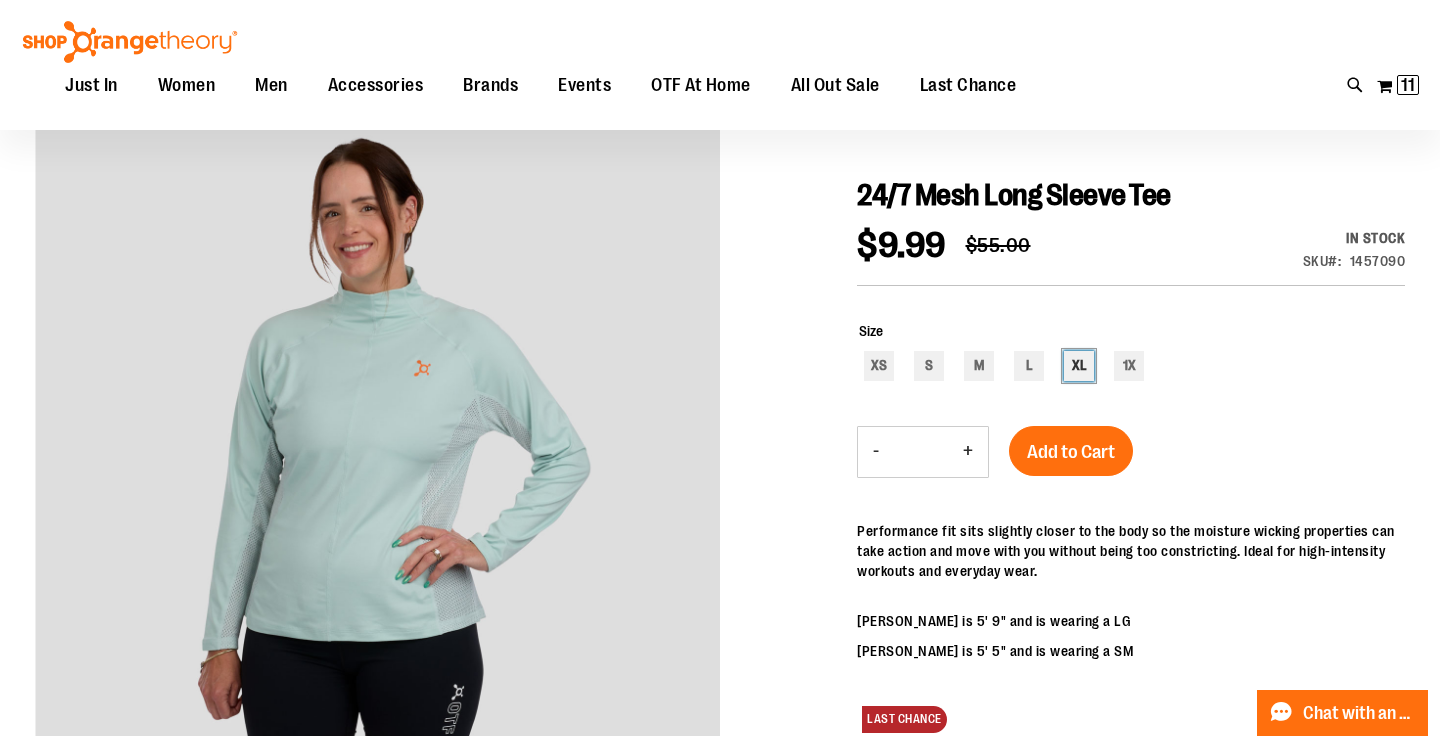 click on "XL" at bounding box center (1079, 366) 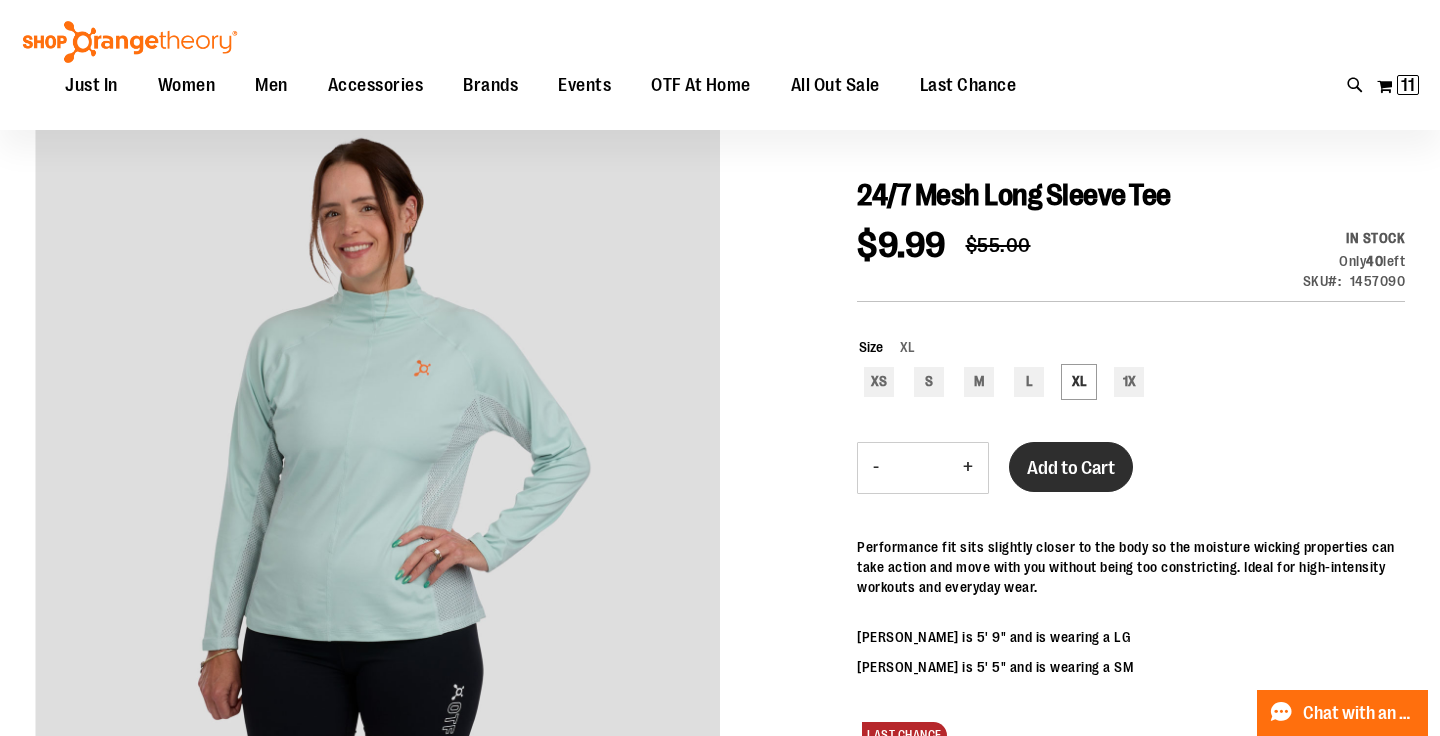 click on "Add to Cart" at bounding box center [1071, 468] 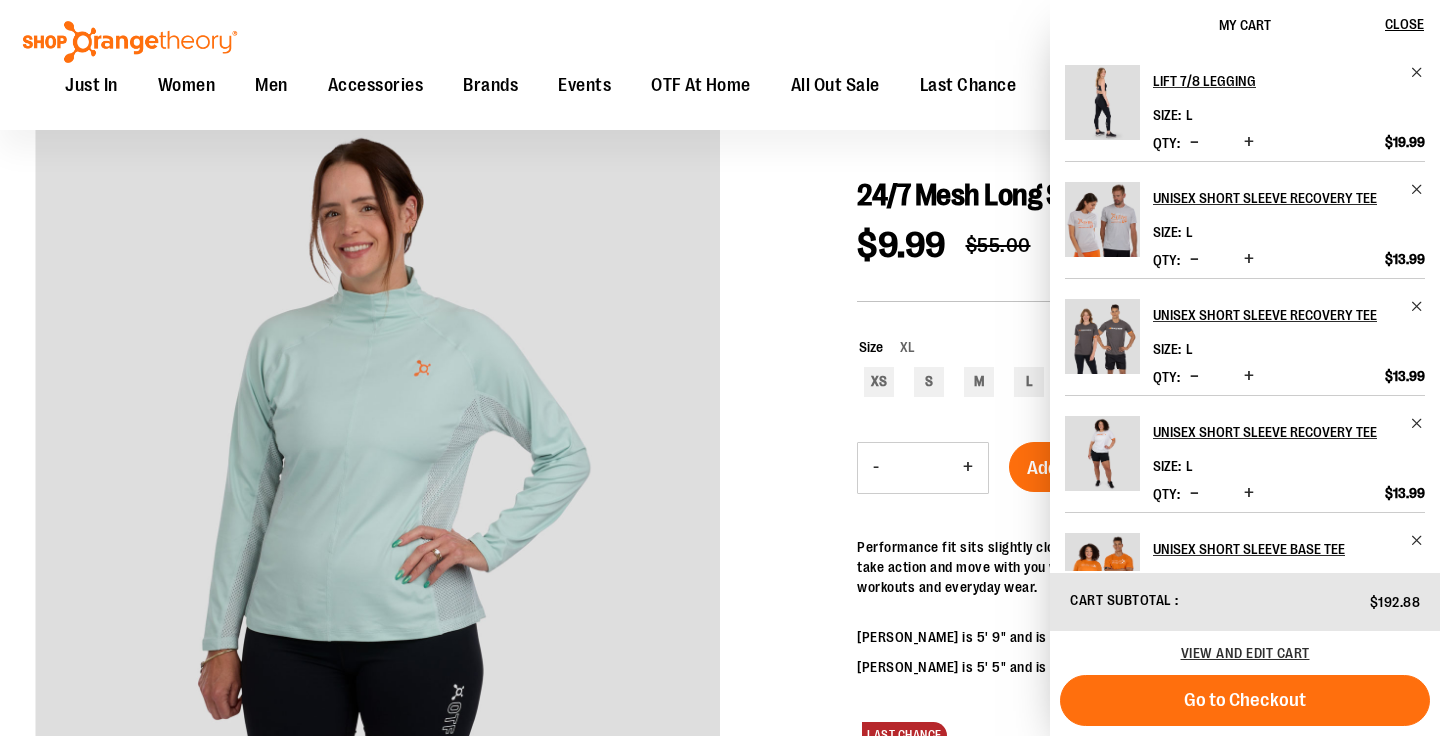 scroll, scrollTop: 0, scrollLeft: 0, axis: both 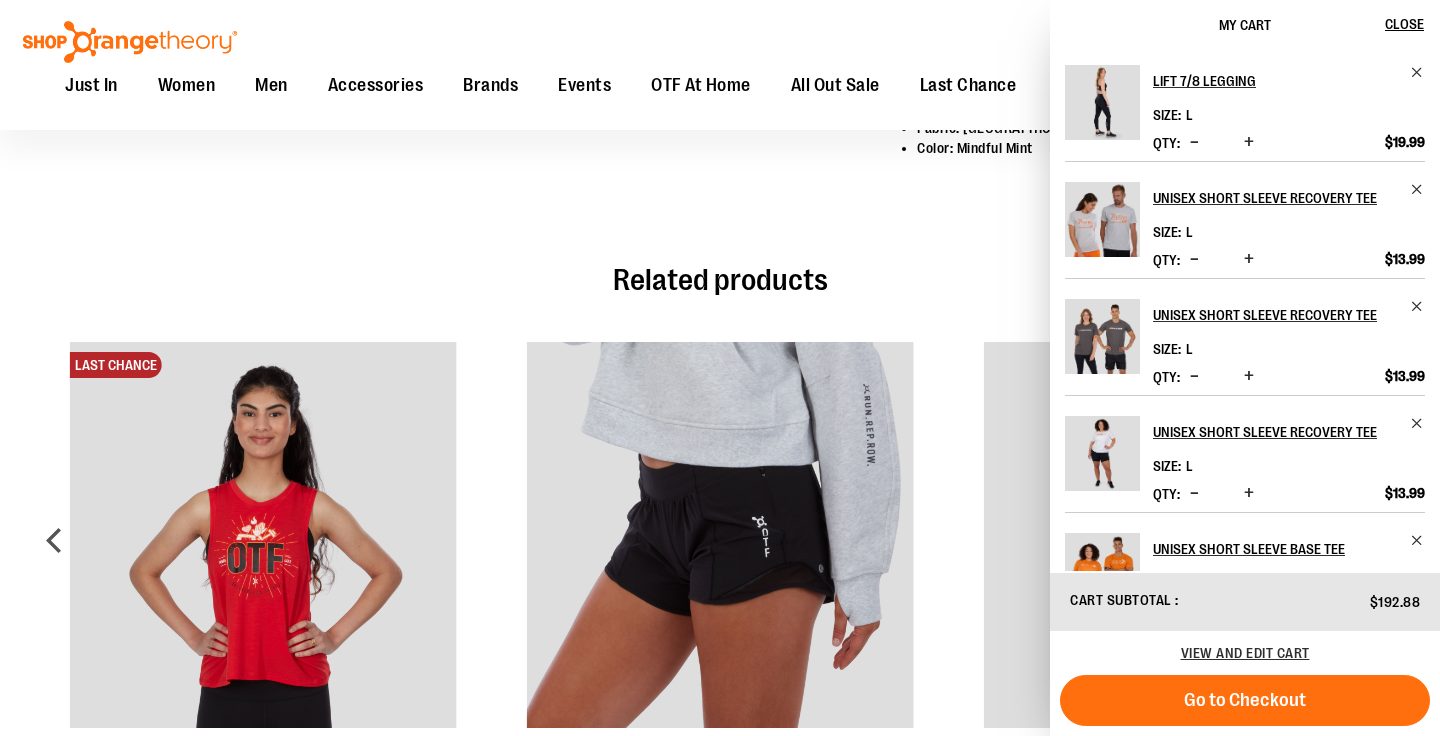 click on "Related products
LAST CHANCE
lululemon Sculpt Tank
$52.99
$68.00" at bounding box center (720, 529) 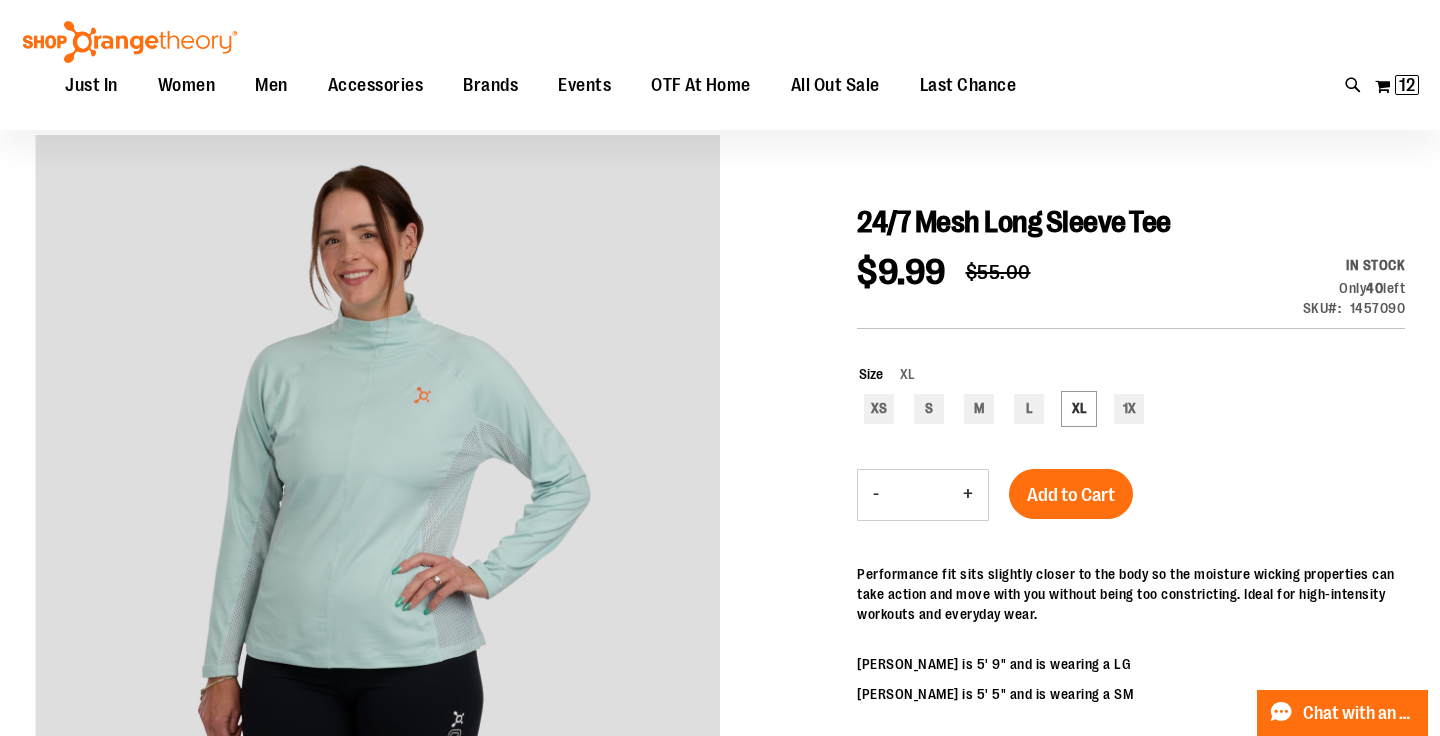 scroll, scrollTop: 143, scrollLeft: 0, axis: vertical 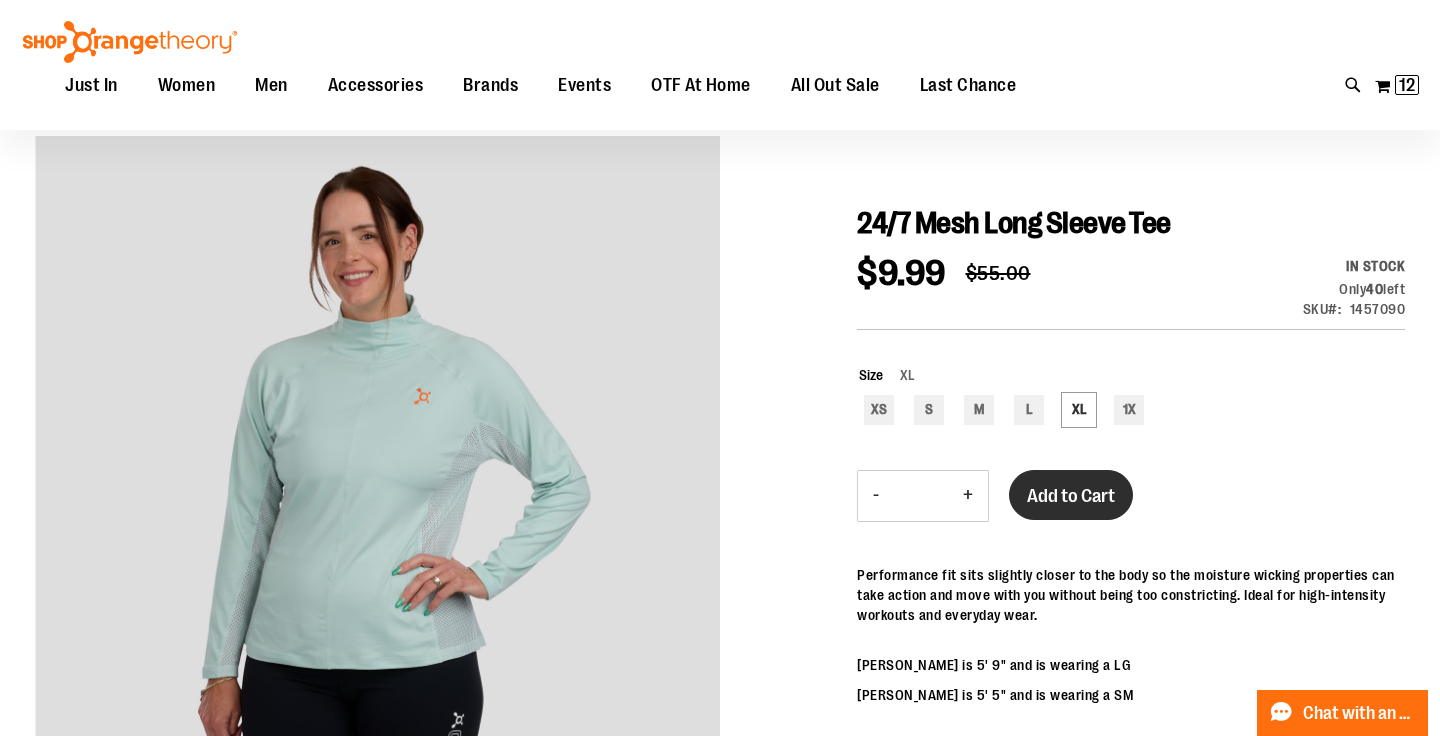 click on "Add to Cart" at bounding box center [1071, 496] 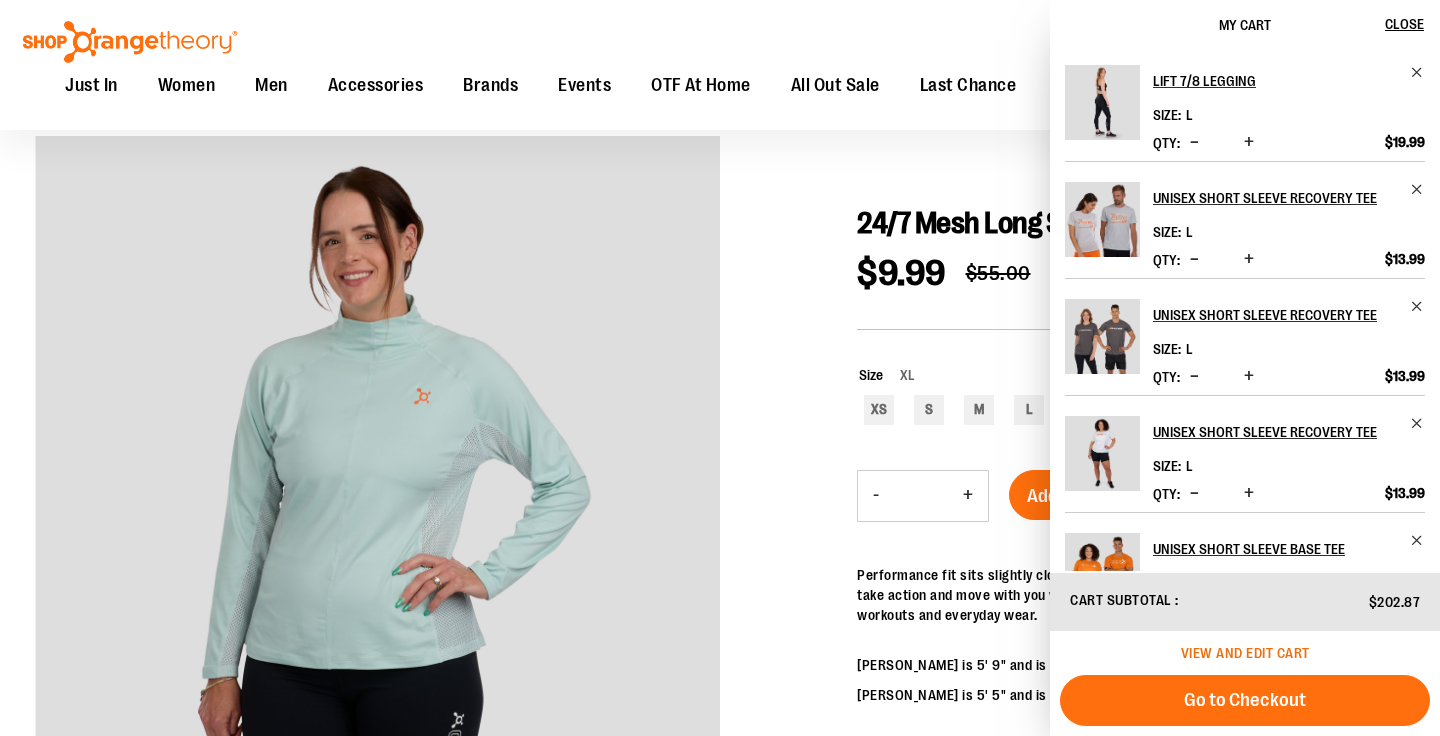 click on "View and edit cart" at bounding box center (1245, 653) 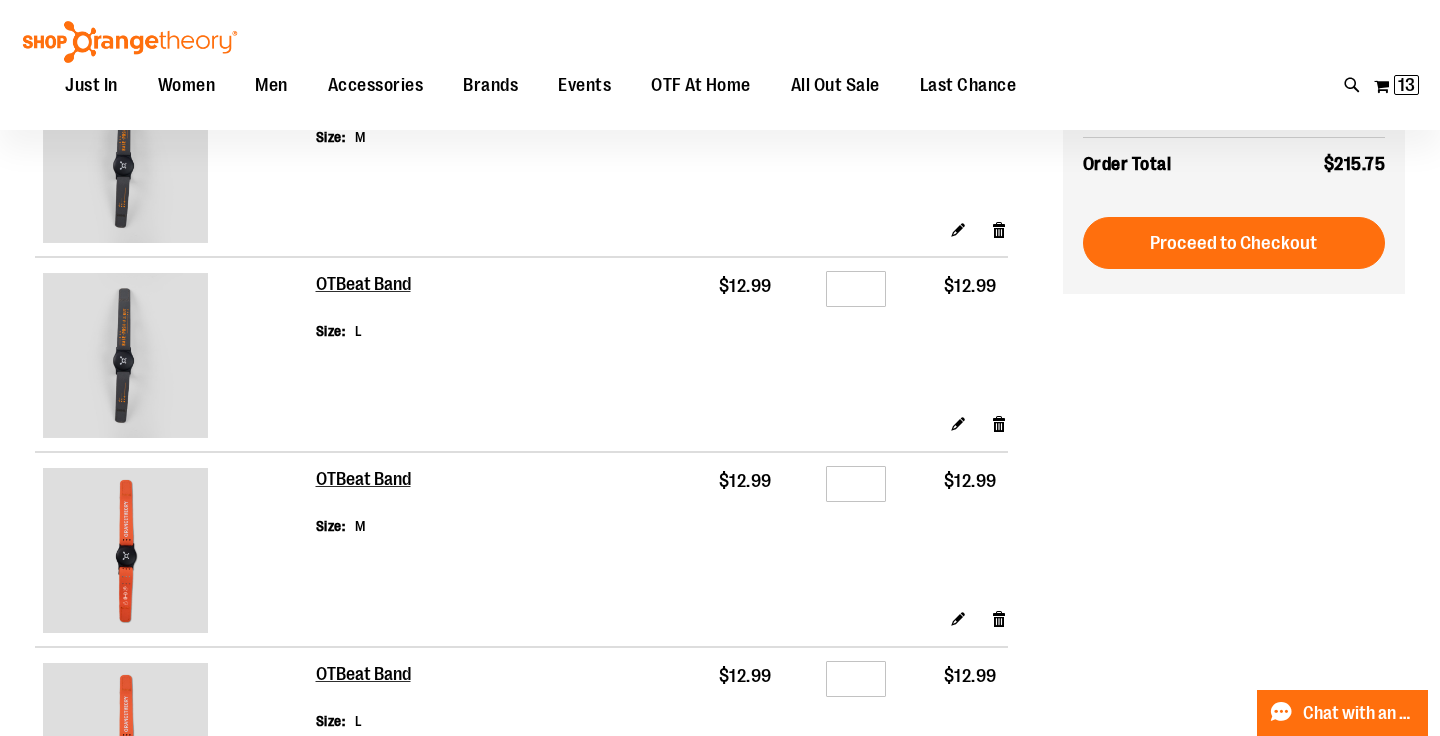 scroll, scrollTop: 0, scrollLeft: 0, axis: both 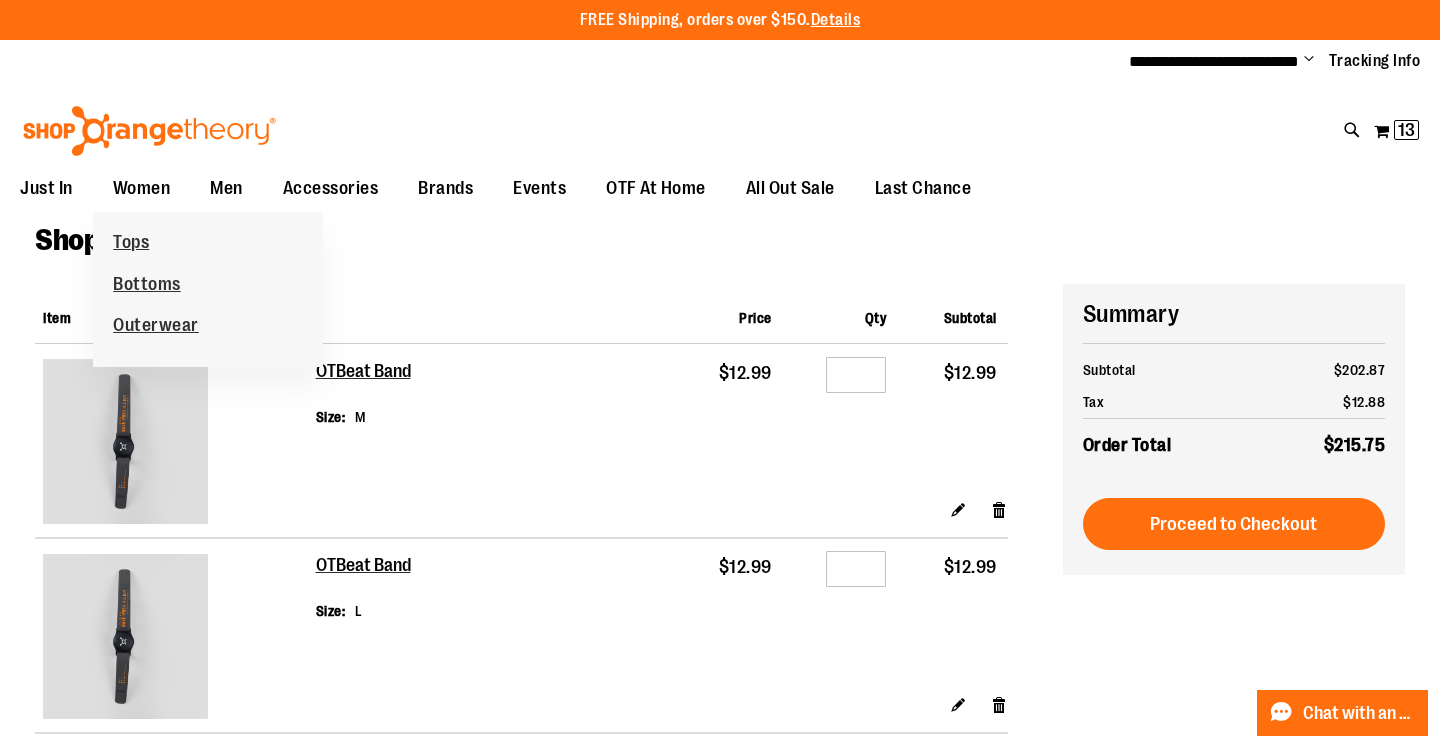 type on "**********" 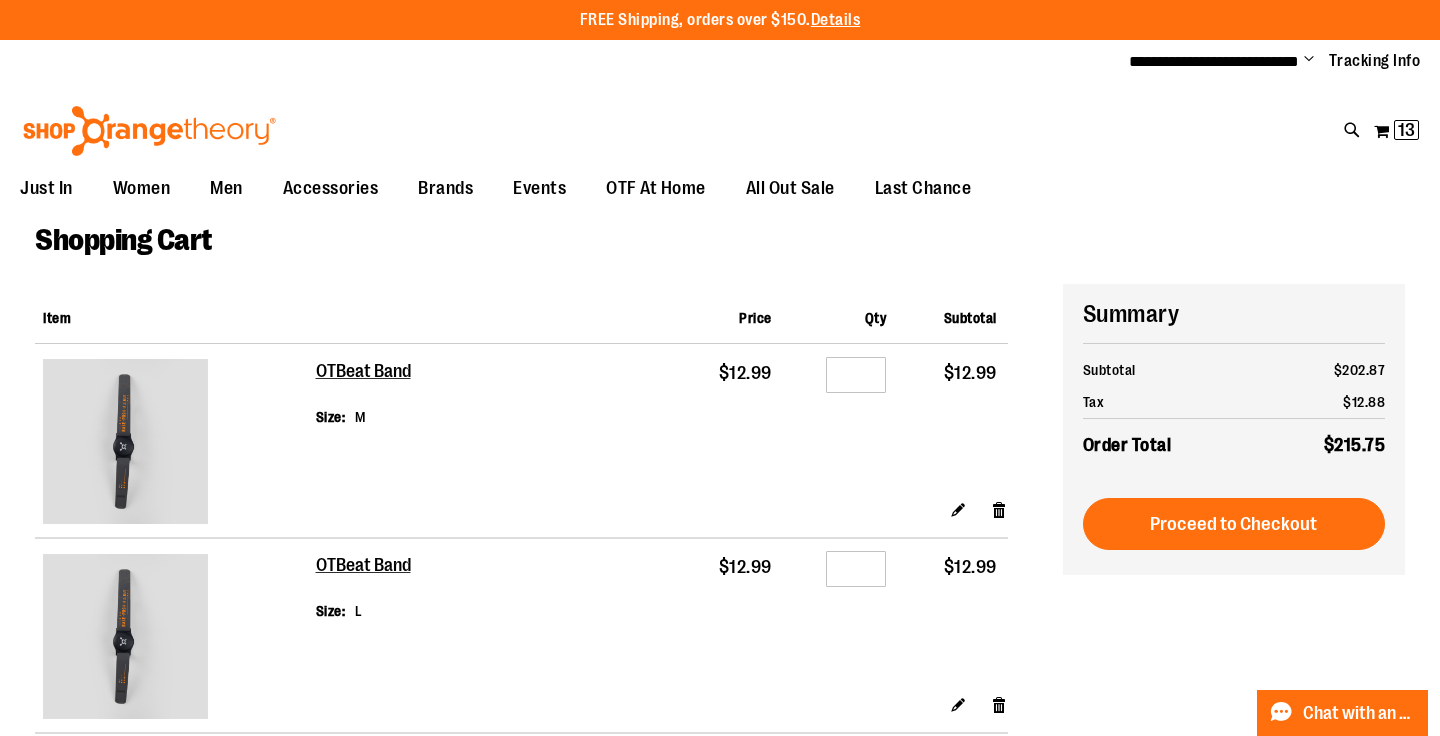 click at bounding box center [149, 131] 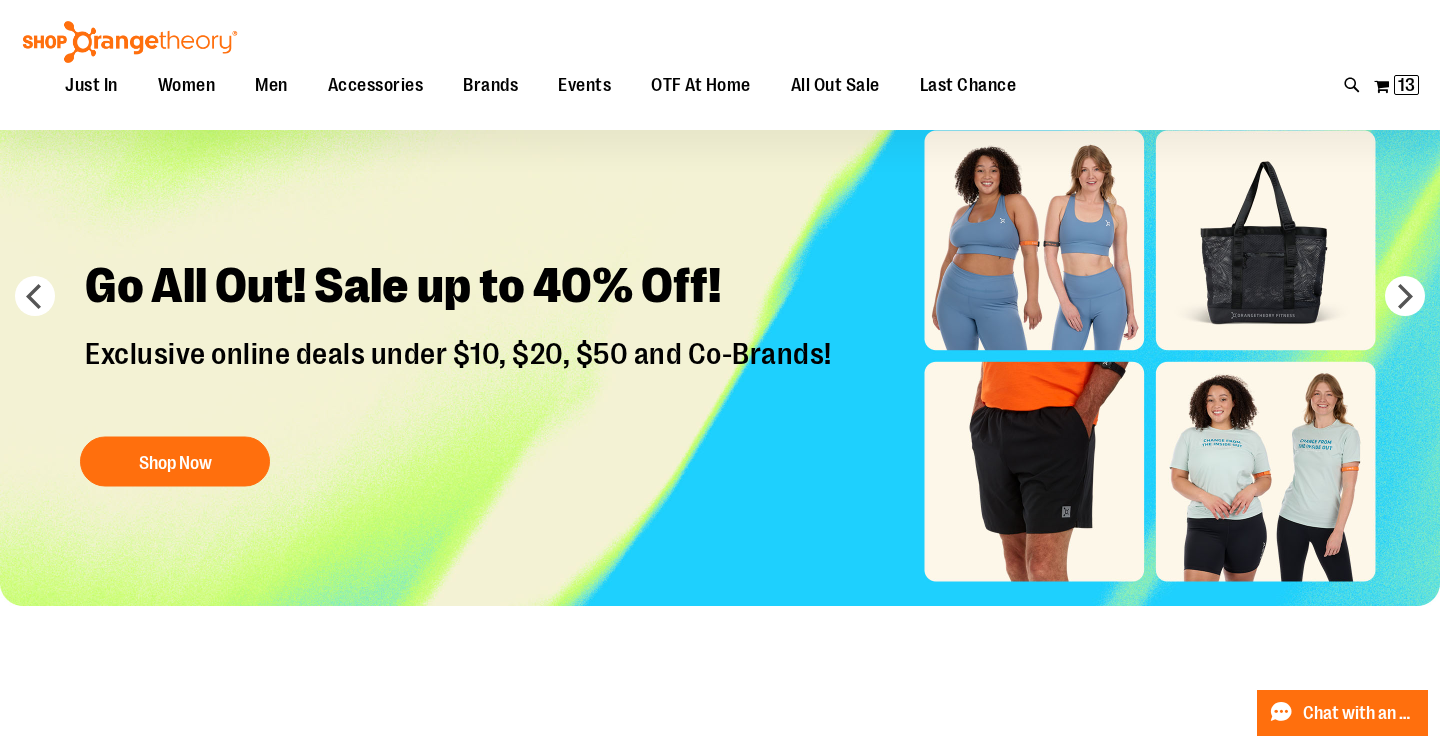 scroll, scrollTop: 109, scrollLeft: 0, axis: vertical 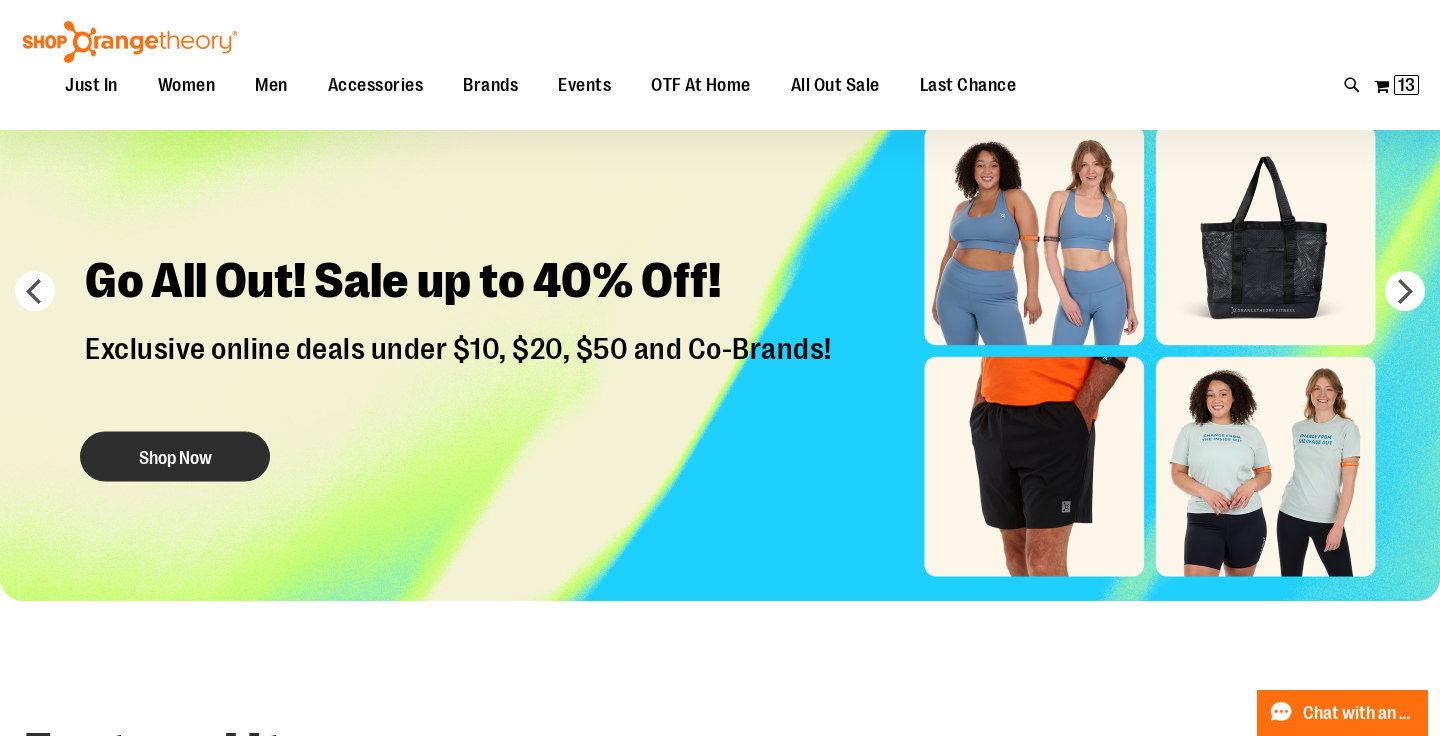 type on "**********" 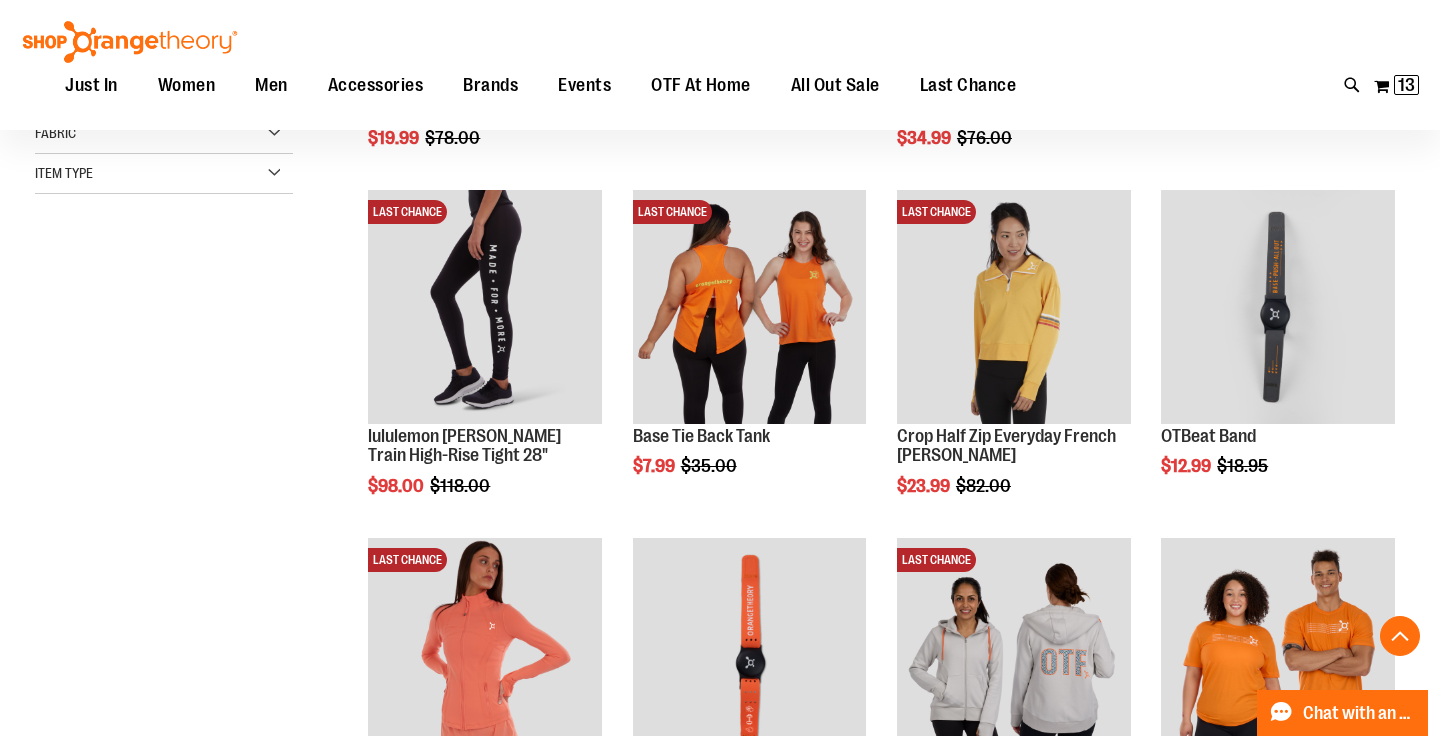 scroll, scrollTop: 557, scrollLeft: 0, axis: vertical 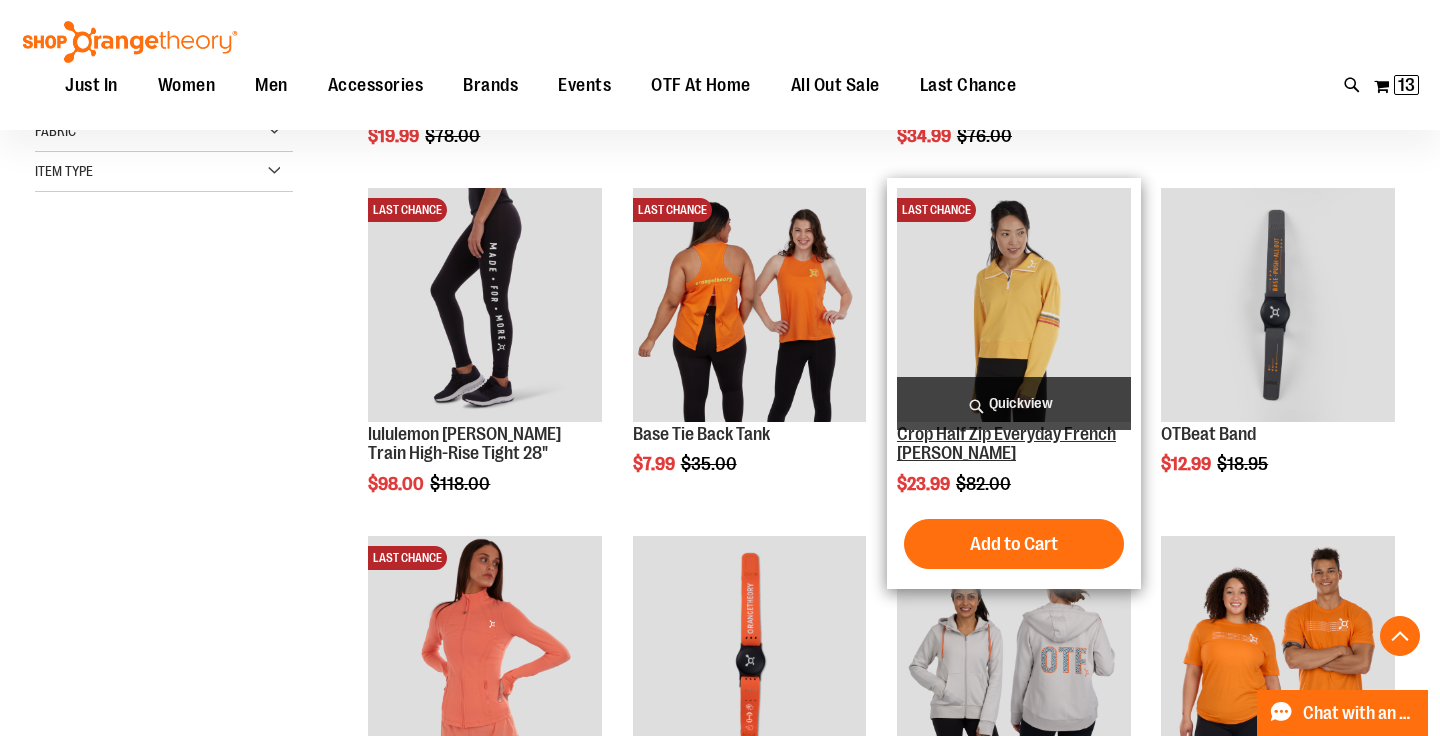 type on "**********" 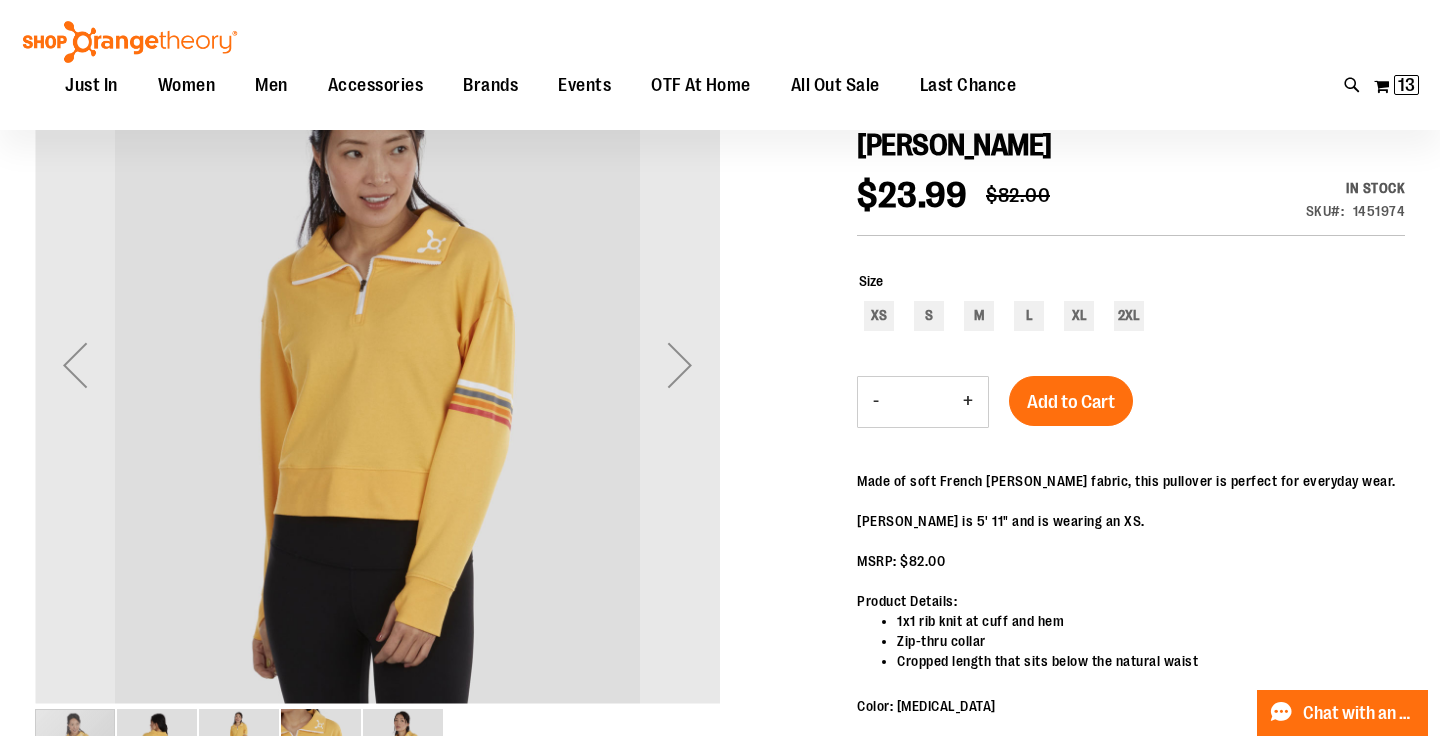 scroll, scrollTop: 256, scrollLeft: 0, axis: vertical 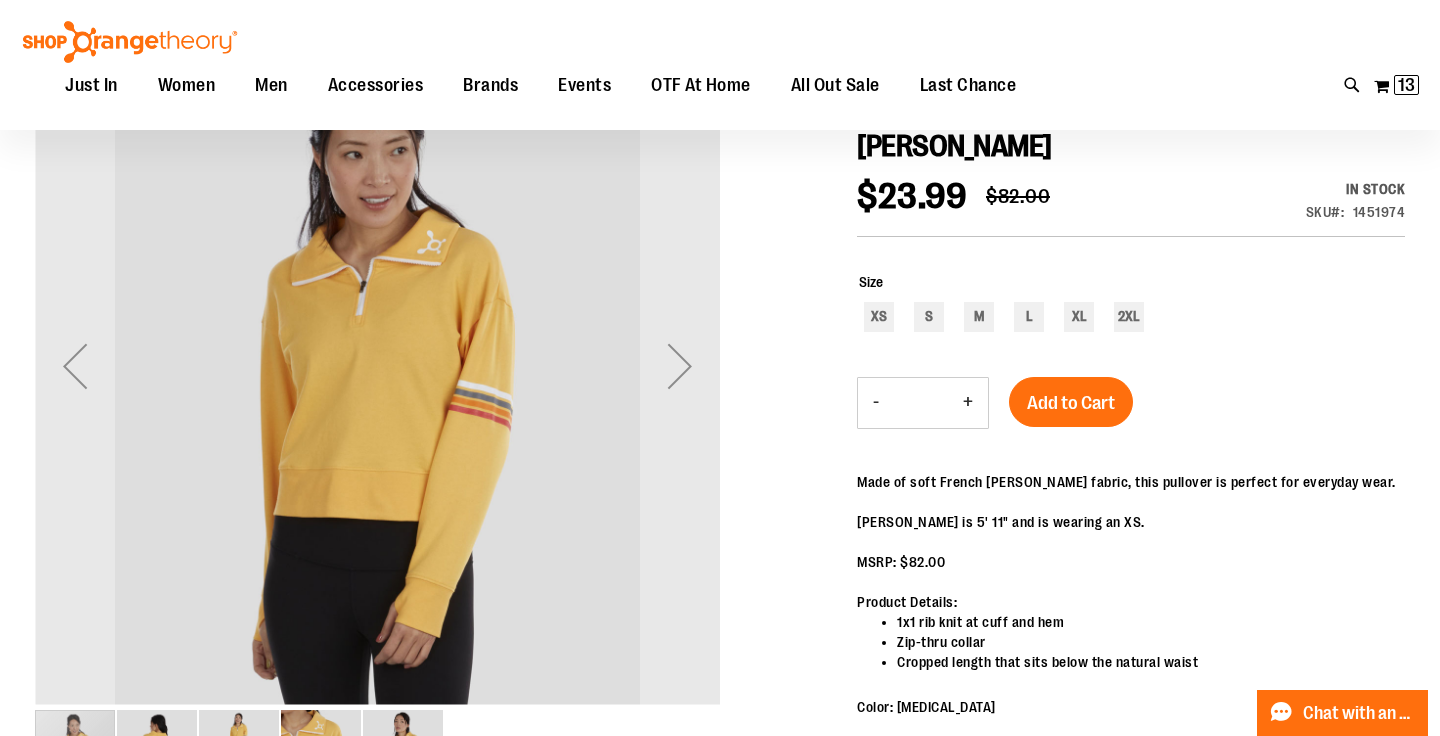 type on "**********" 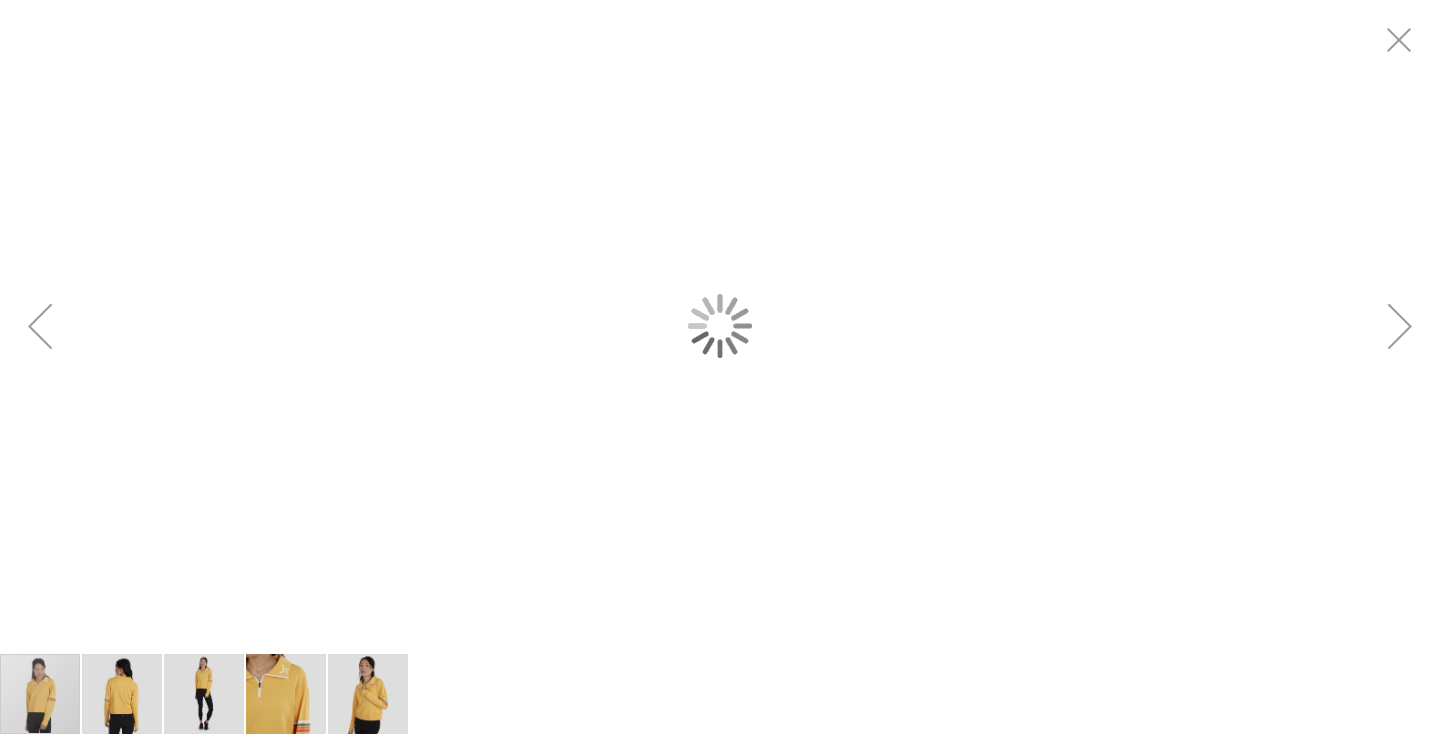 scroll, scrollTop: 0, scrollLeft: 0, axis: both 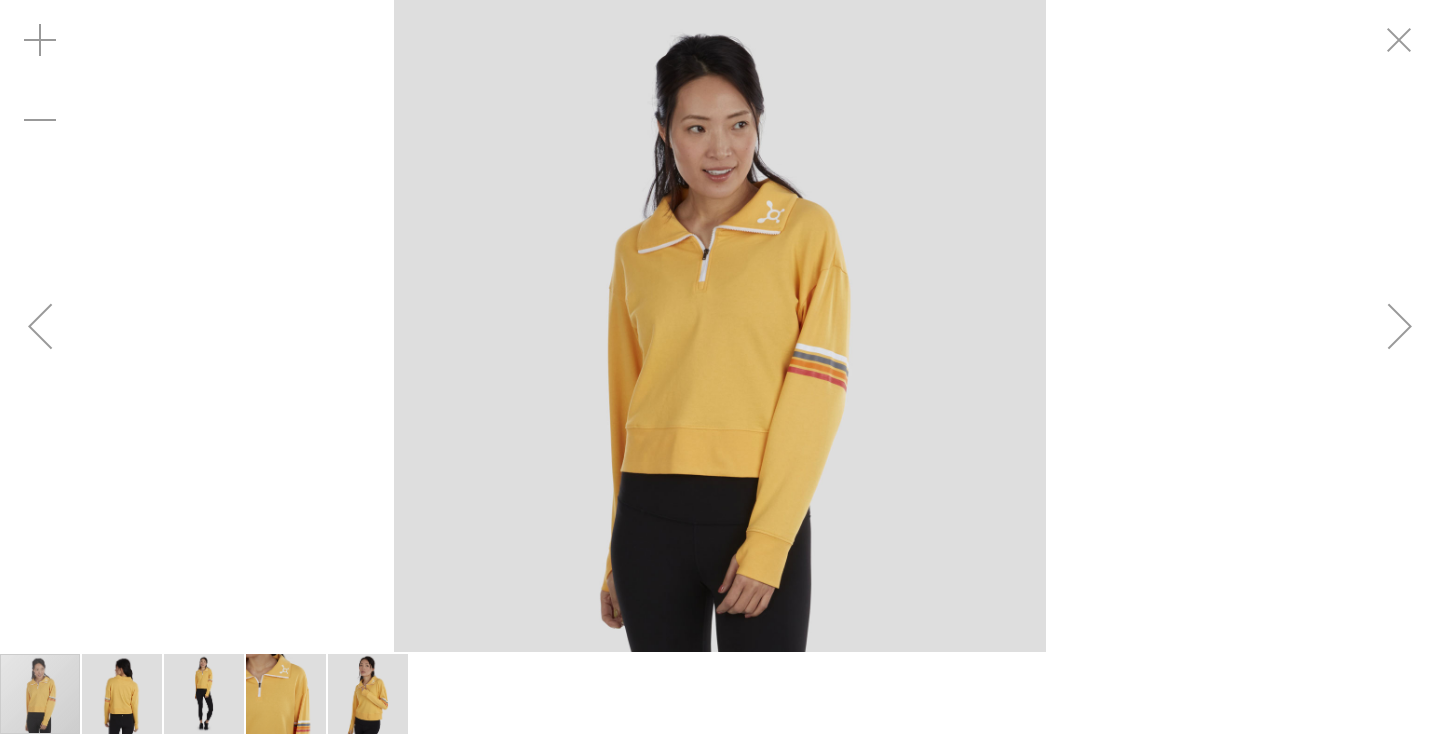 click at bounding box center [720, 326] 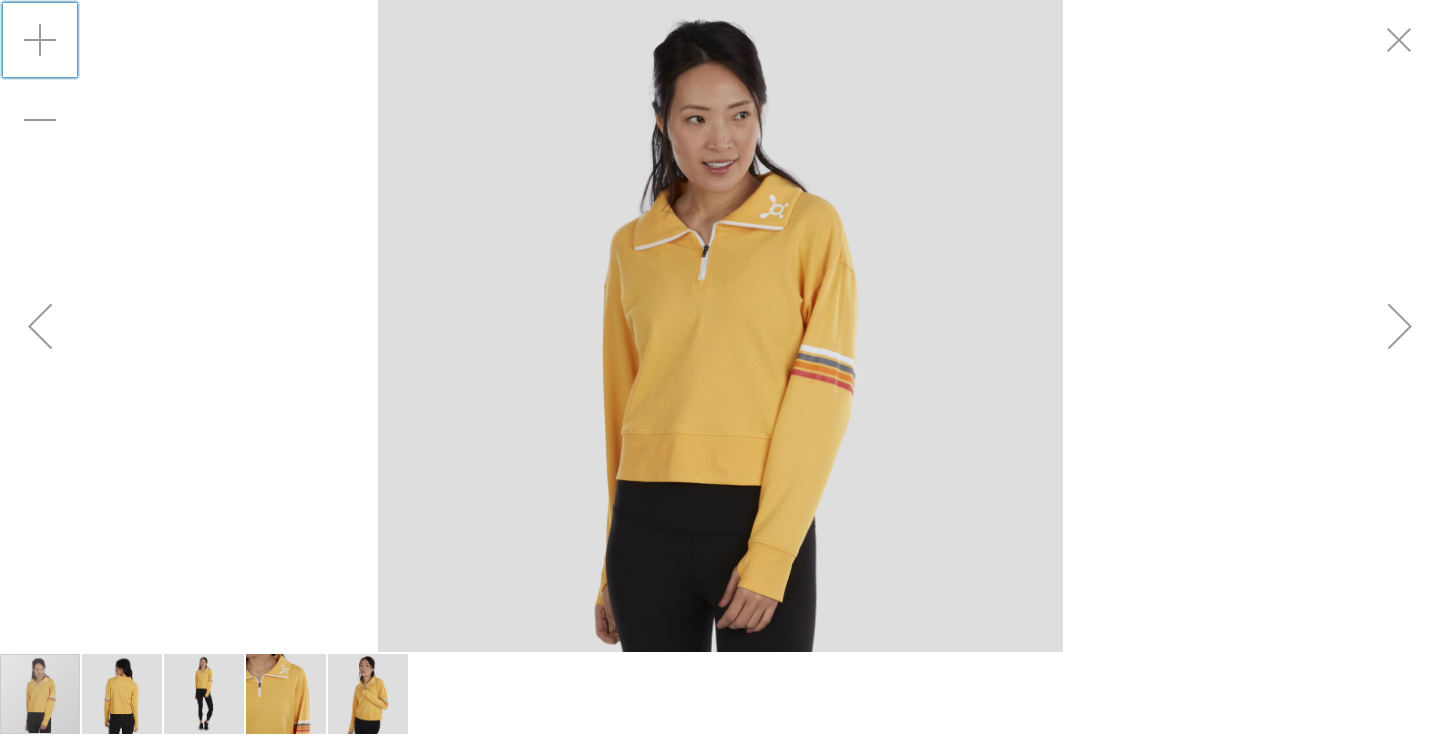 click at bounding box center [40, 40] 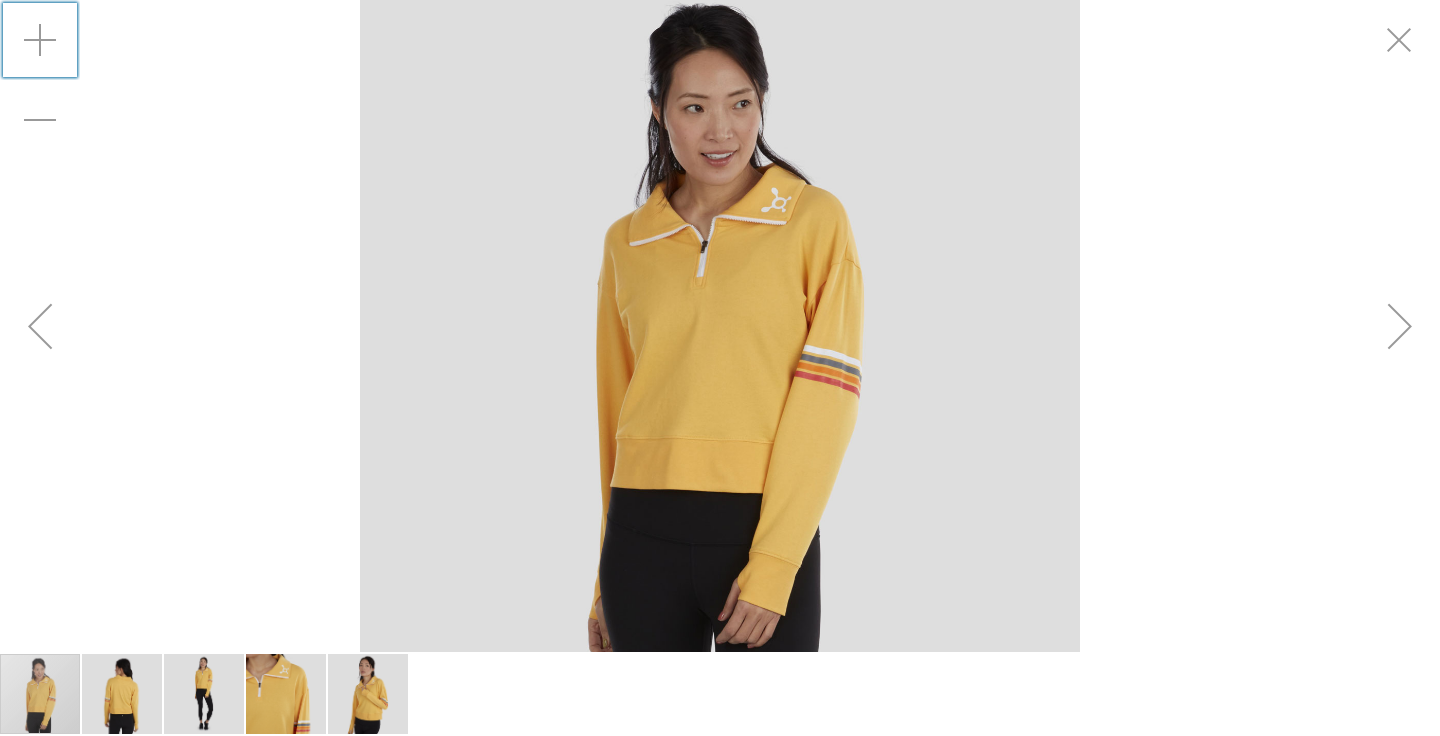 click at bounding box center [40, 40] 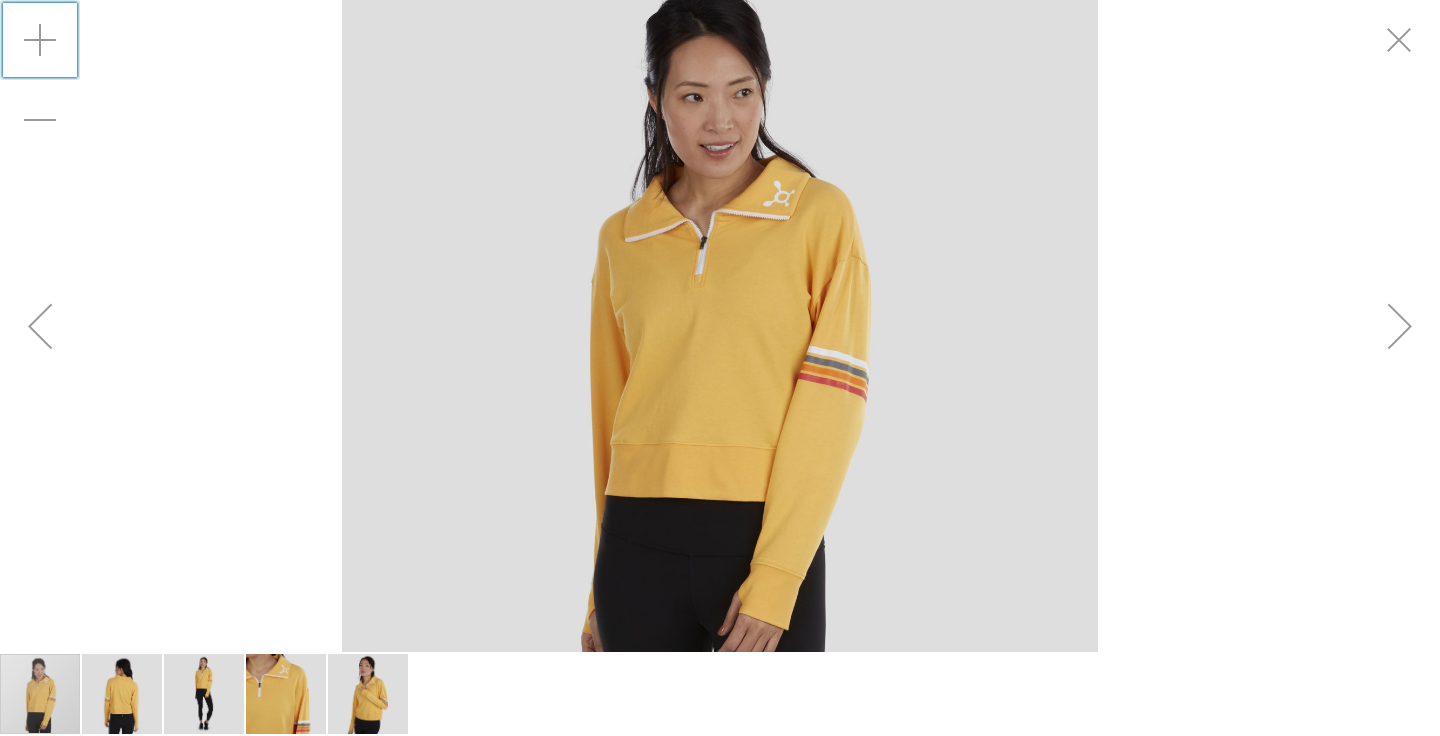 click at bounding box center (40, 40) 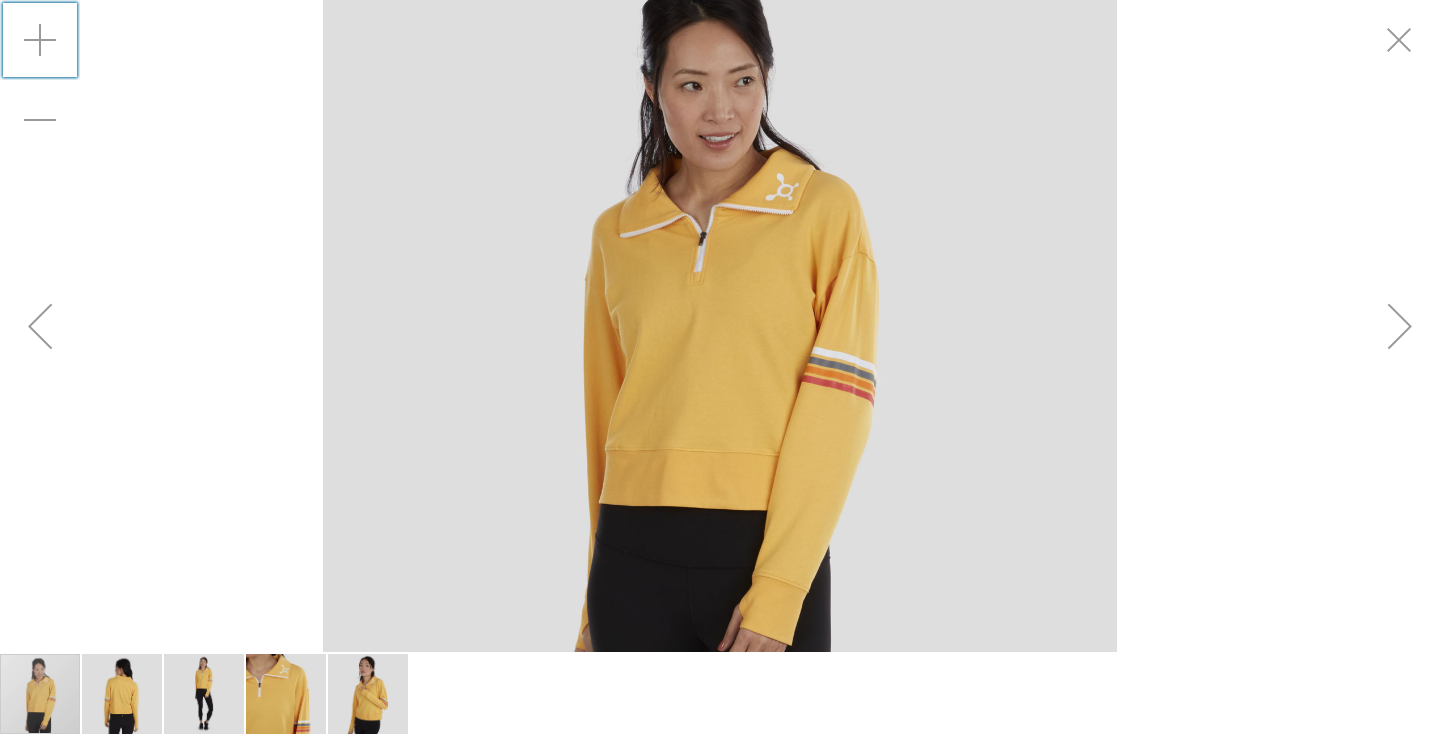 click at bounding box center (40, 40) 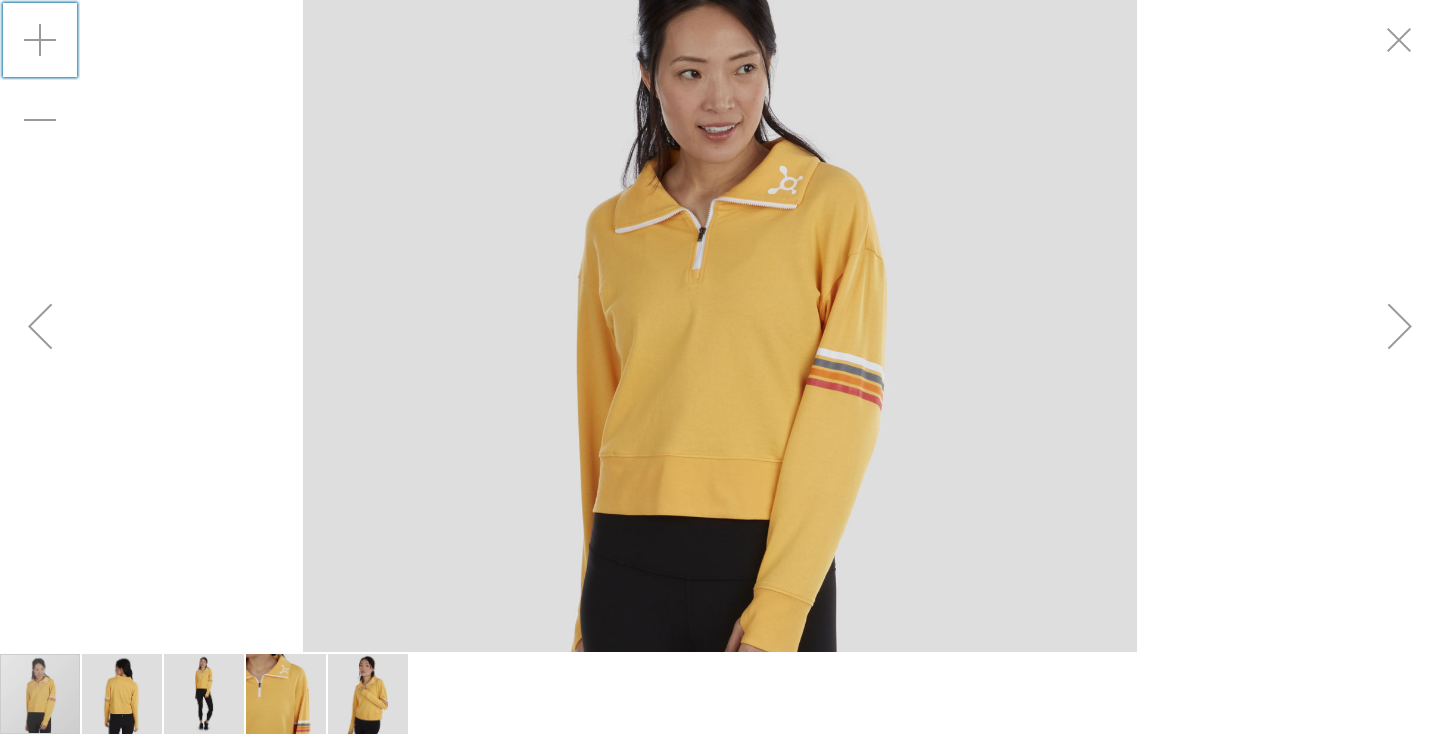 click at bounding box center (40, 40) 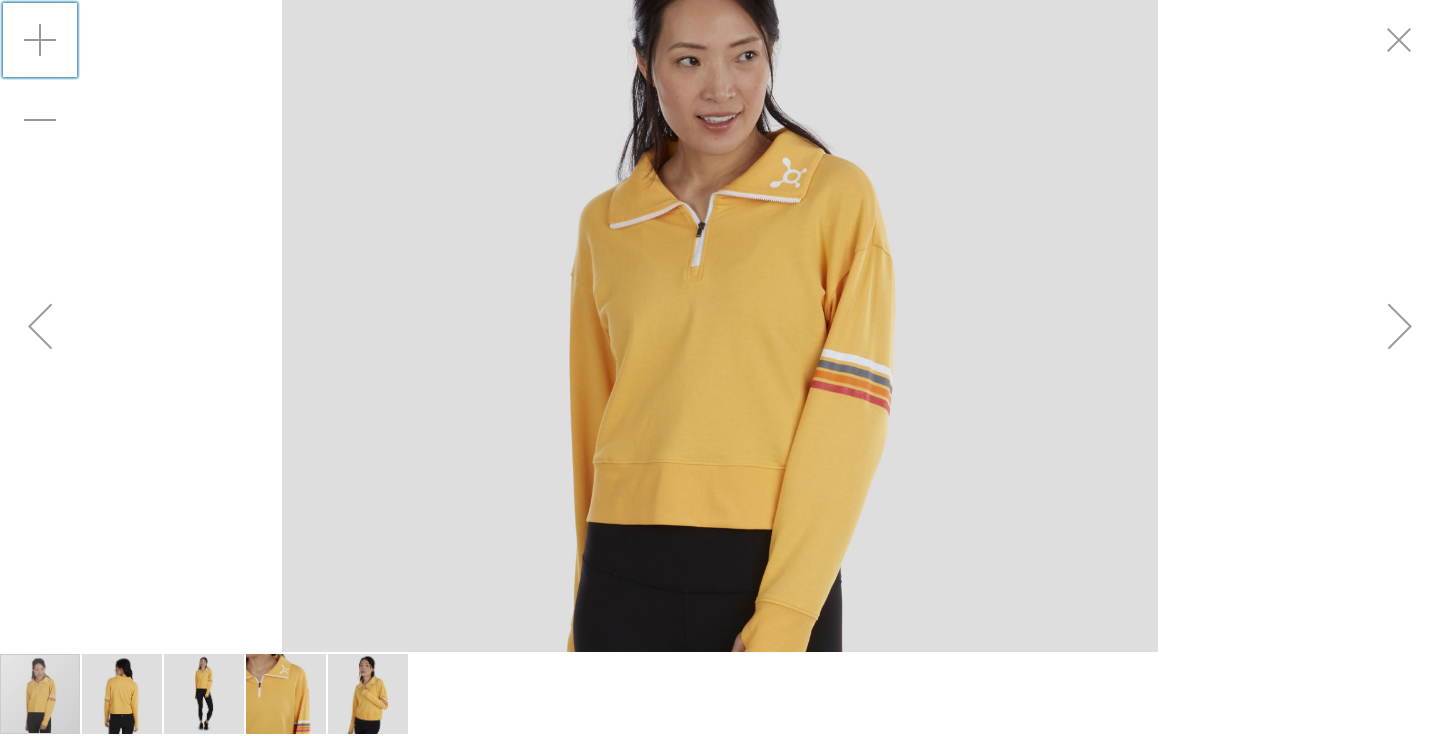 click at bounding box center (40, 40) 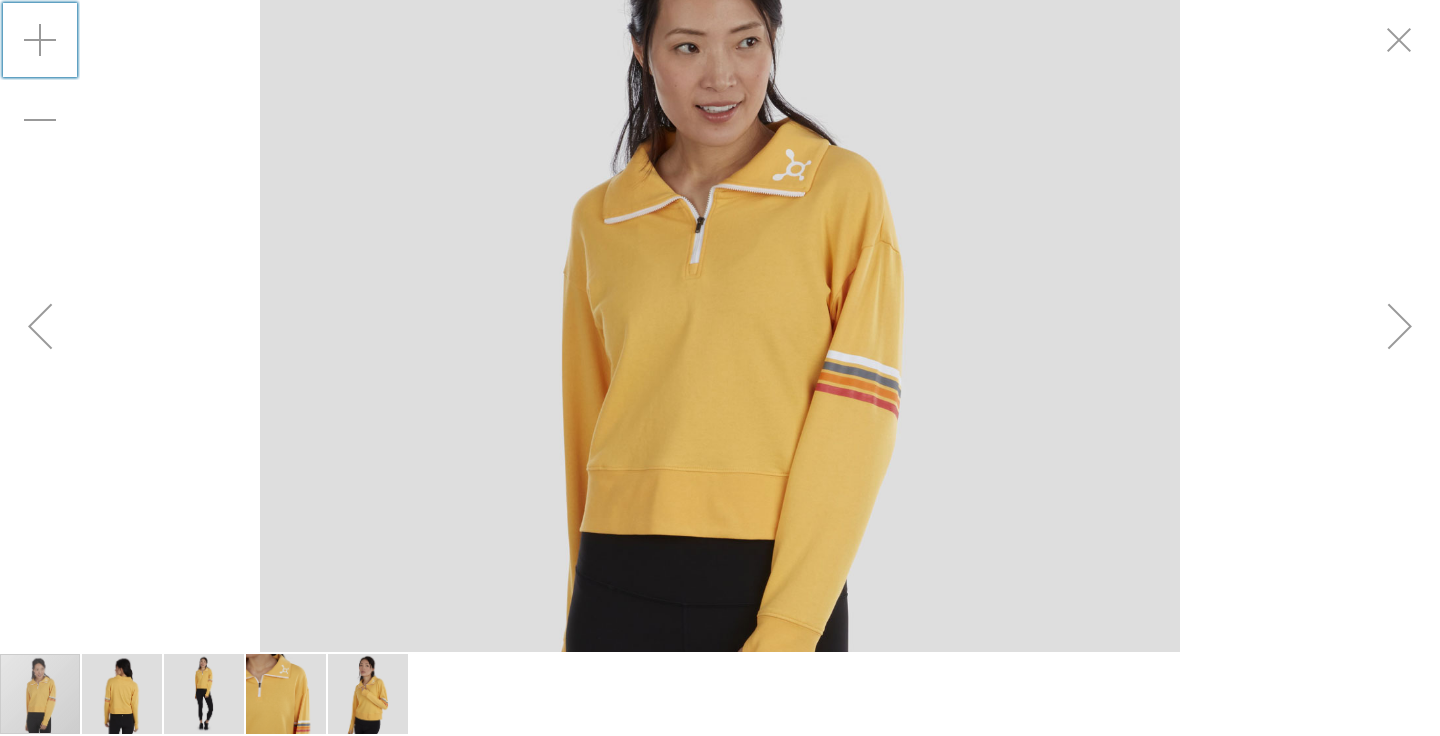 click at bounding box center [40, 40] 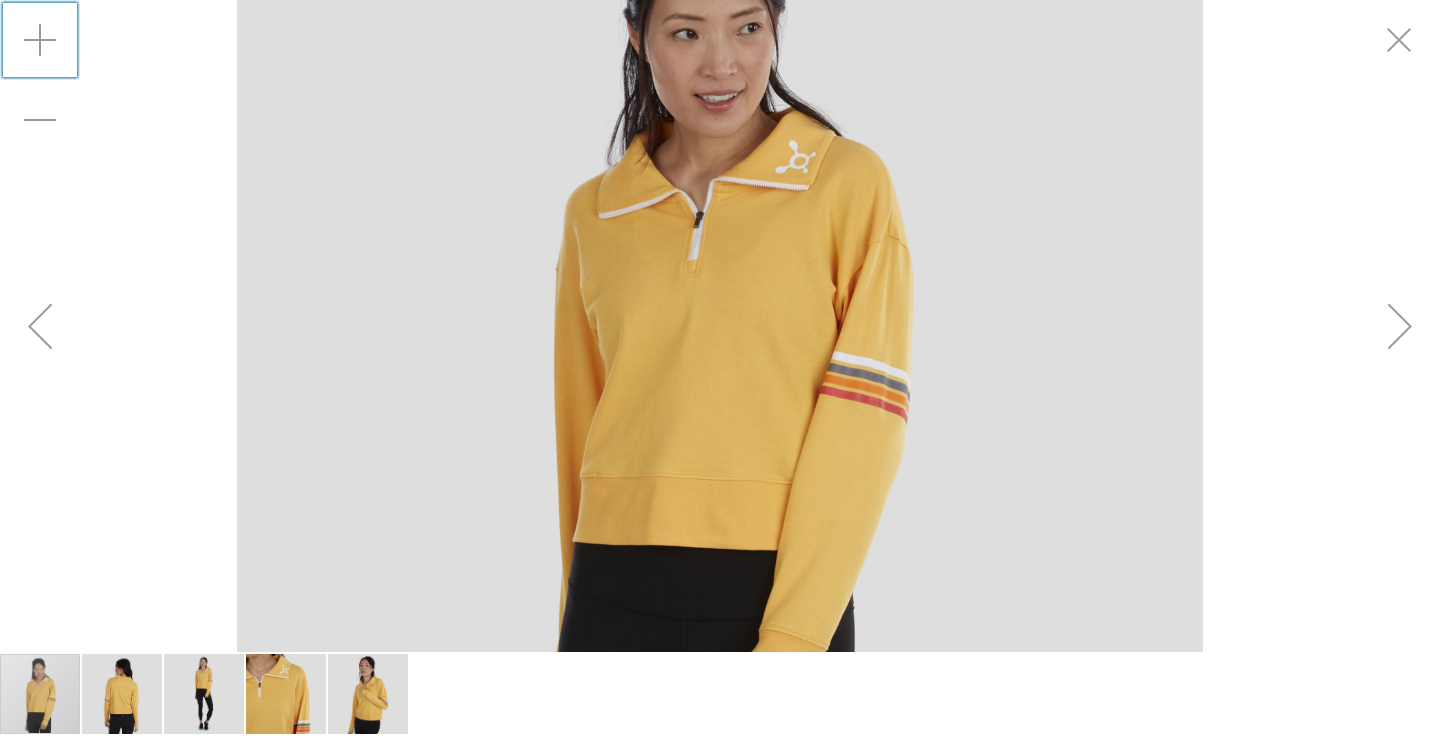click at bounding box center (40, 40) 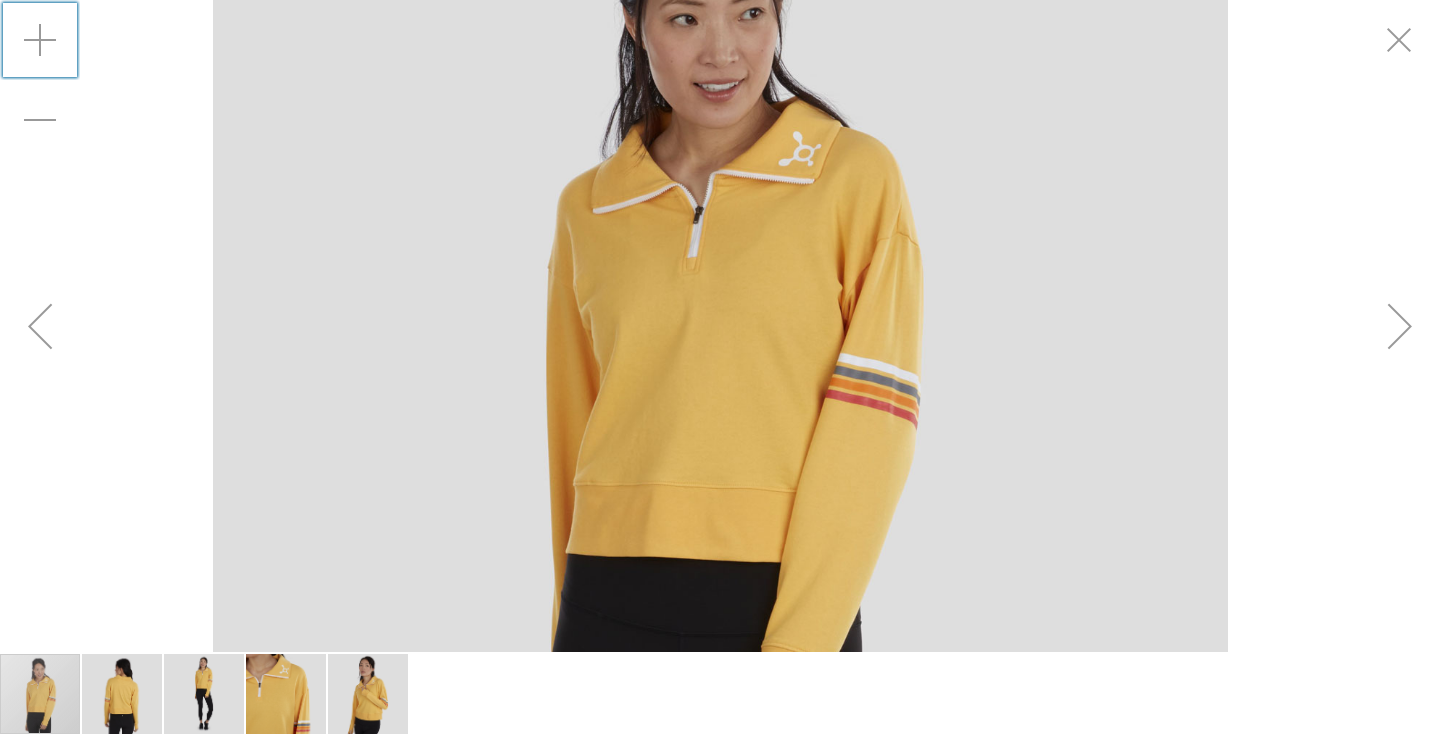 click at bounding box center [40, 40] 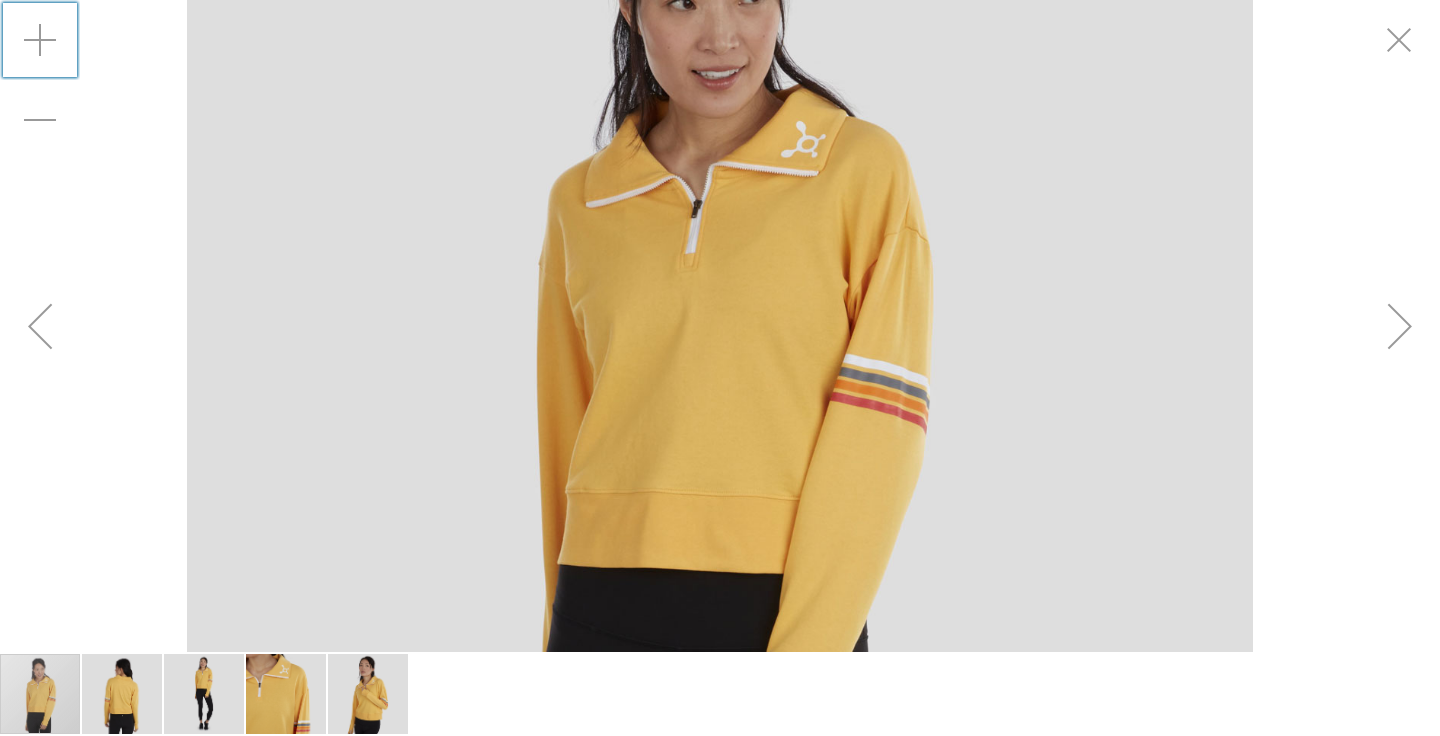 click at bounding box center (40, 40) 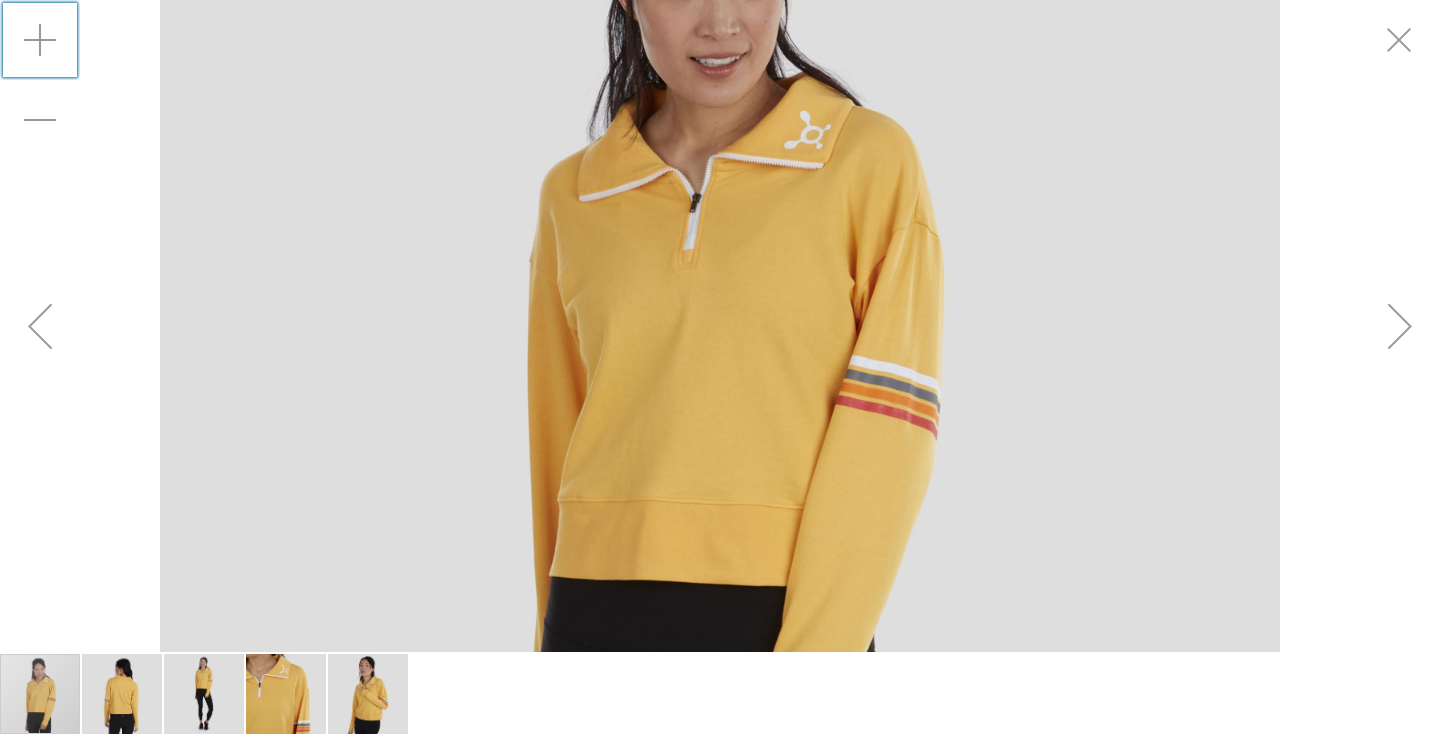 click at bounding box center (40, 40) 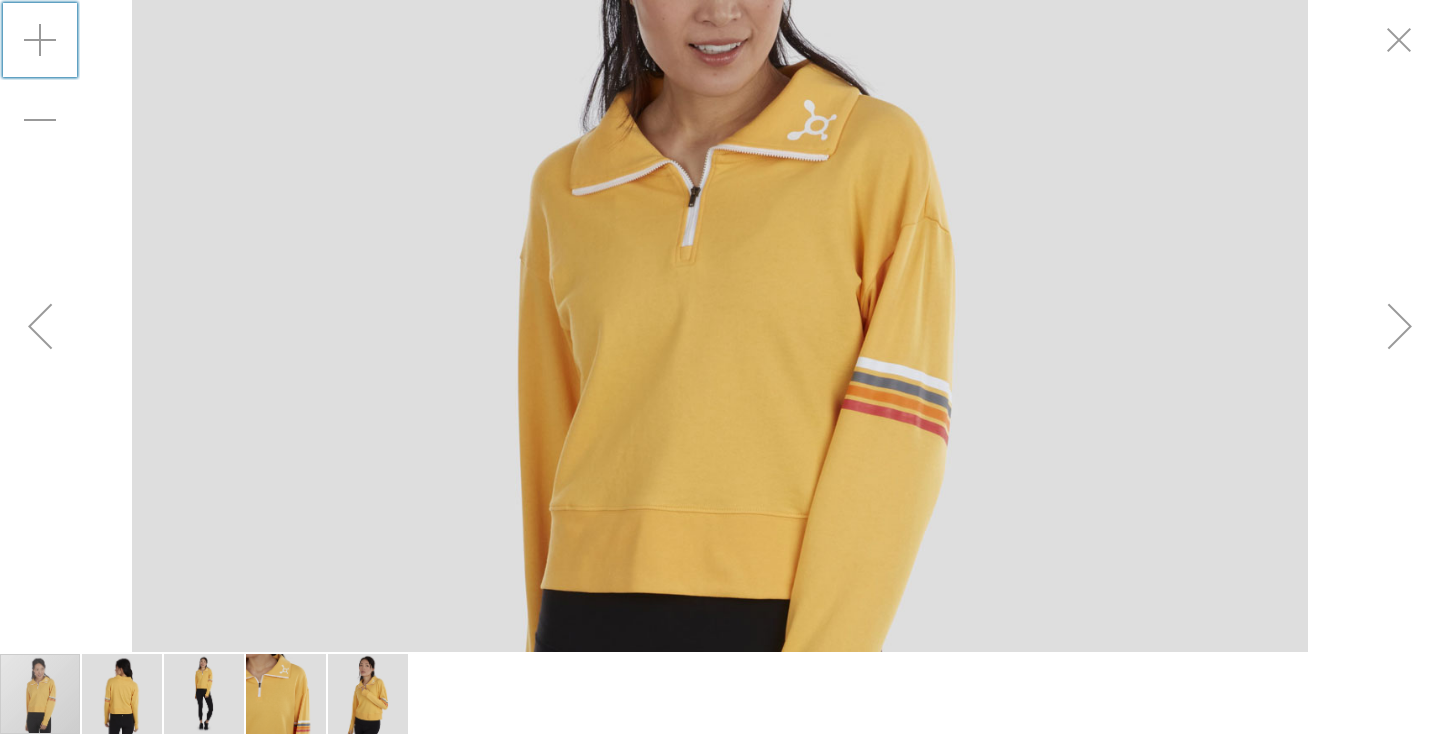click at bounding box center [40, 40] 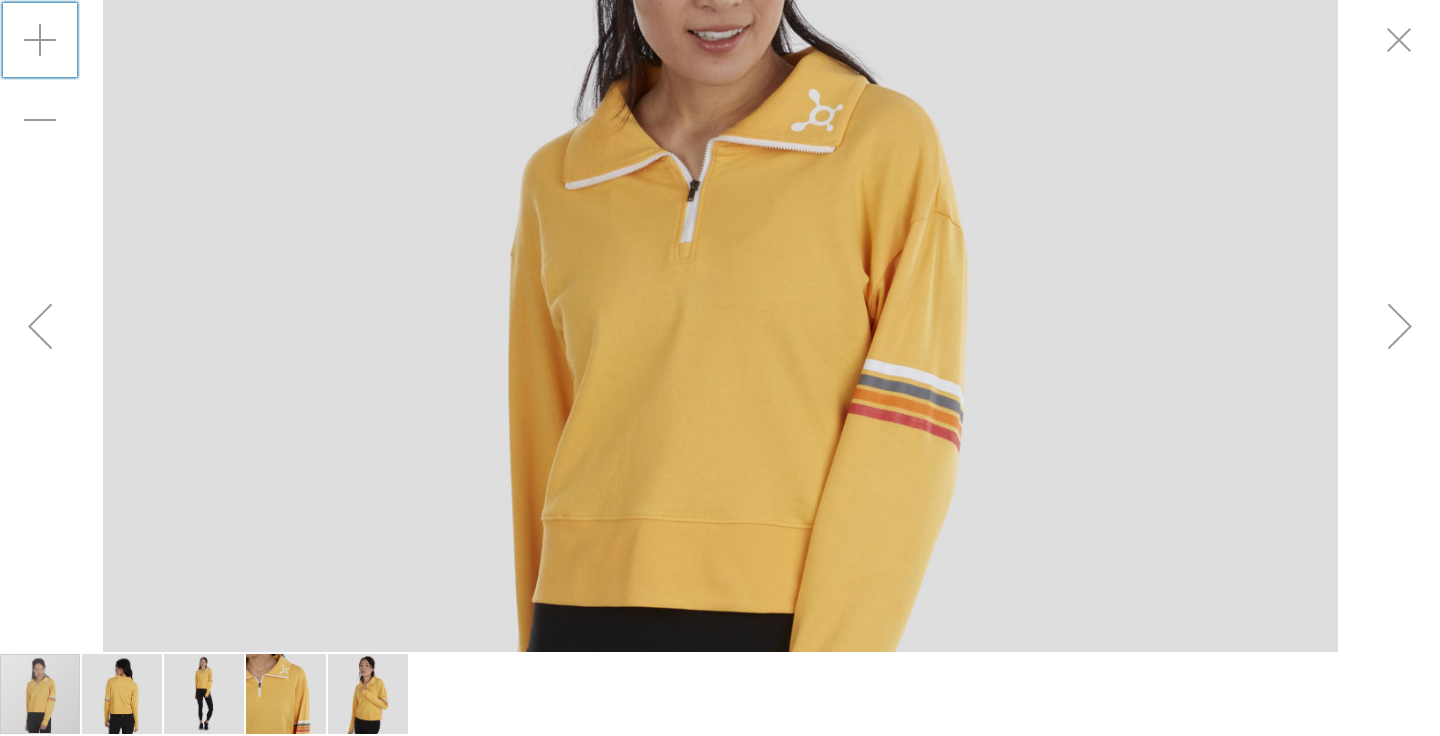 click at bounding box center [40, 40] 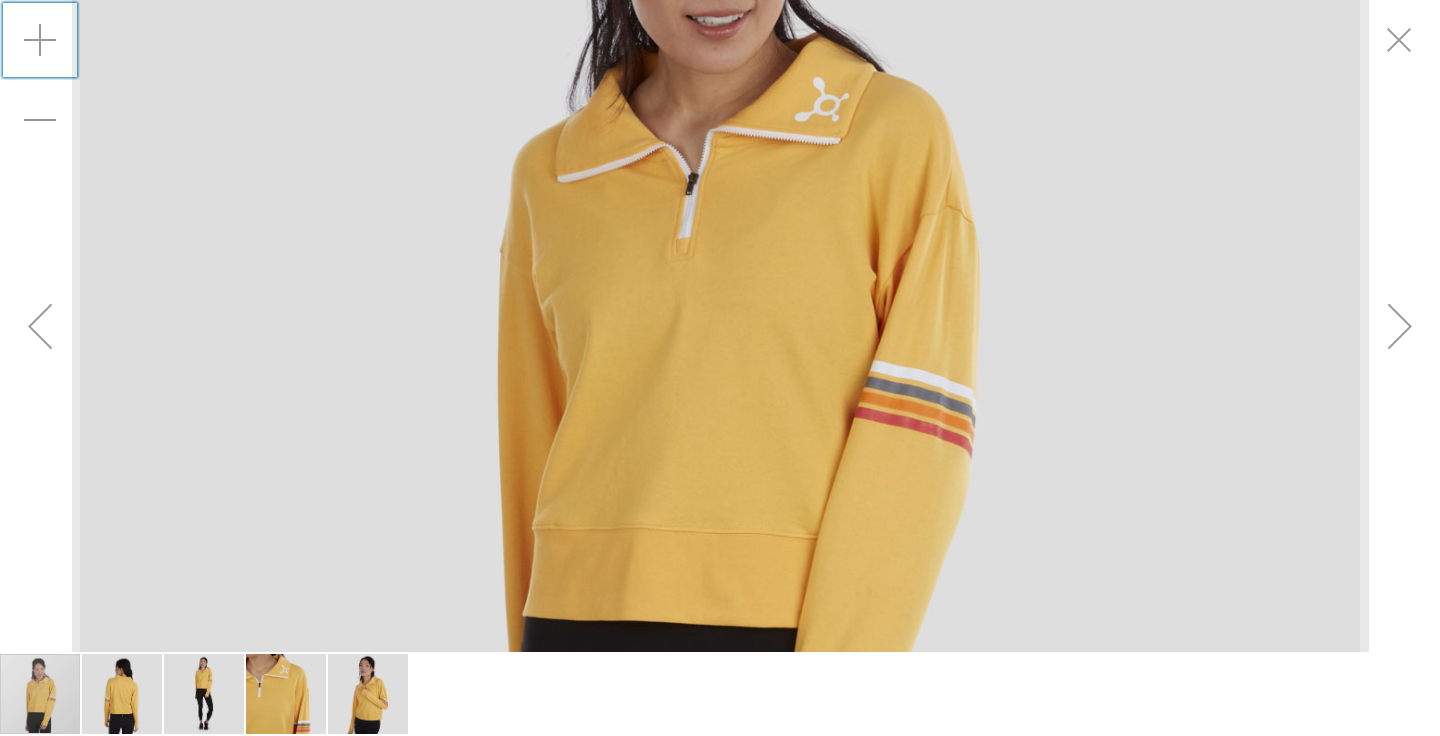 click at bounding box center [40, 40] 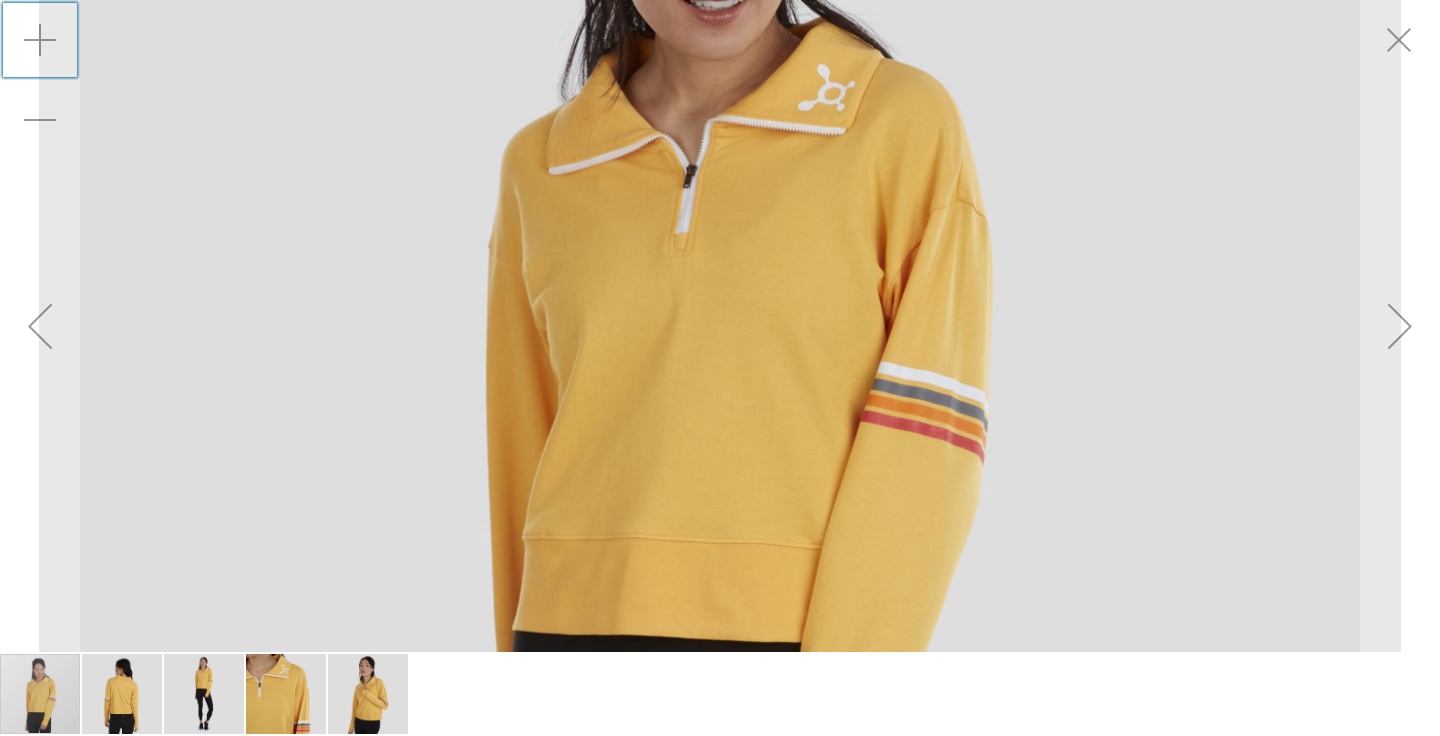 click at bounding box center [40, 40] 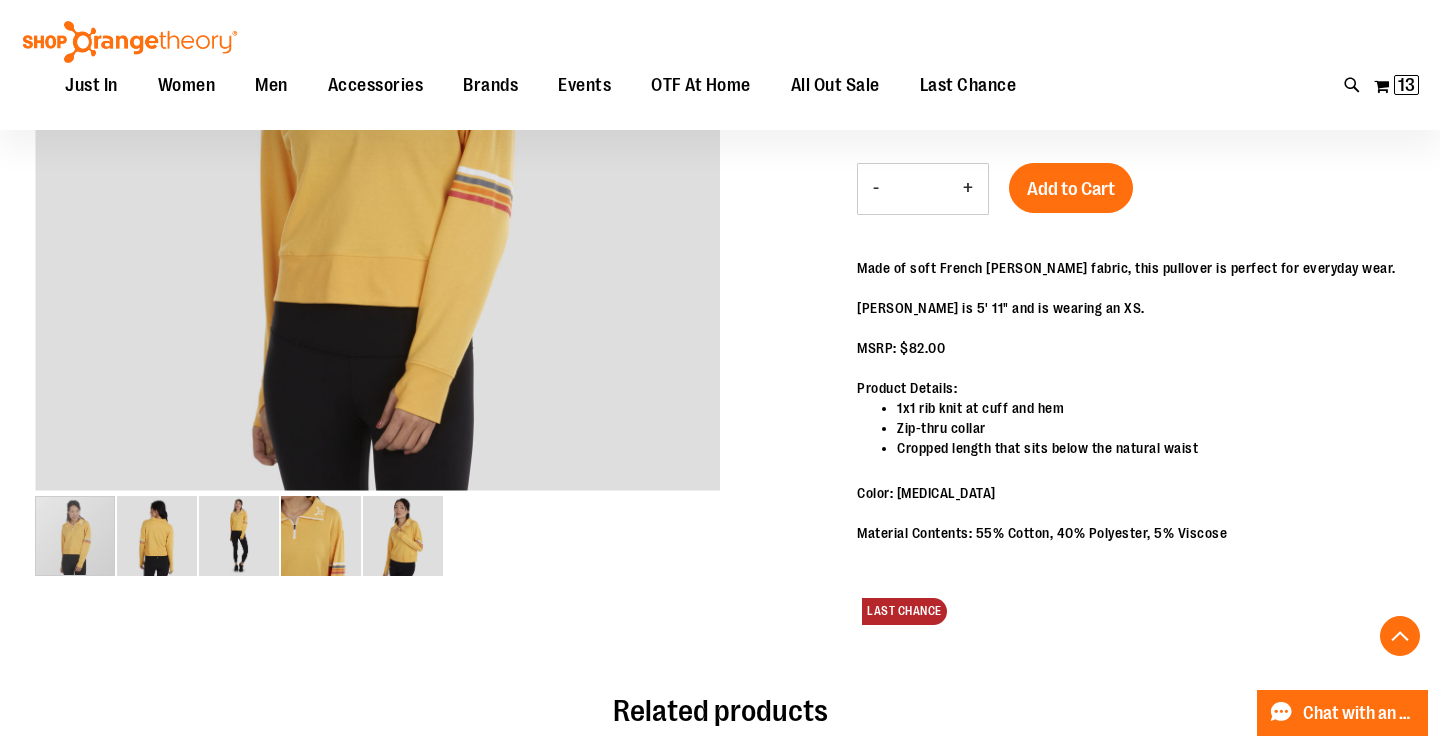 scroll, scrollTop: 468, scrollLeft: 0, axis: vertical 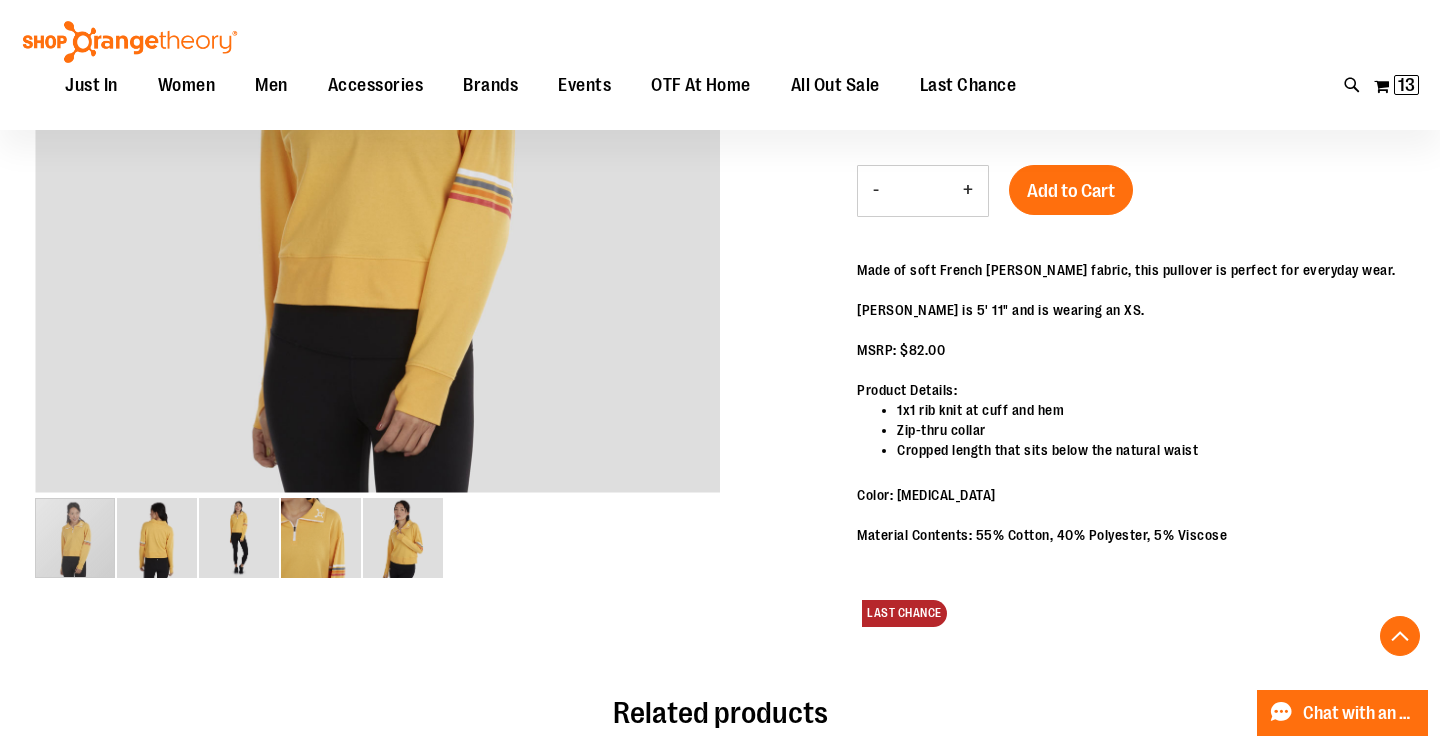 drag, startPoint x: 895, startPoint y: 455, endPoint x: 1049, endPoint y: 461, distance: 154.11684 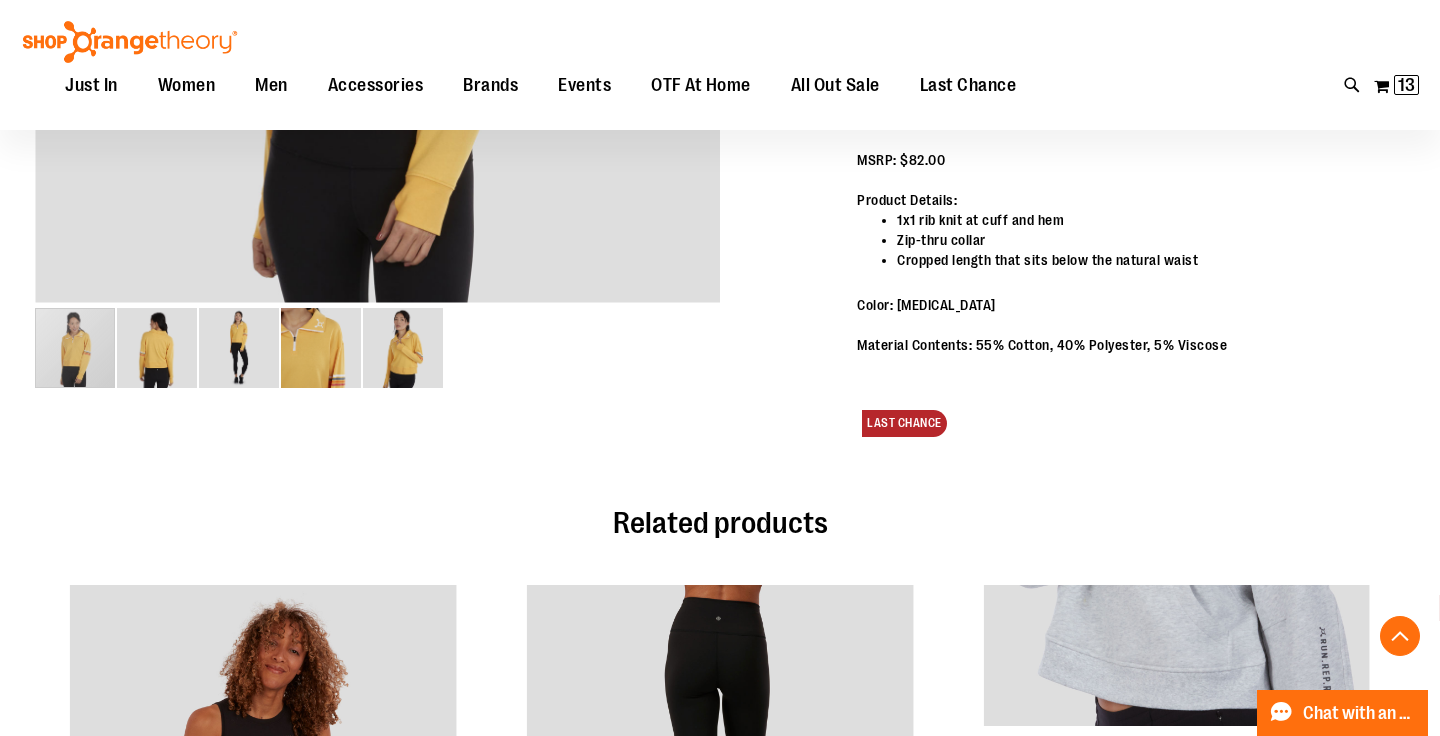 scroll, scrollTop: 681, scrollLeft: 0, axis: vertical 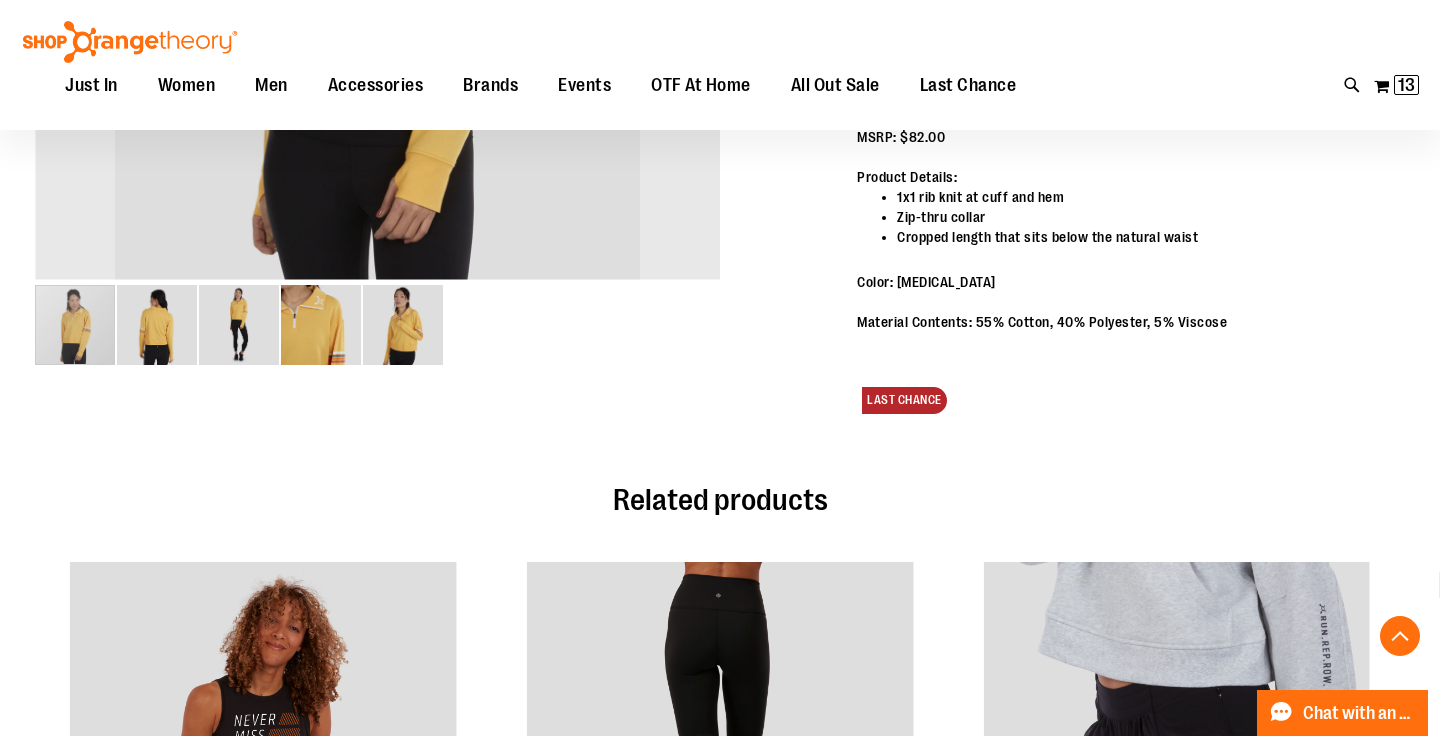 click at bounding box center (403, 325) 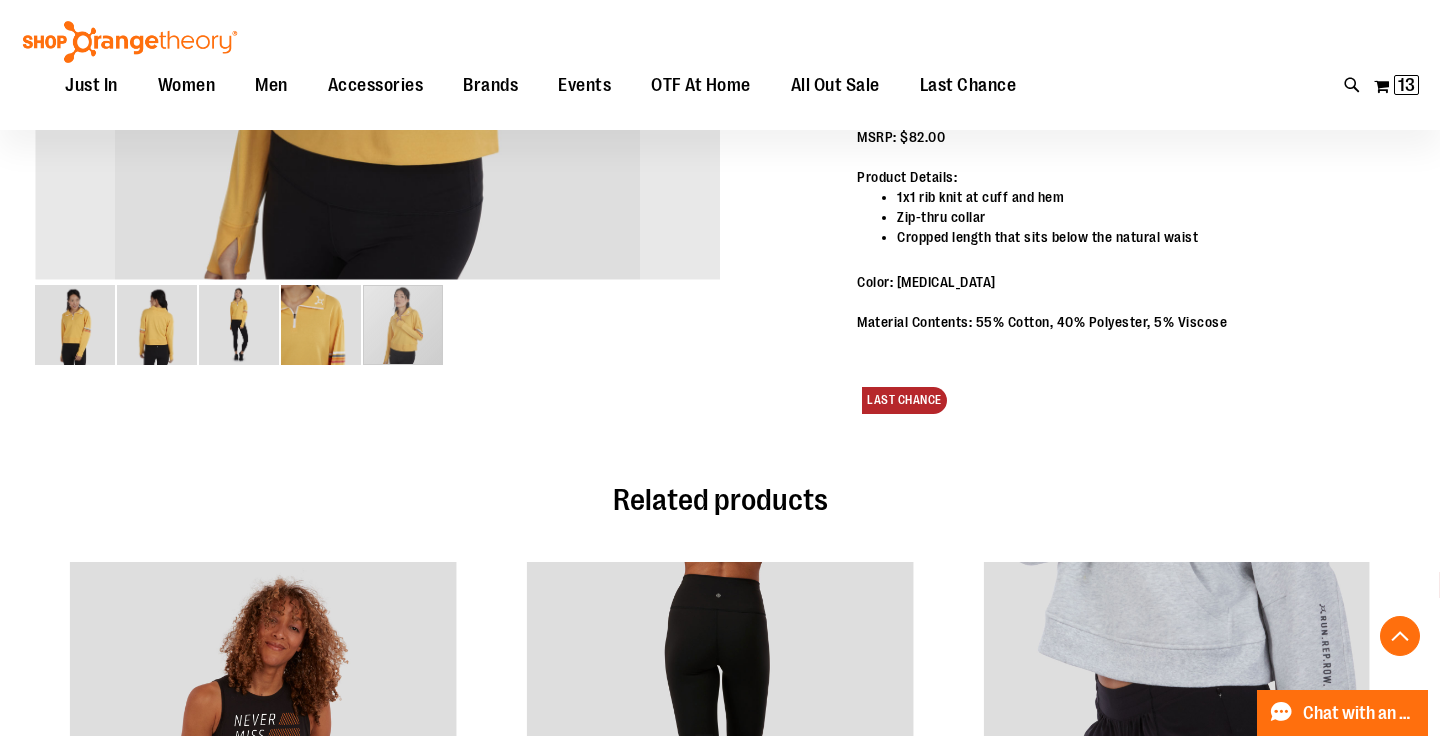 click at bounding box center (403, 325) 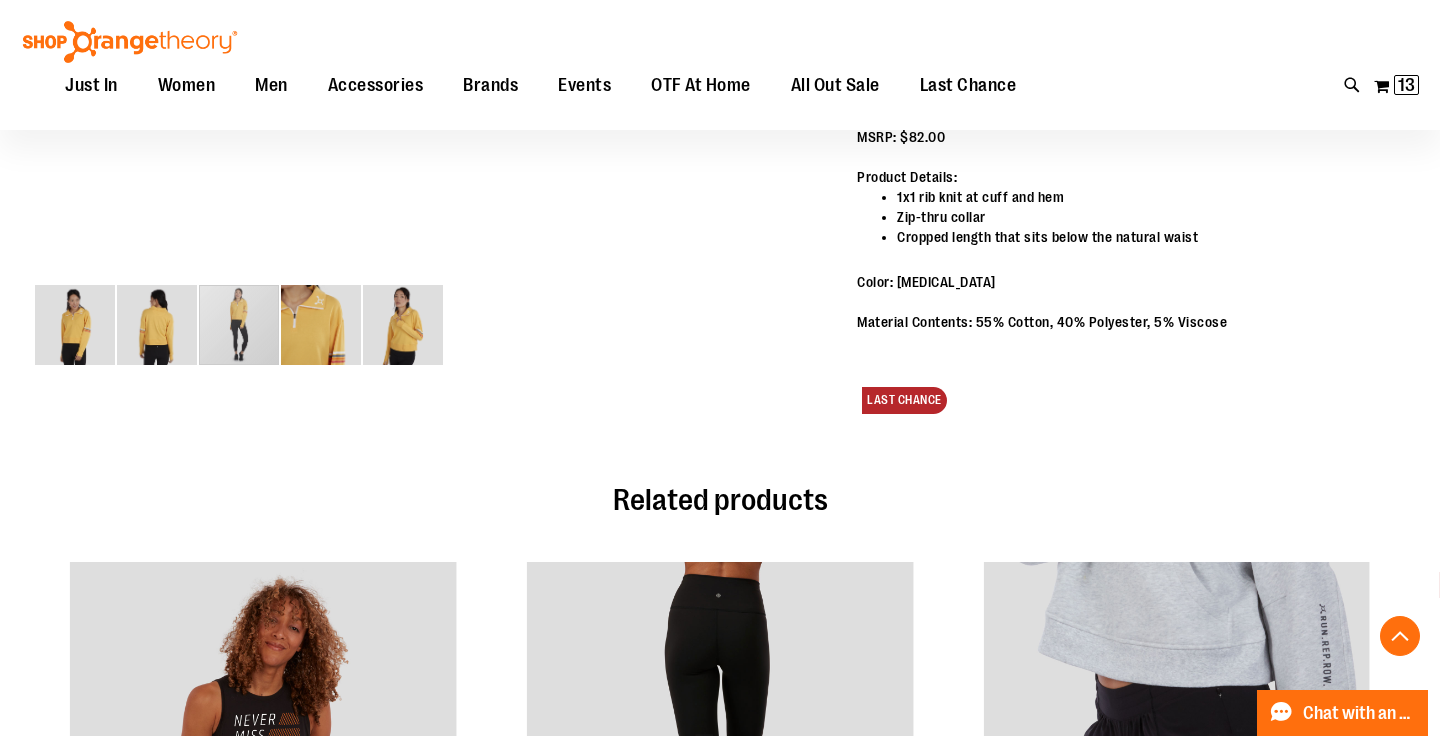 click at bounding box center (157, 325) 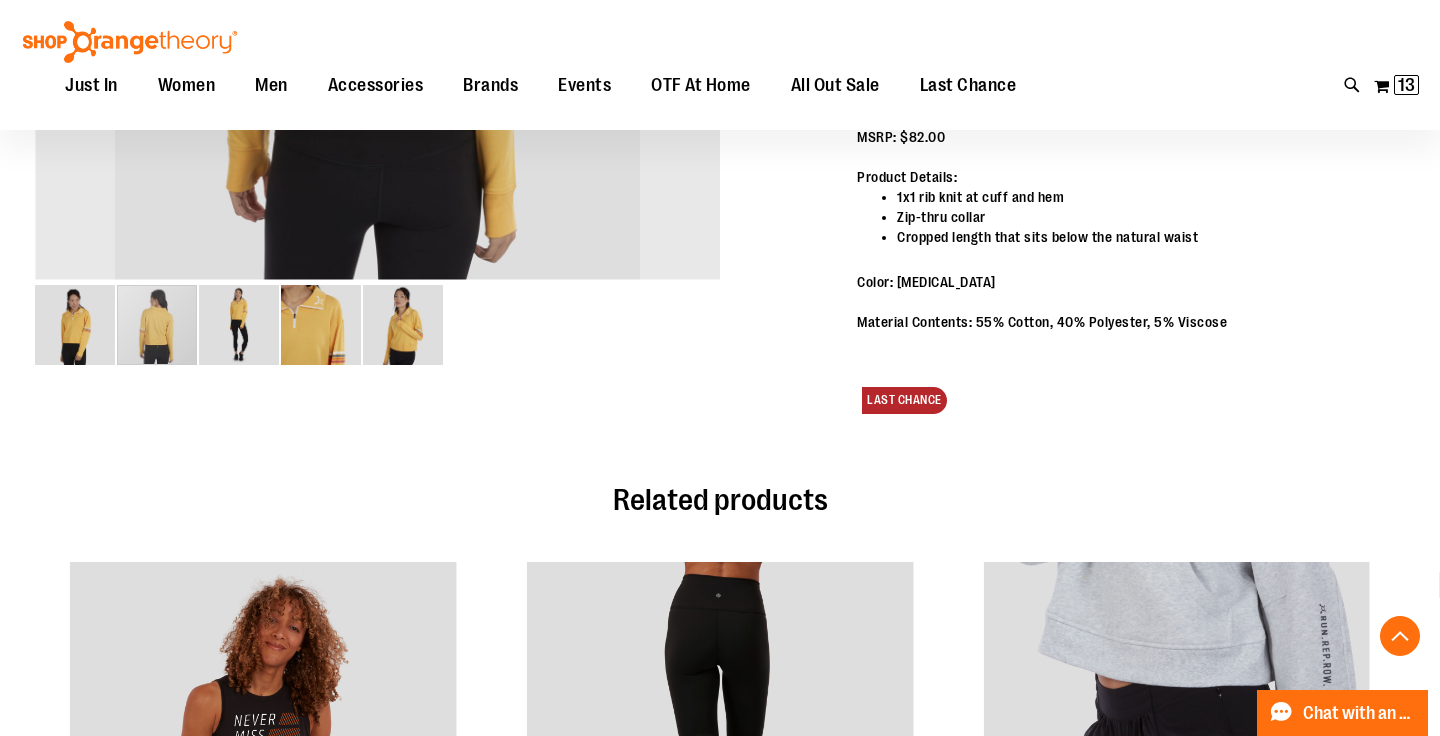 click at bounding box center (75, 325) 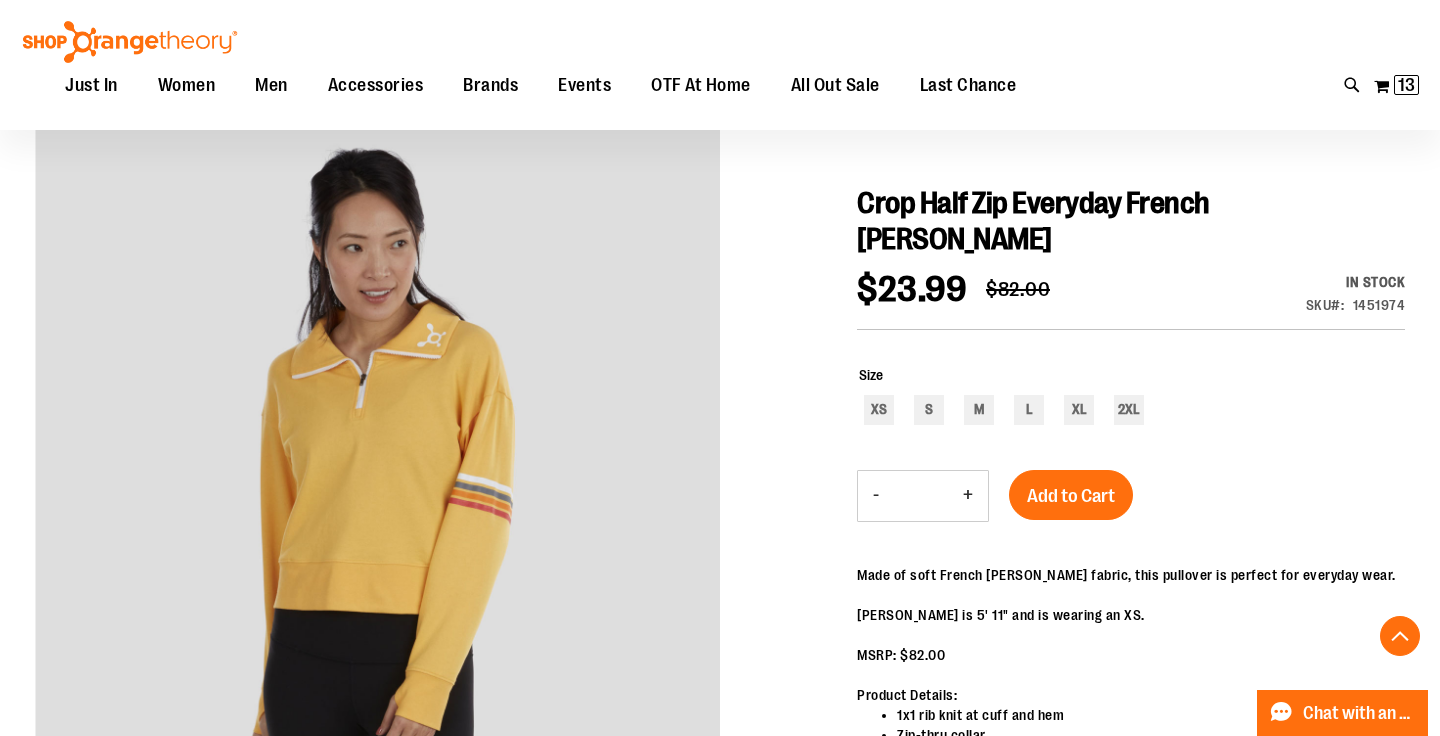 scroll, scrollTop: 157, scrollLeft: 0, axis: vertical 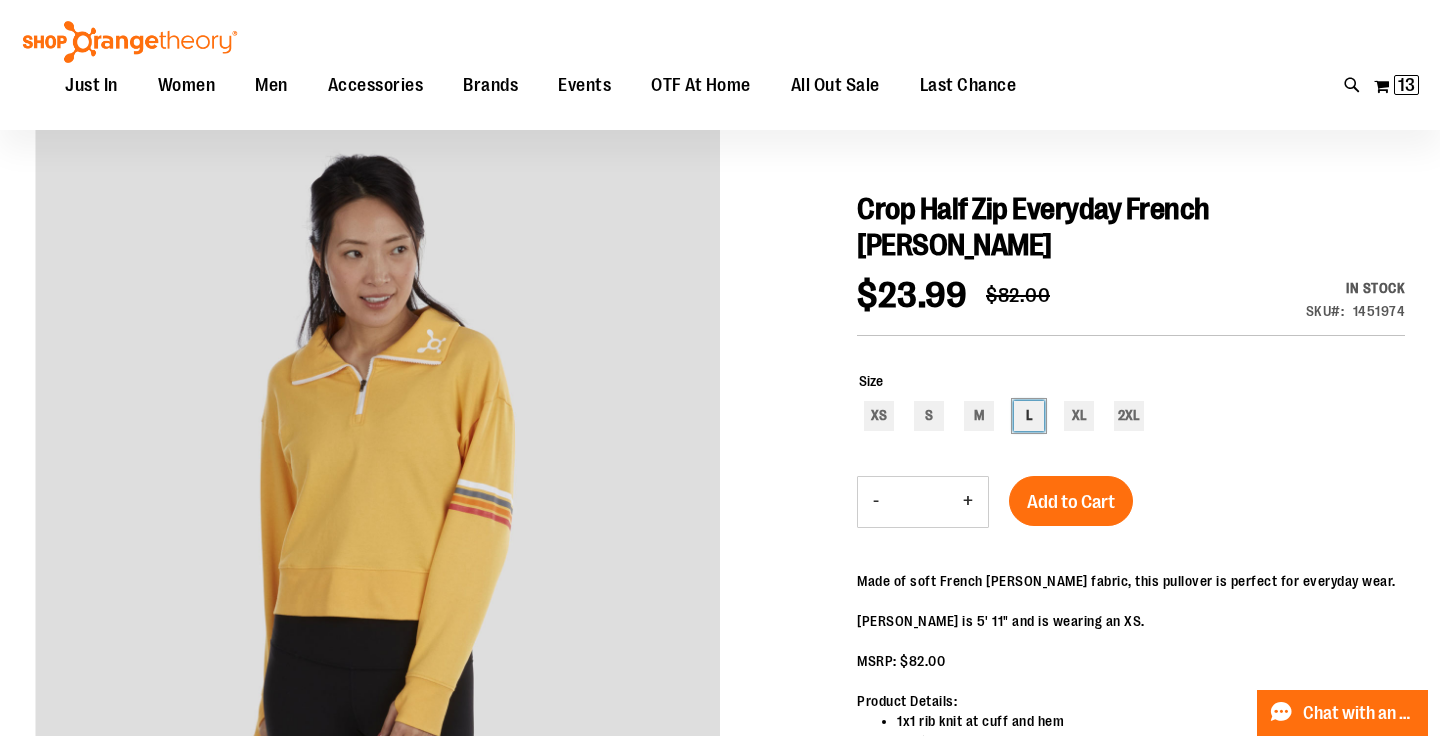 click on "L" at bounding box center [1029, 416] 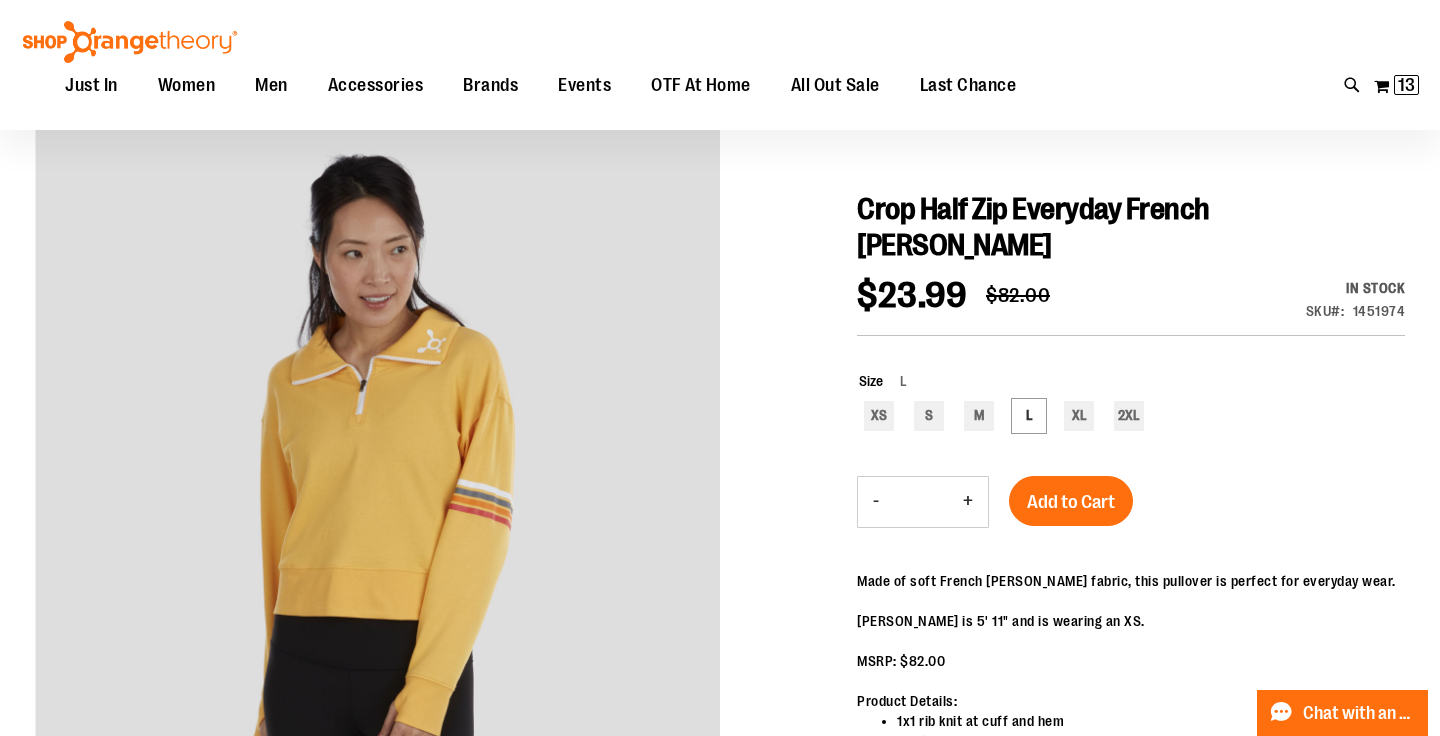 click on "Add to Cart" at bounding box center [1071, 502] 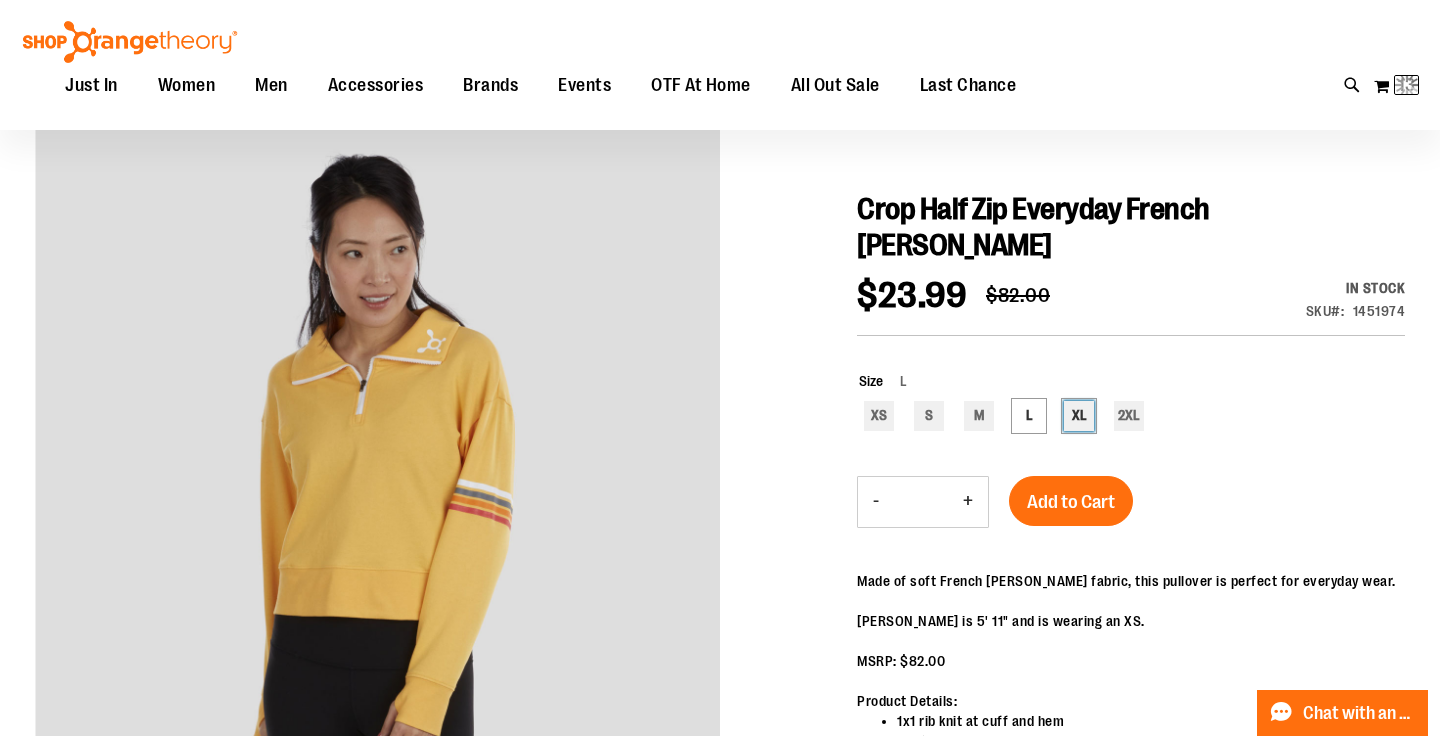 click on "XL" at bounding box center (1079, 416) 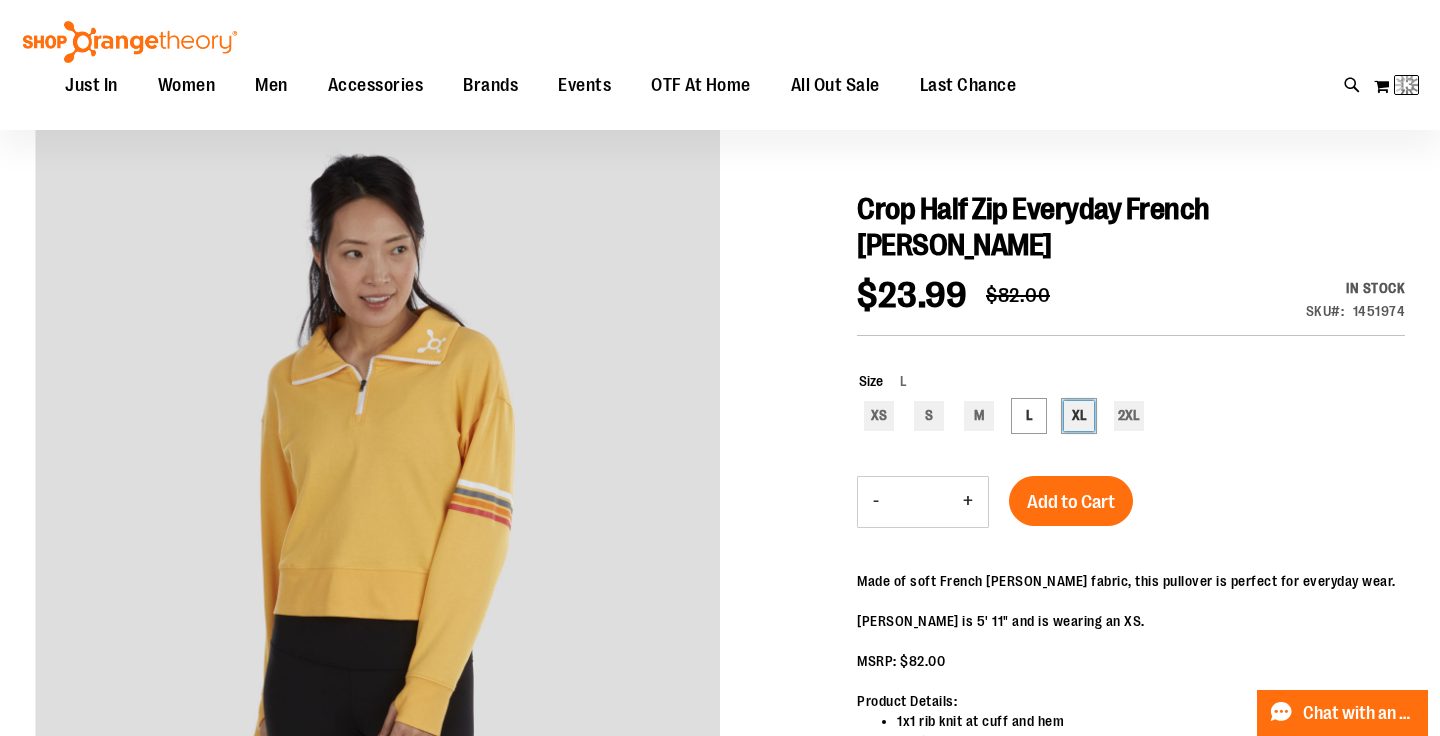 type on "***" 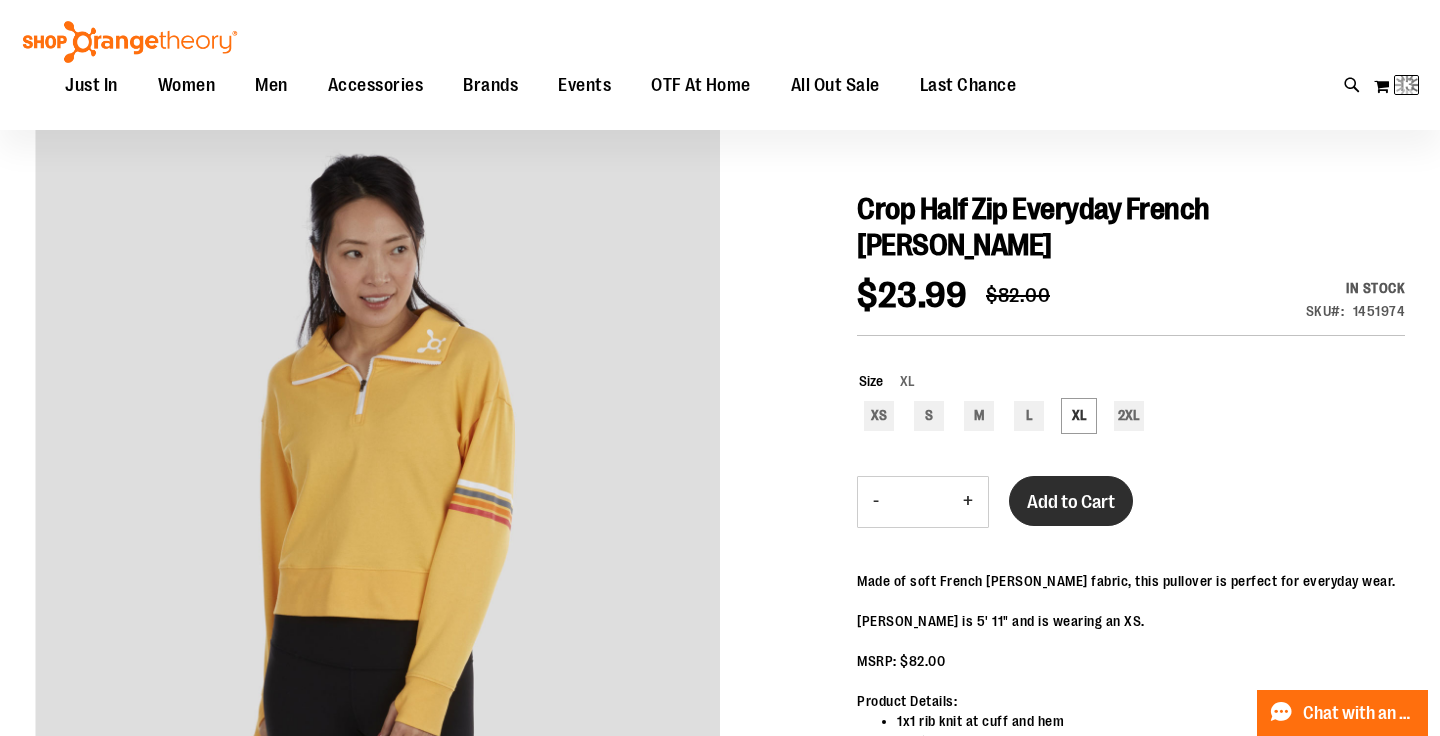 click on "Add to Cart" at bounding box center (1071, 502) 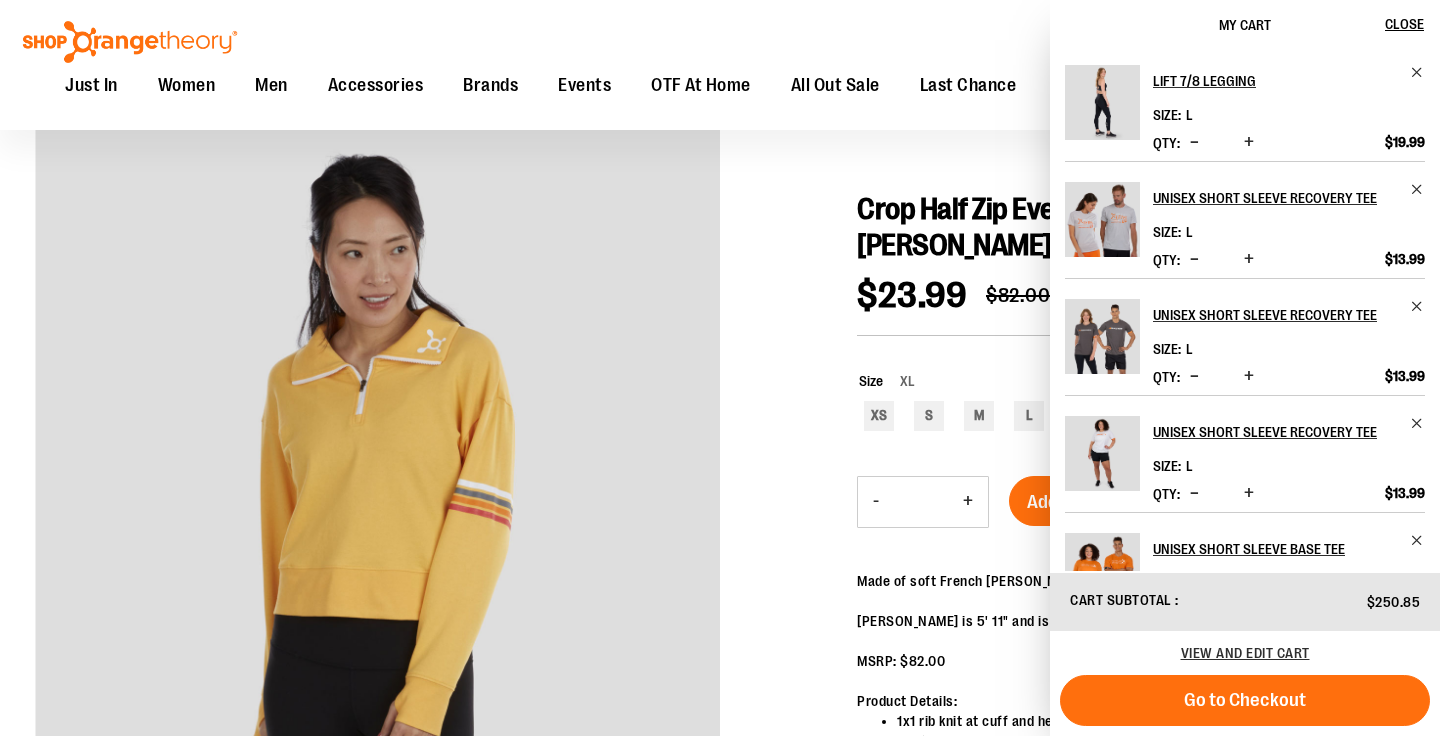 click at bounding box center (130, 42) 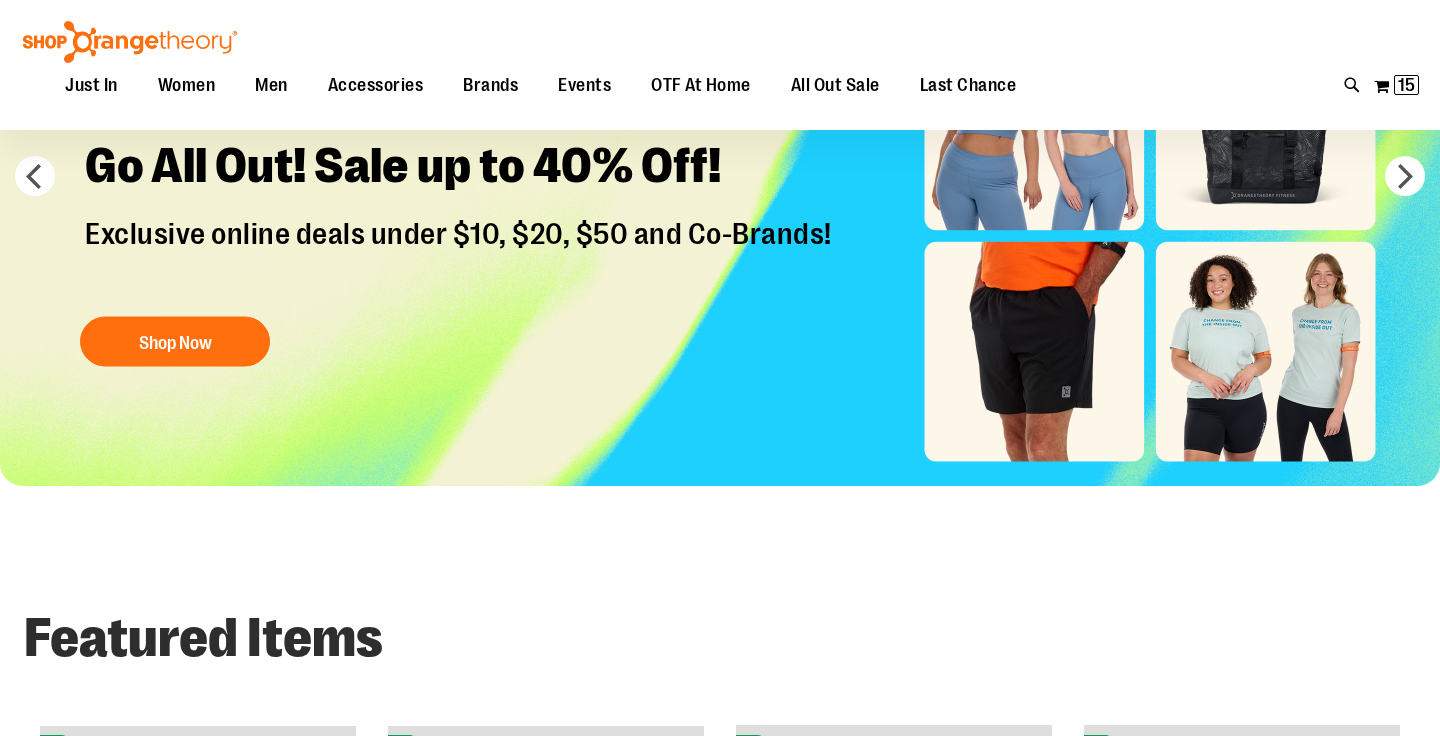 scroll, scrollTop: 223, scrollLeft: 0, axis: vertical 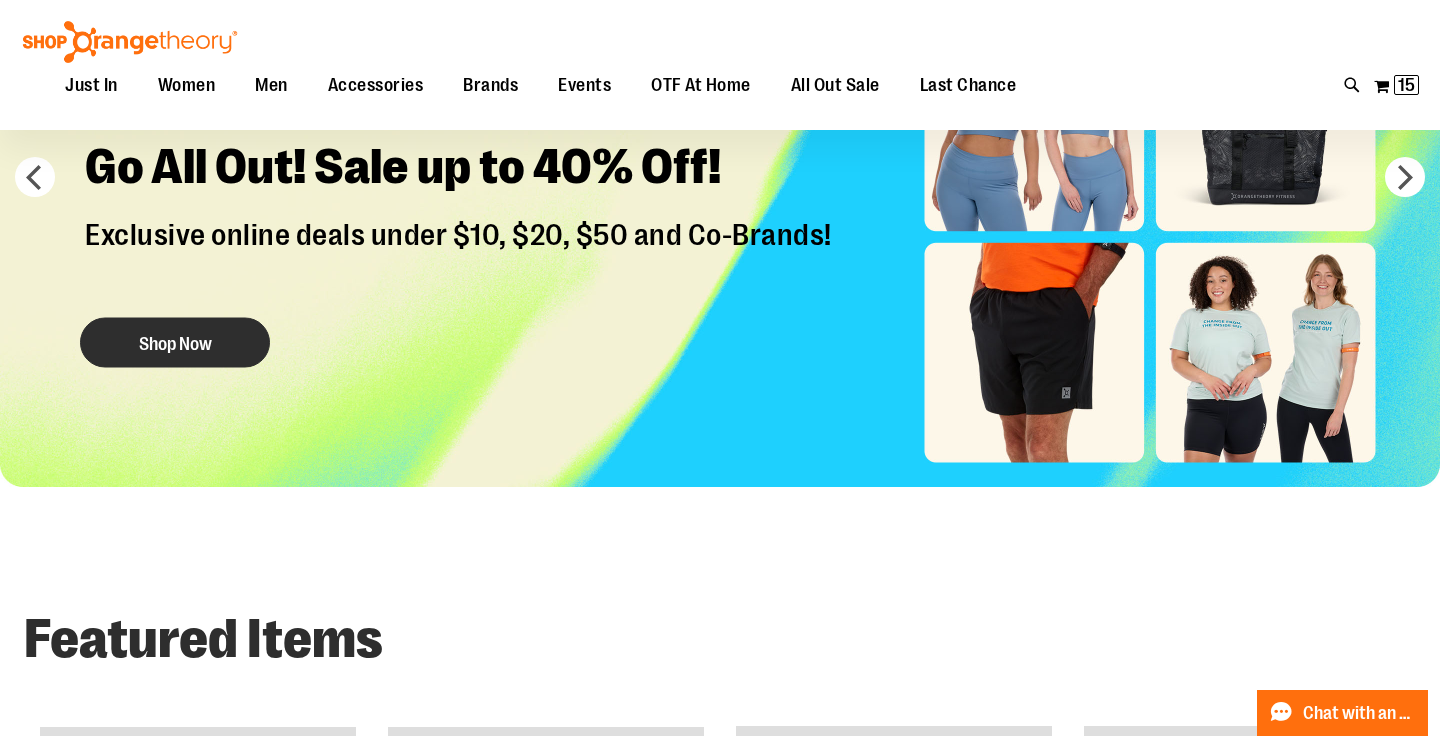 type on "**********" 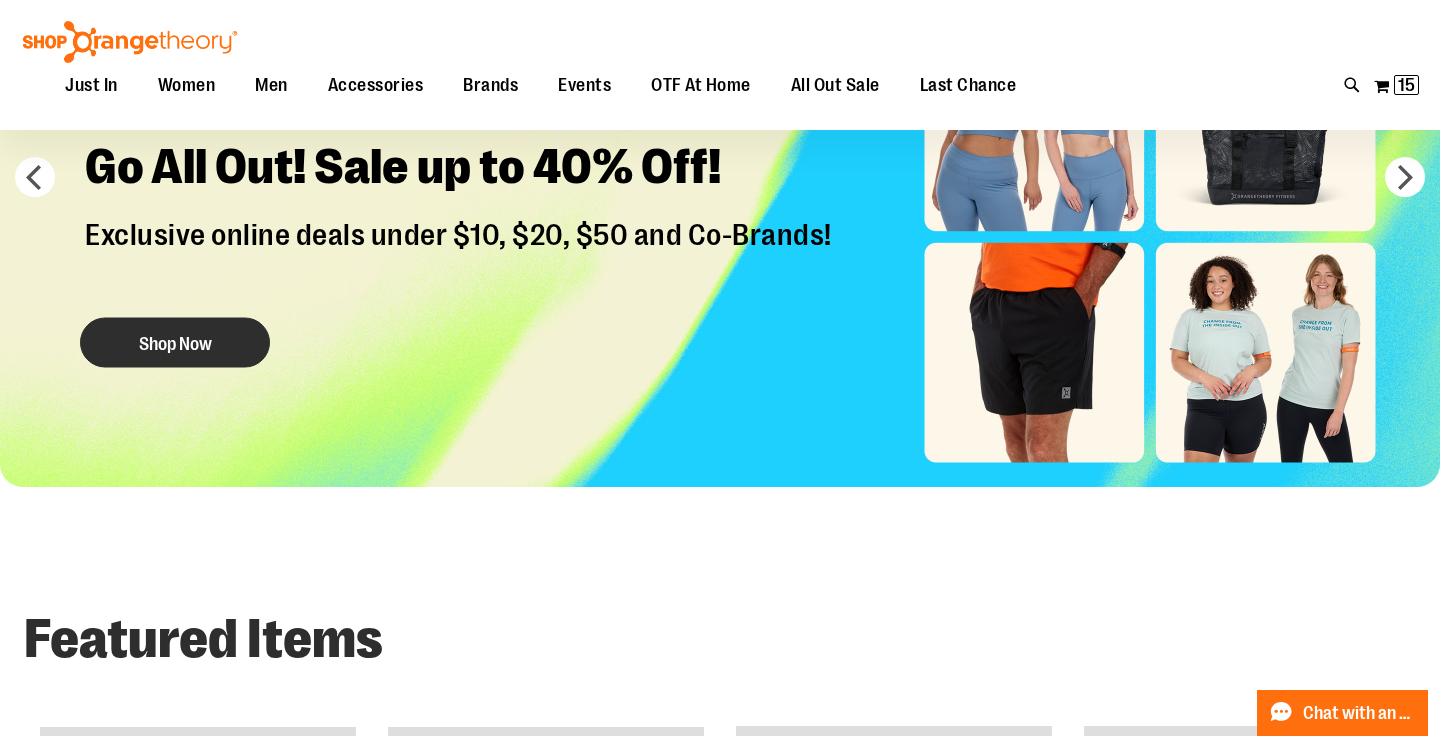 click on "Shop Now" at bounding box center [175, 343] 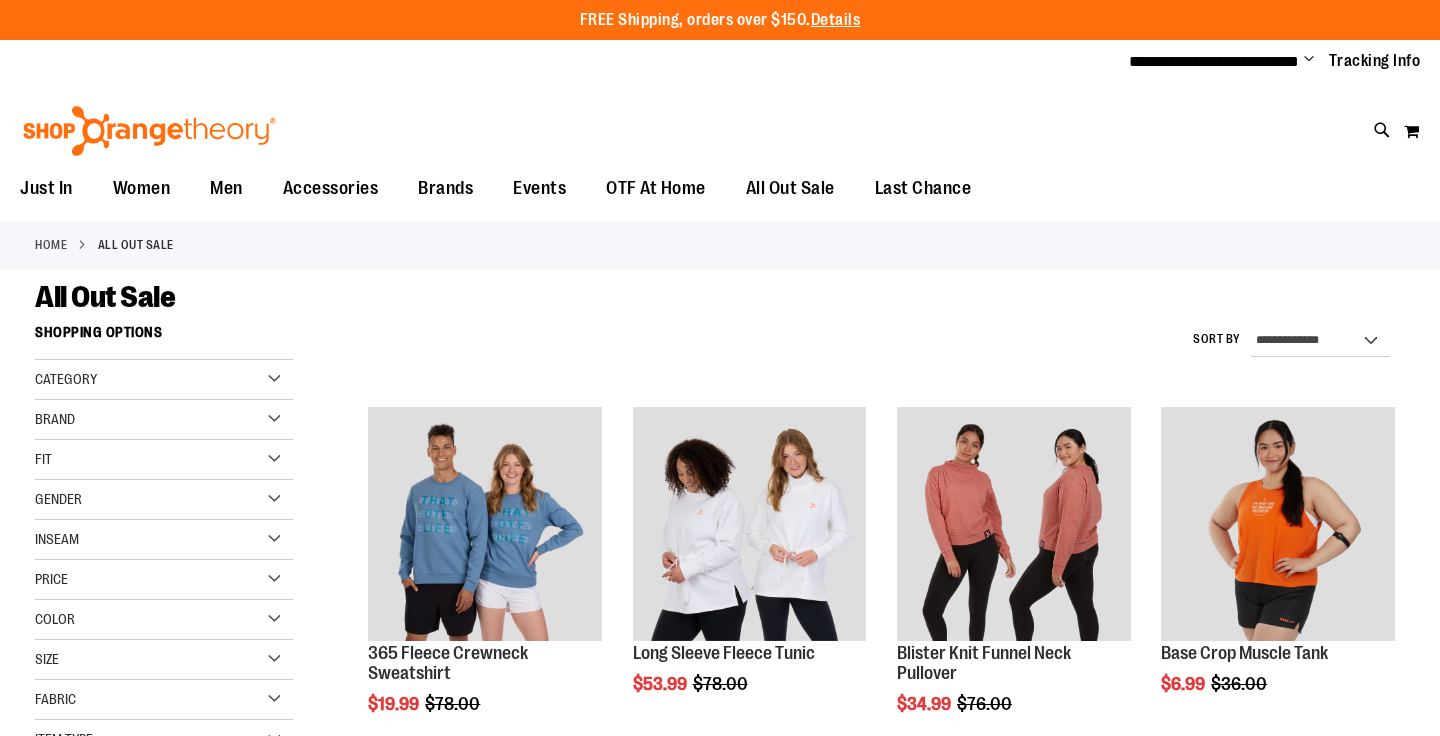 scroll, scrollTop: 0, scrollLeft: 0, axis: both 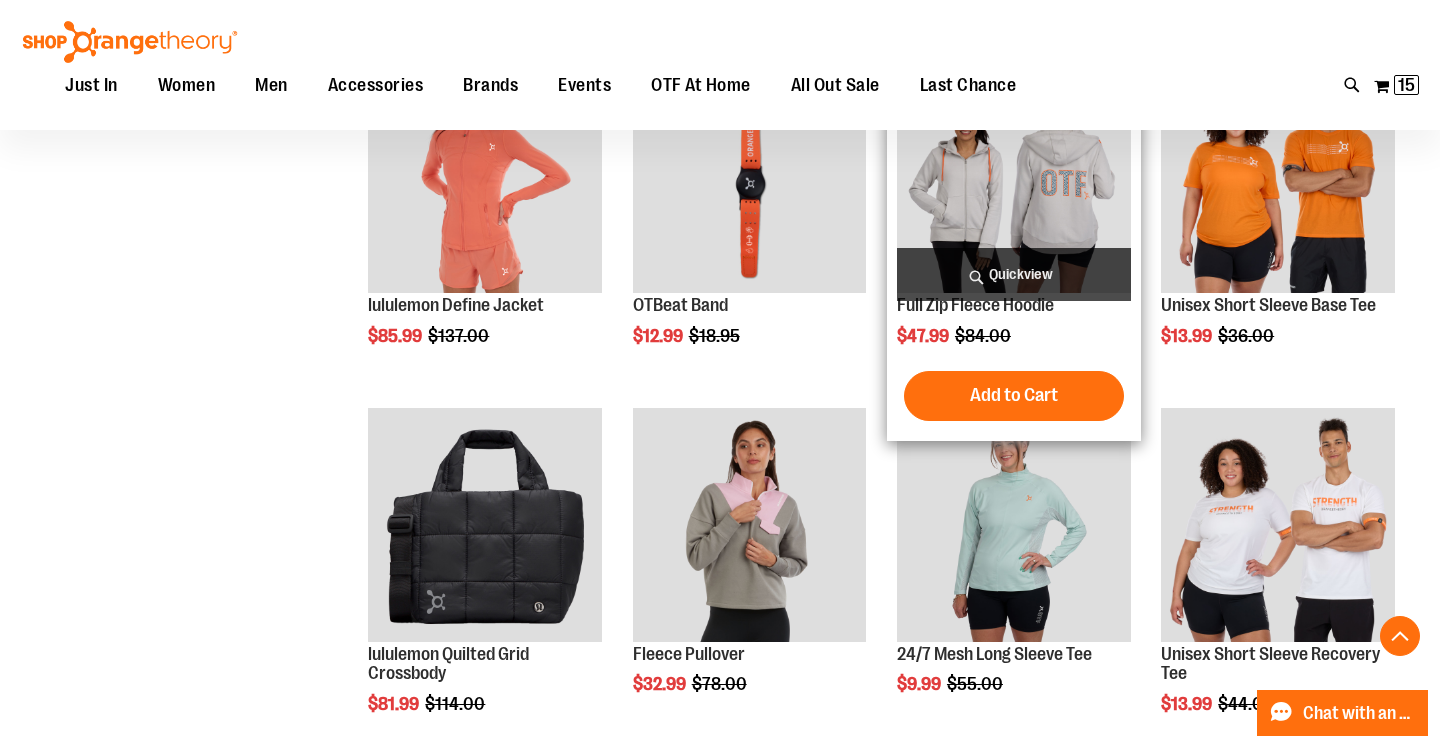 type on "**********" 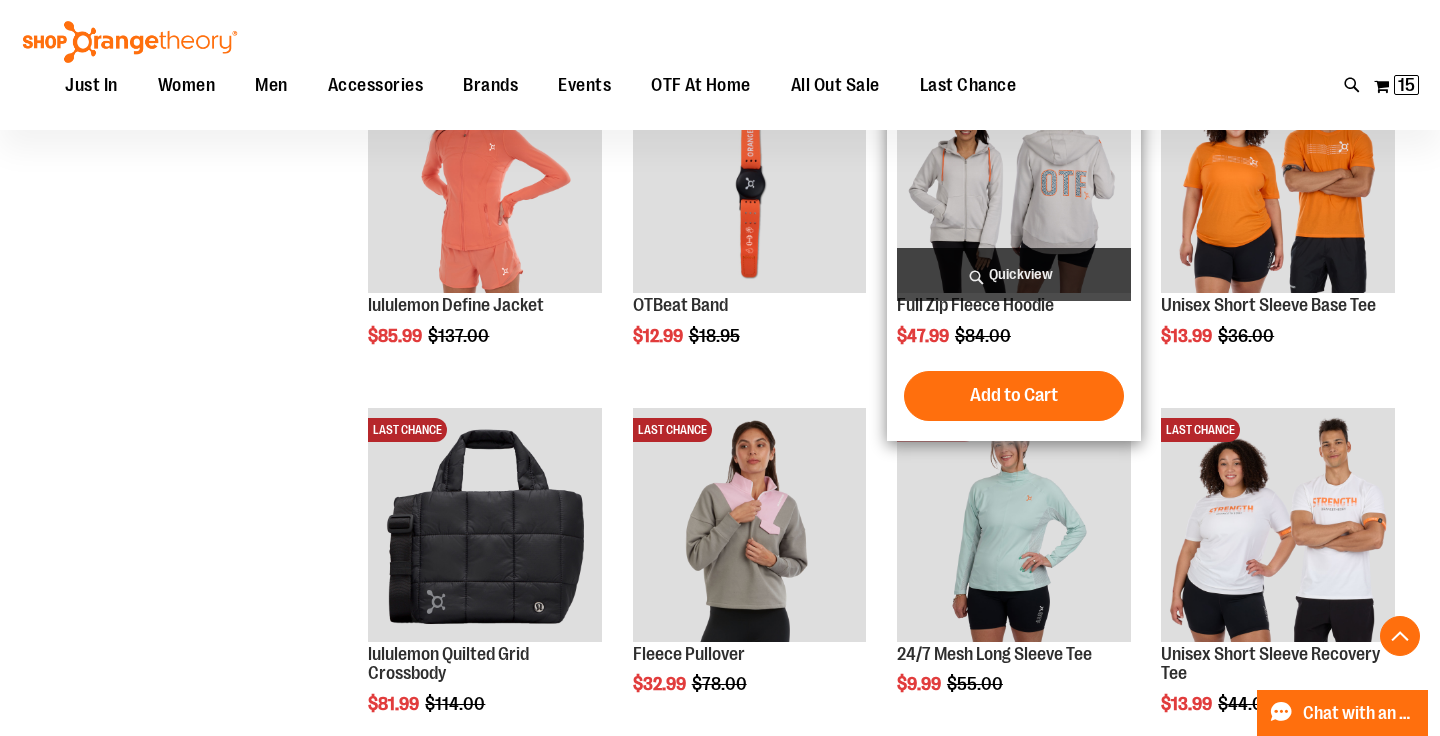 click on "Quickview" at bounding box center [1014, 274] 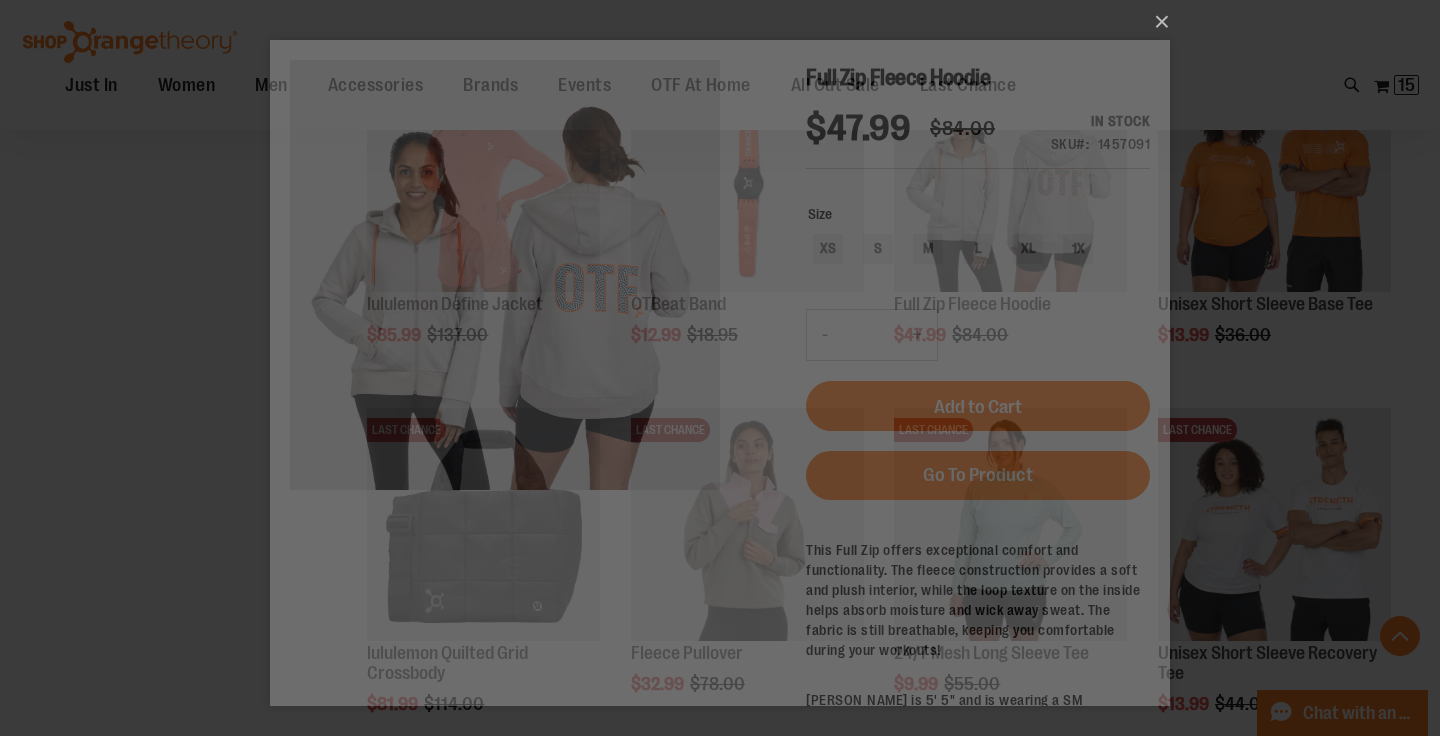 scroll, scrollTop: 0, scrollLeft: 0, axis: both 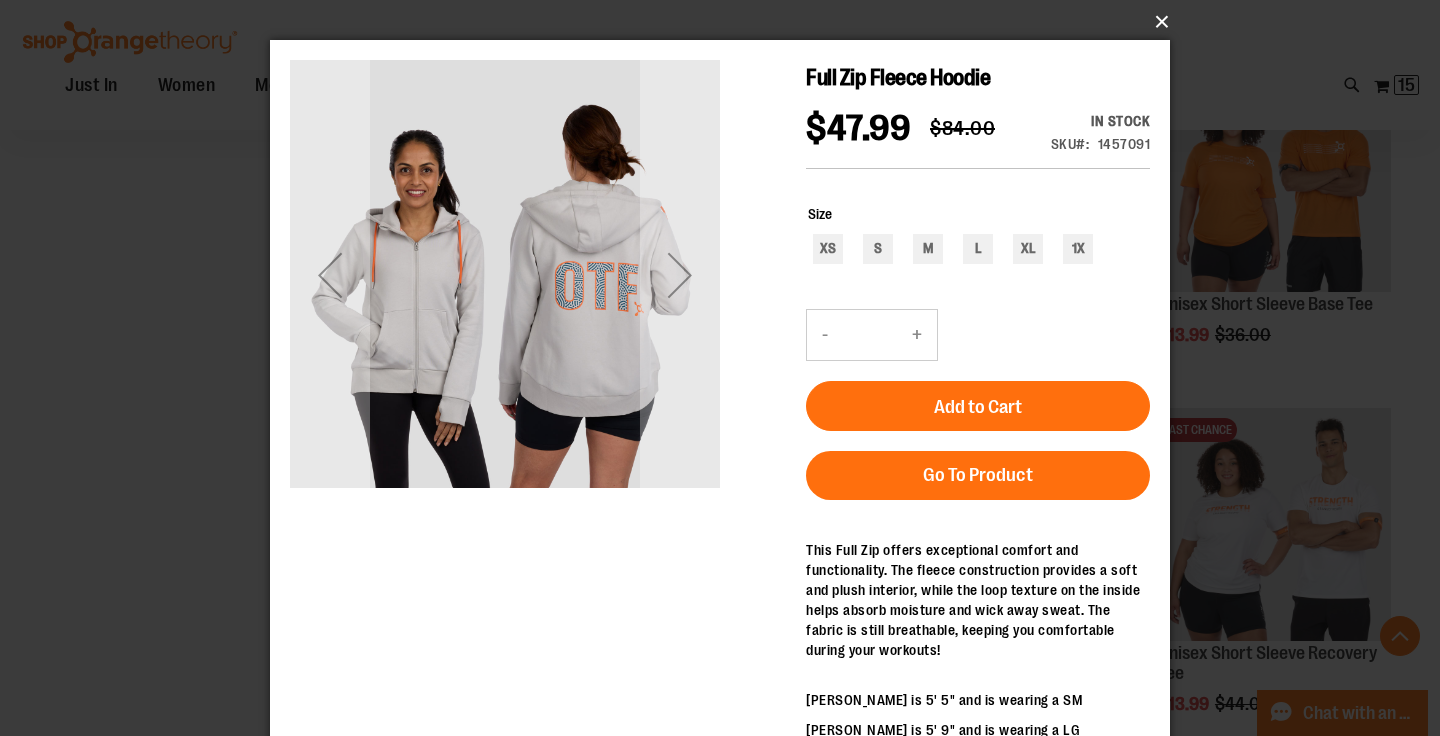 click on "×" at bounding box center [726, 22] 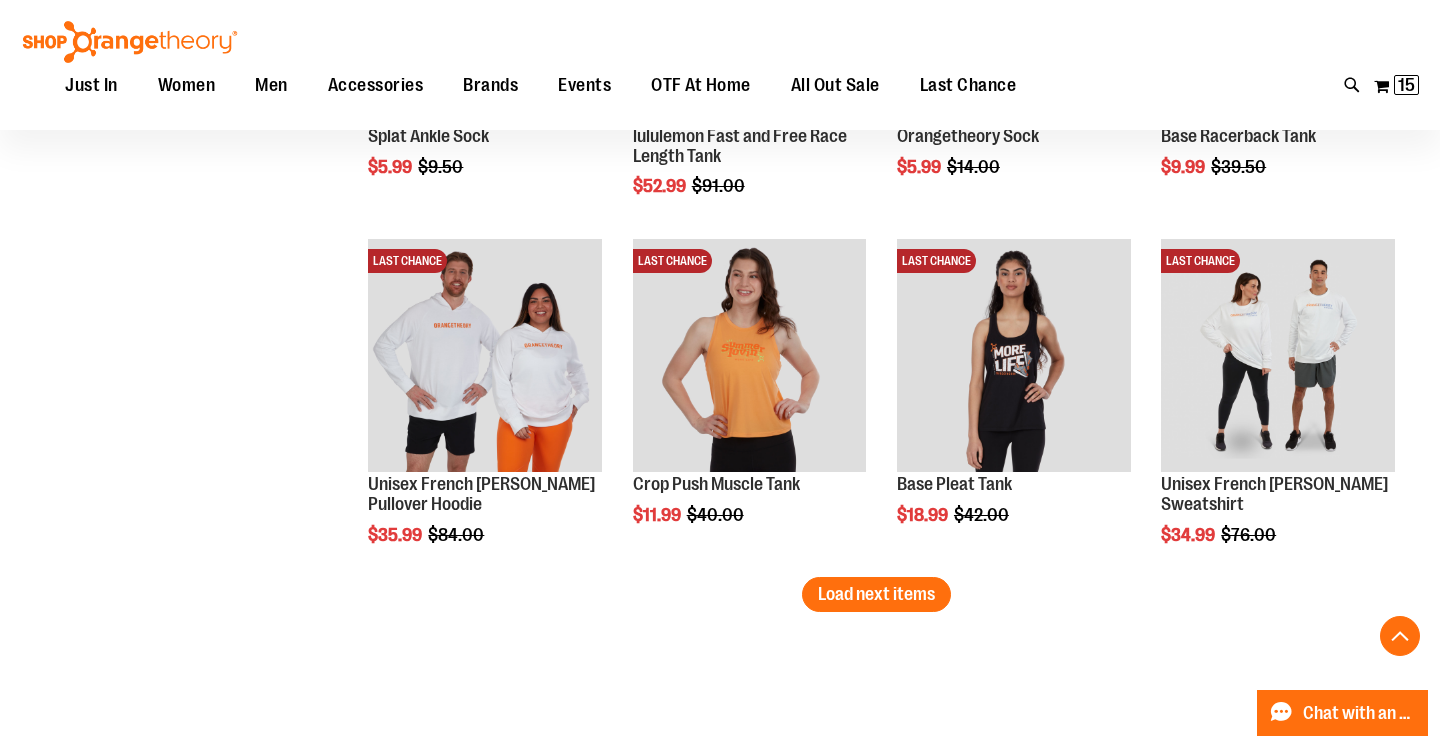 scroll, scrollTop: 2943, scrollLeft: 0, axis: vertical 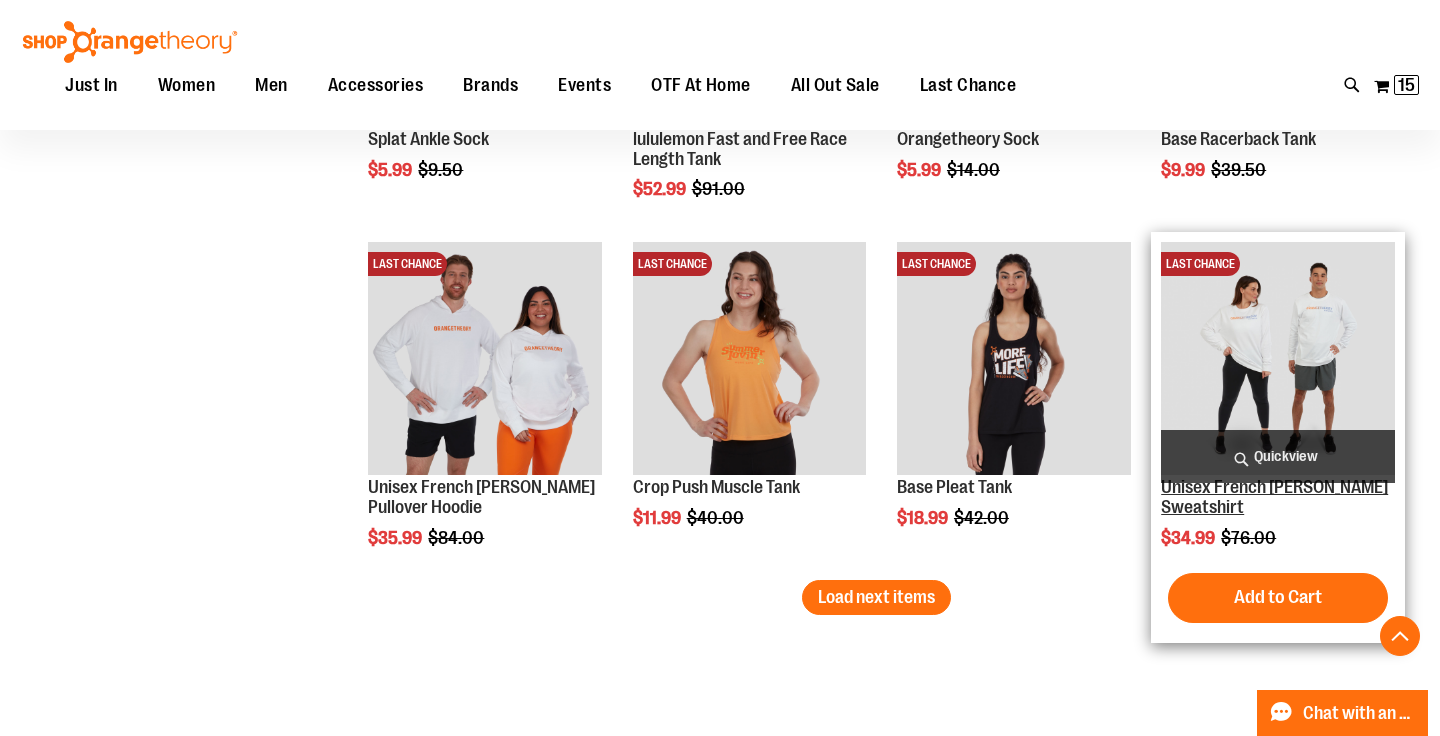 click on "Unisex French [PERSON_NAME] Sweatshirt" at bounding box center (1274, 497) 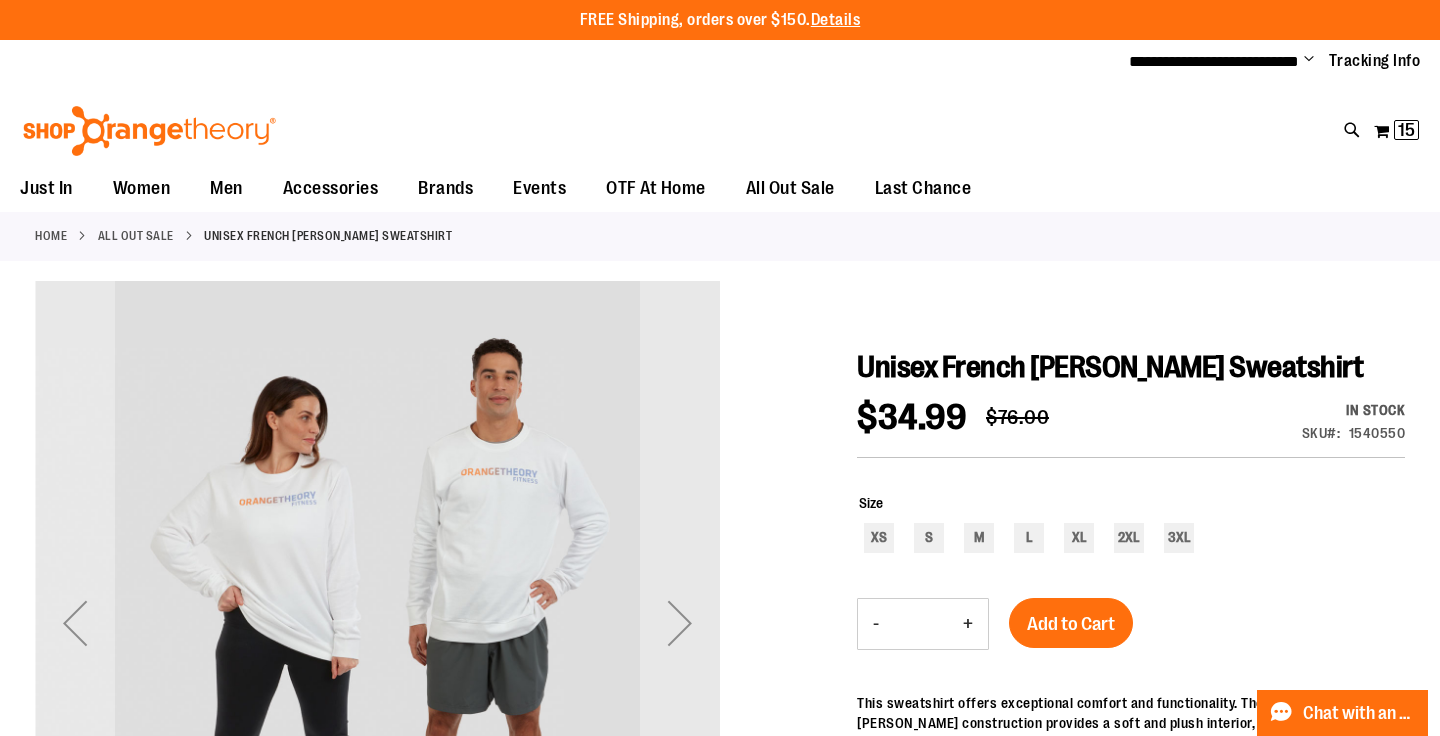 scroll, scrollTop: 0, scrollLeft: 0, axis: both 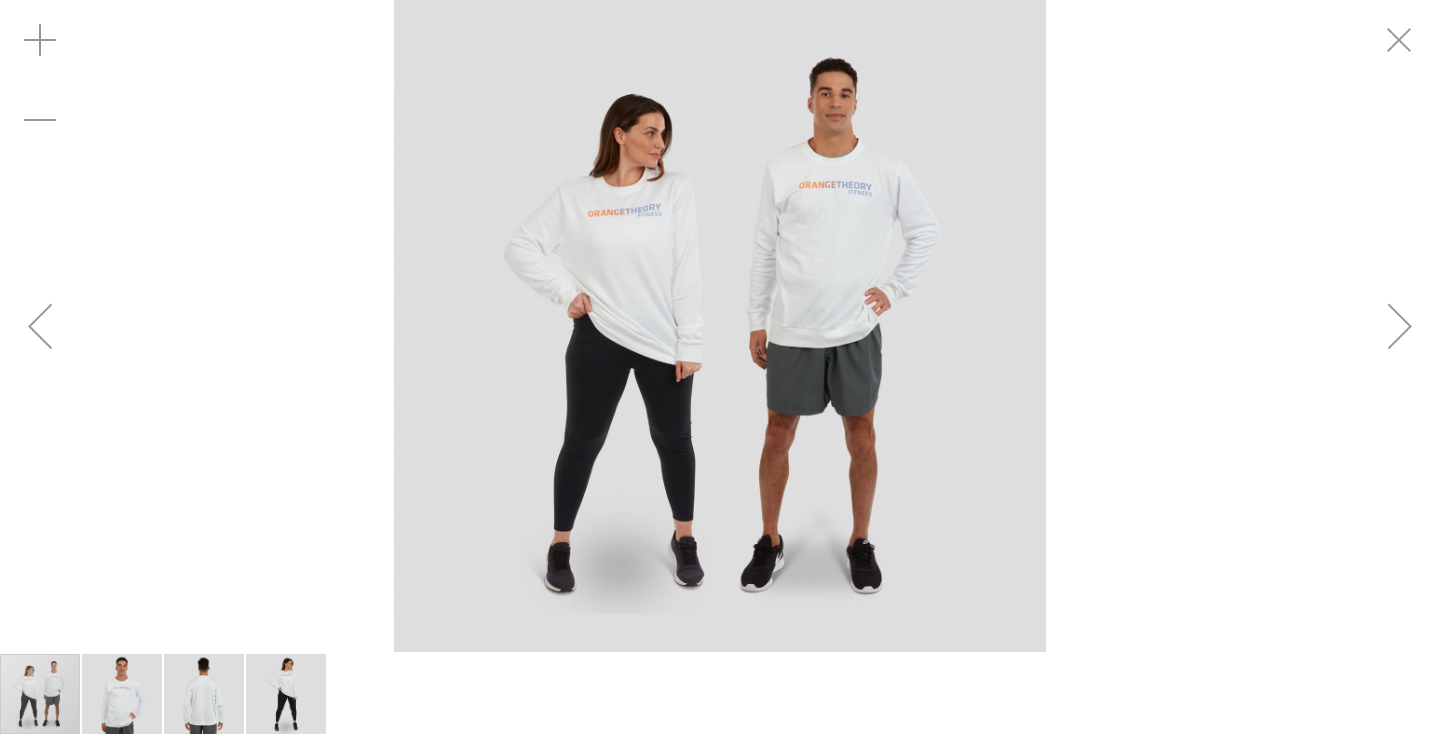 click at bounding box center (720, 326) 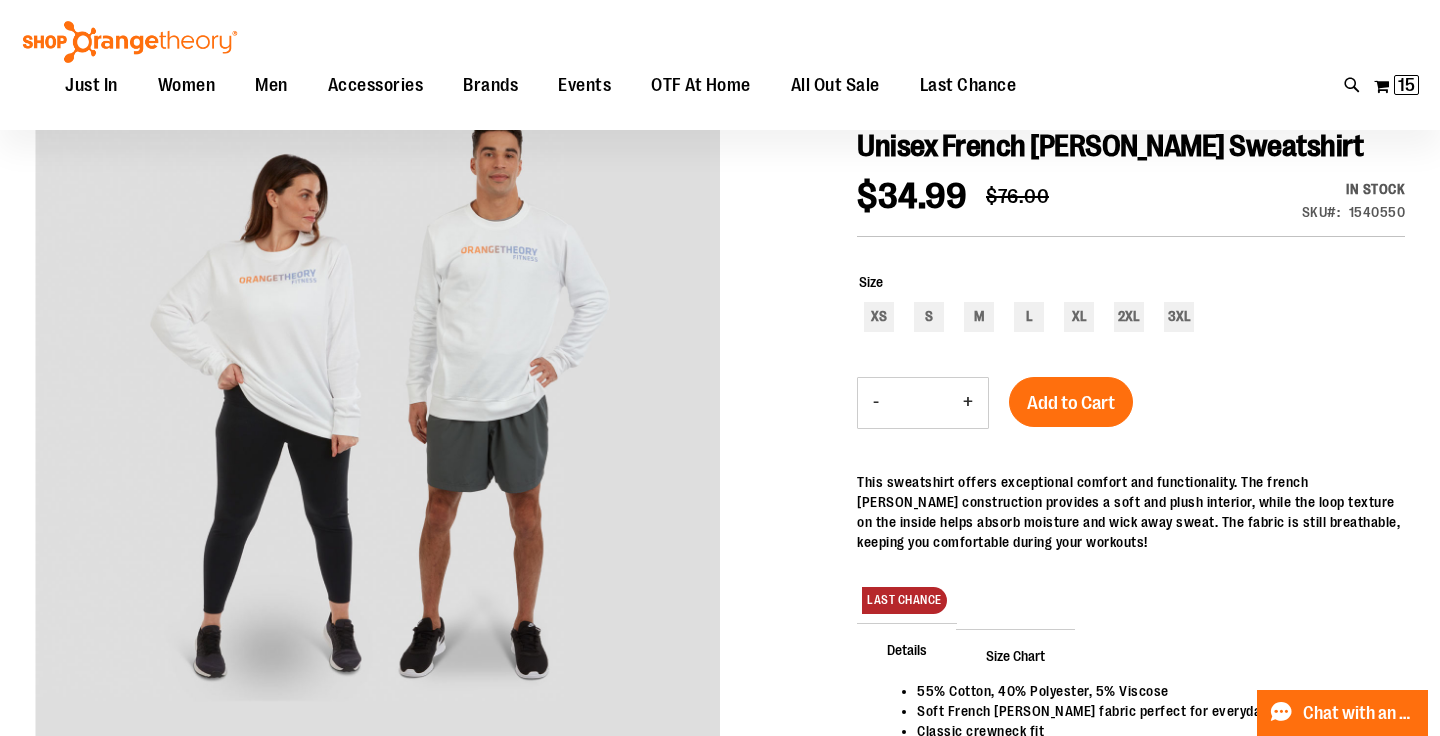 scroll, scrollTop: 217, scrollLeft: 0, axis: vertical 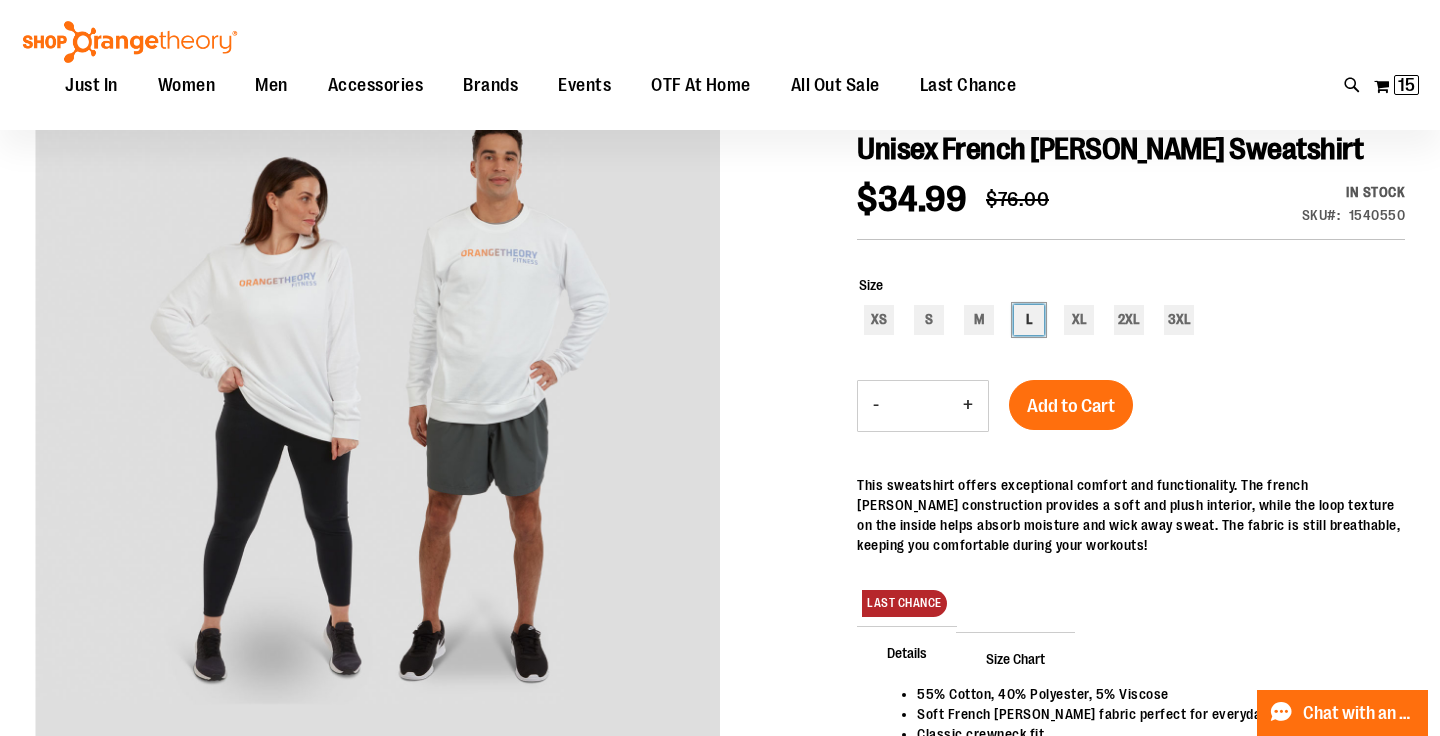click on "L" at bounding box center (1029, 320) 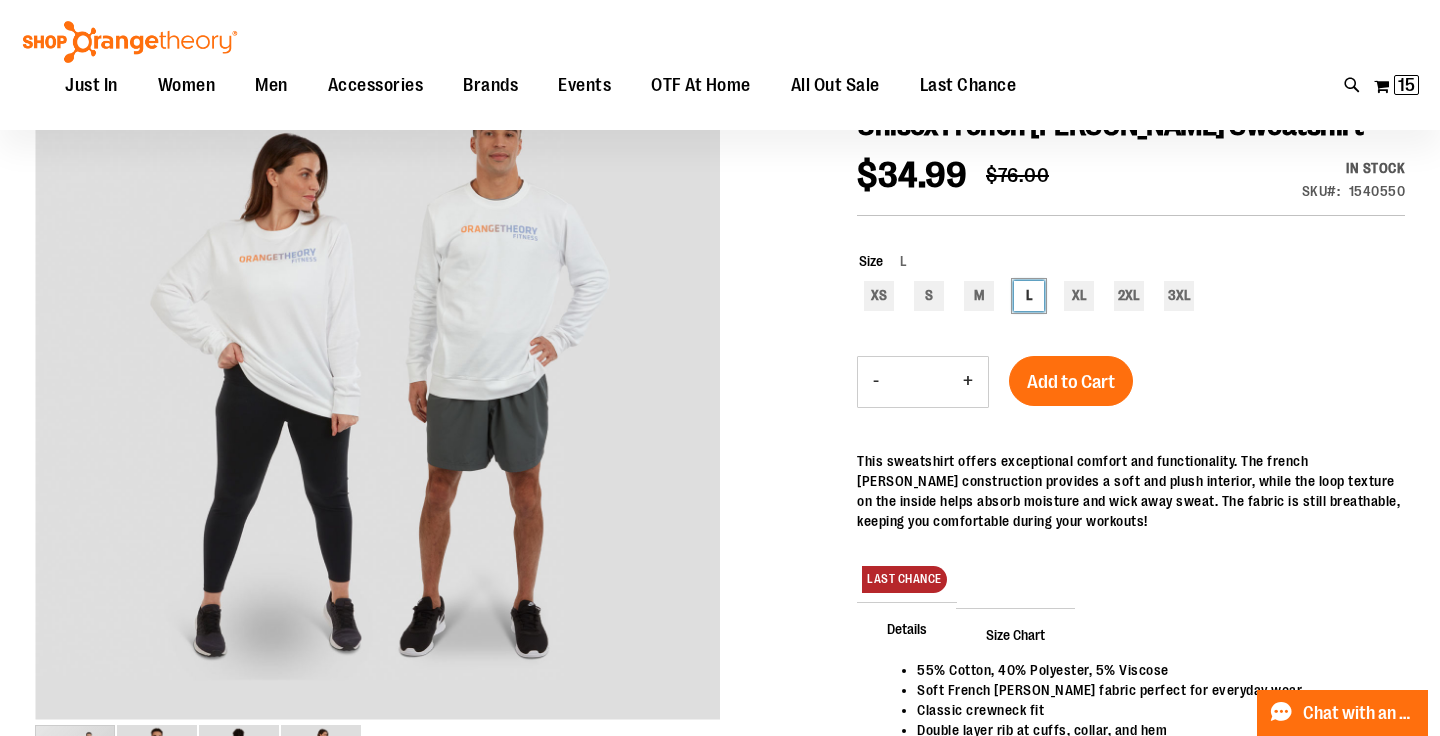 scroll, scrollTop: 236, scrollLeft: 0, axis: vertical 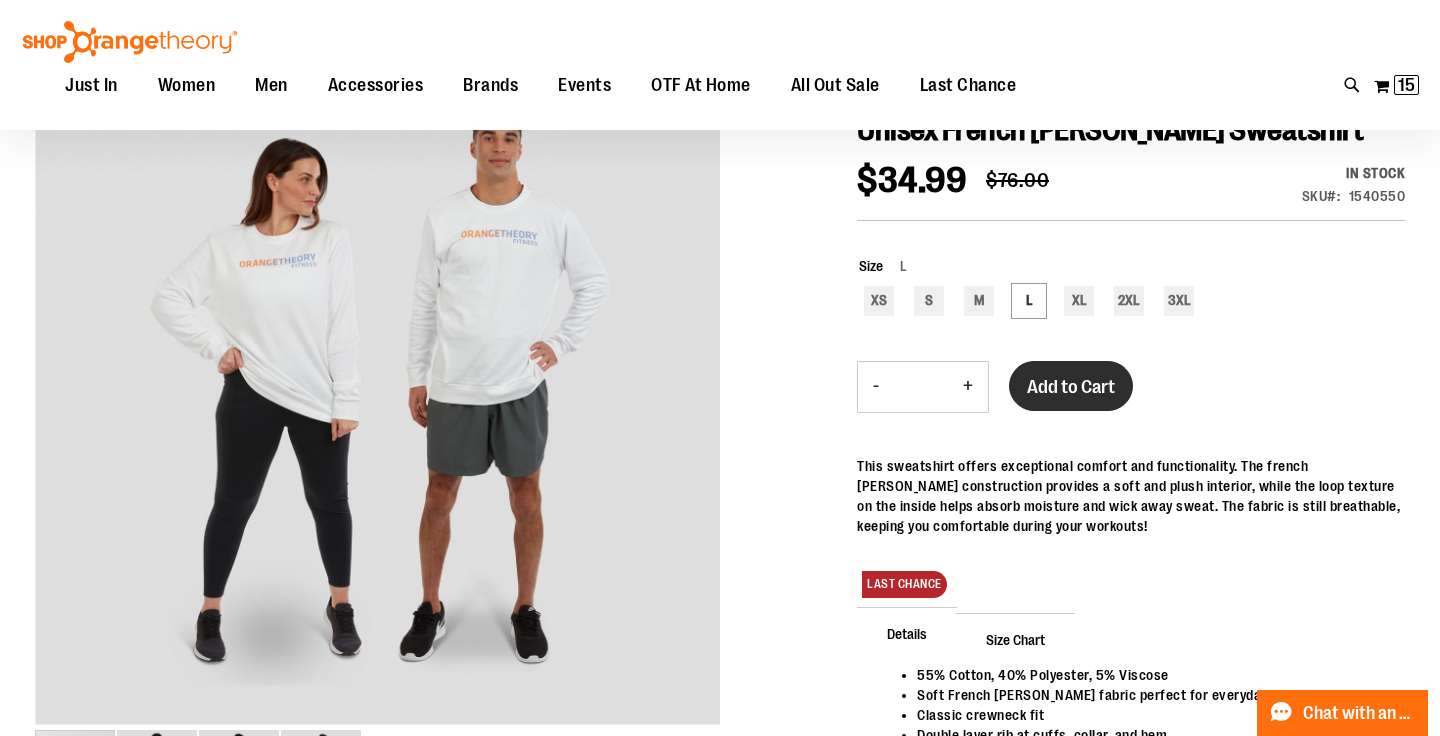 click on "Add to Cart" at bounding box center [1071, 386] 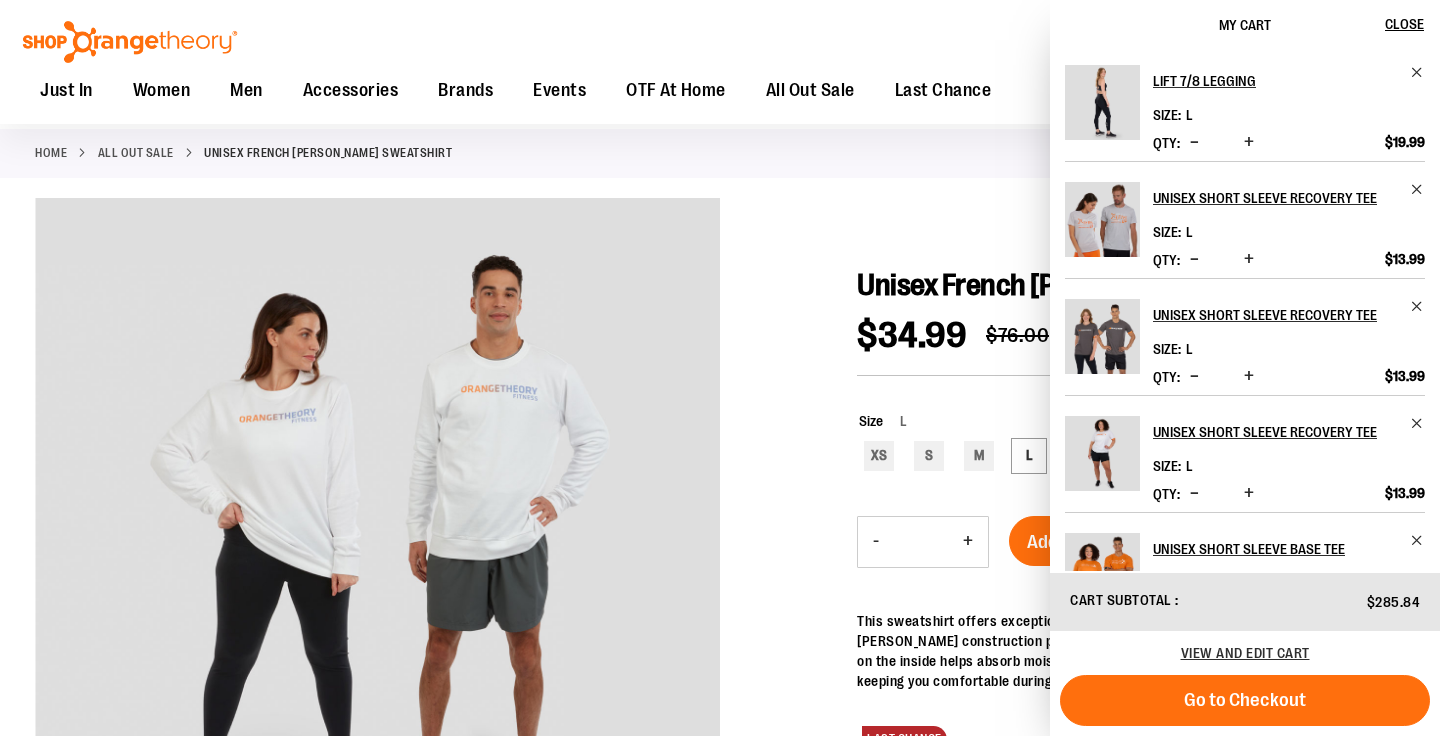 scroll, scrollTop: 0, scrollLeft: 0, axis: both 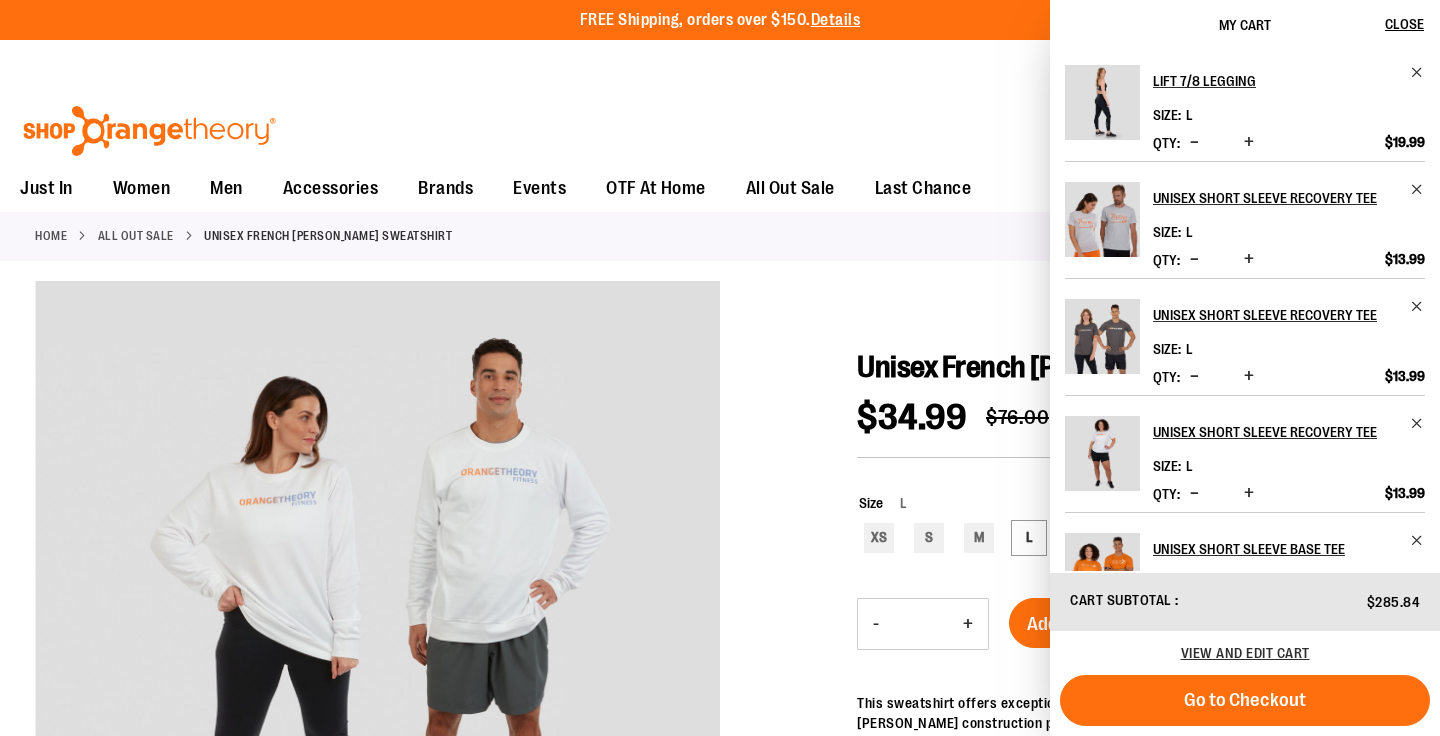 click at bounding box center [720, 702] 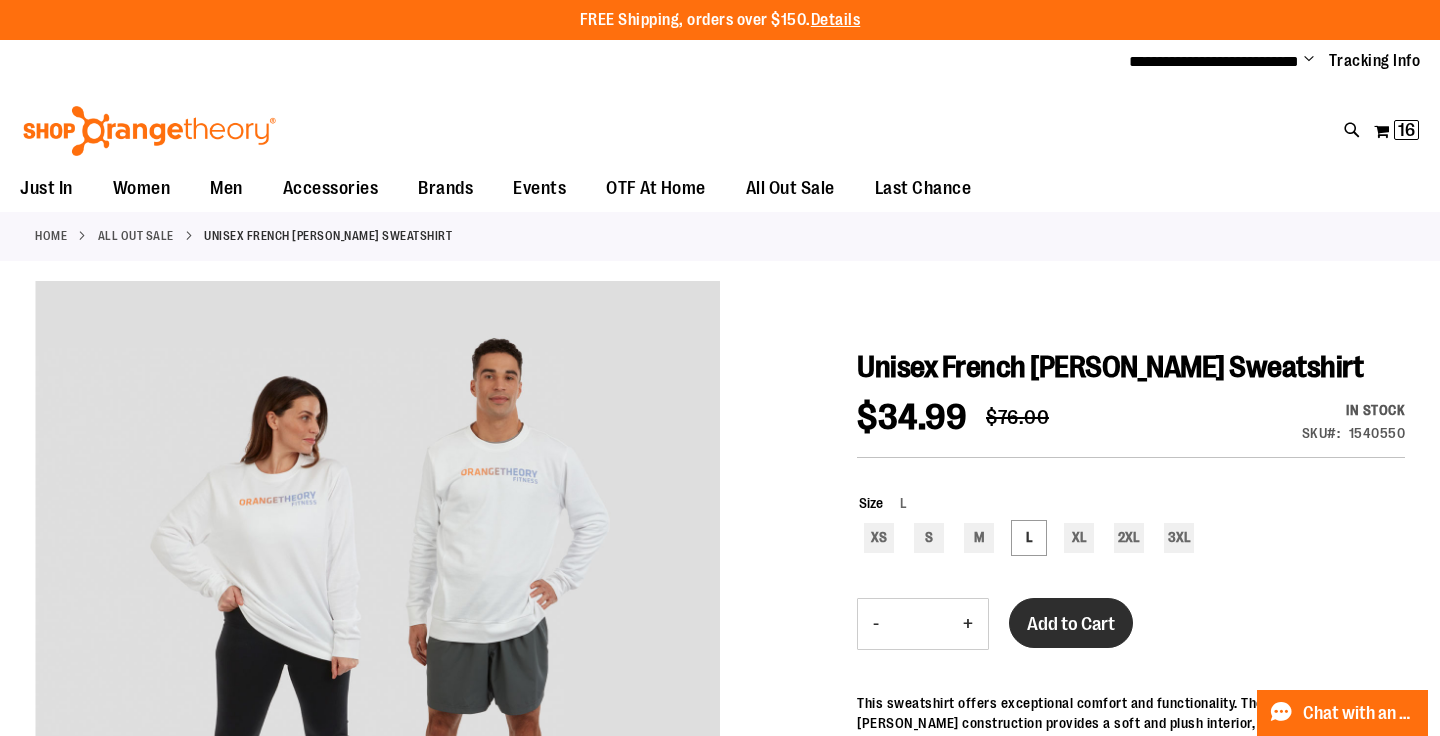 click on "Add to Cart" at bounding box center (1071, 623) 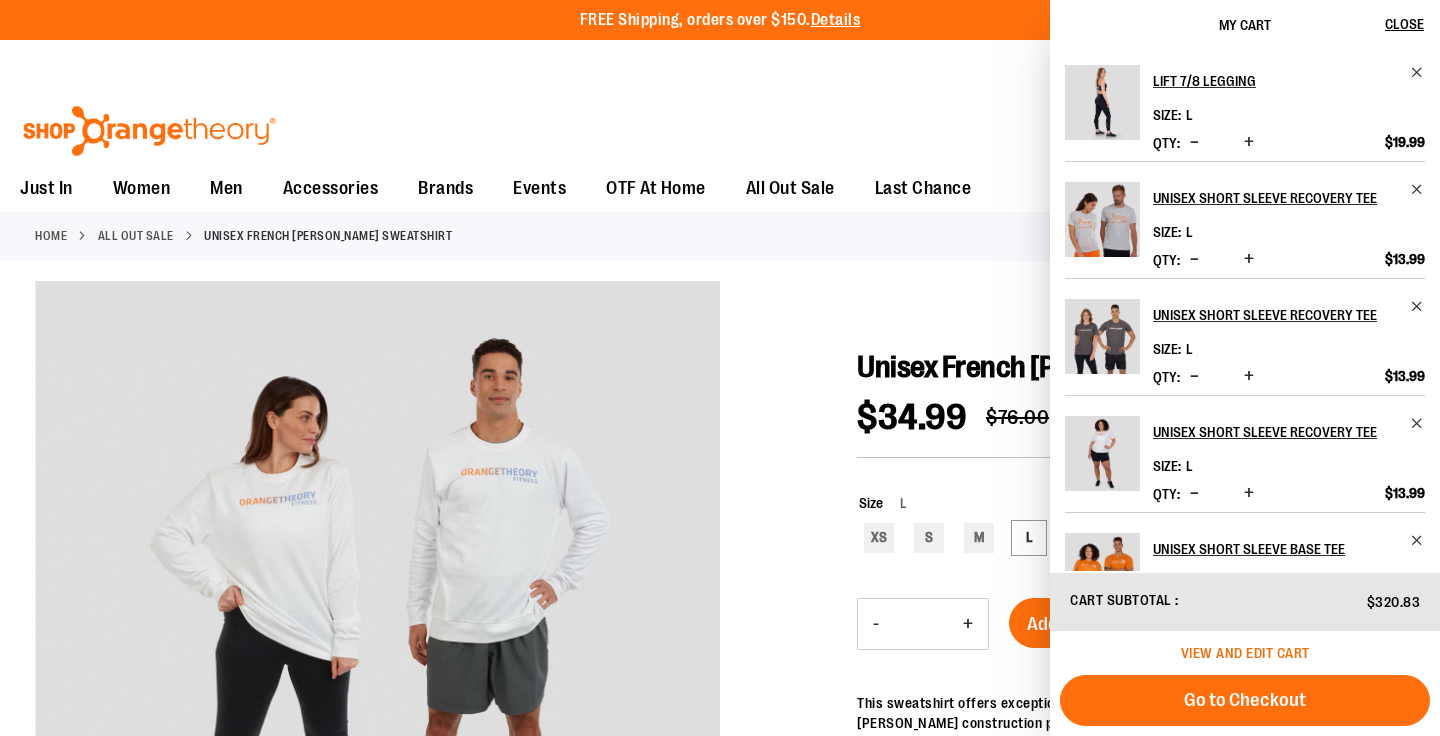 click on "View and edit cart" at bounding box center (1245, 653) 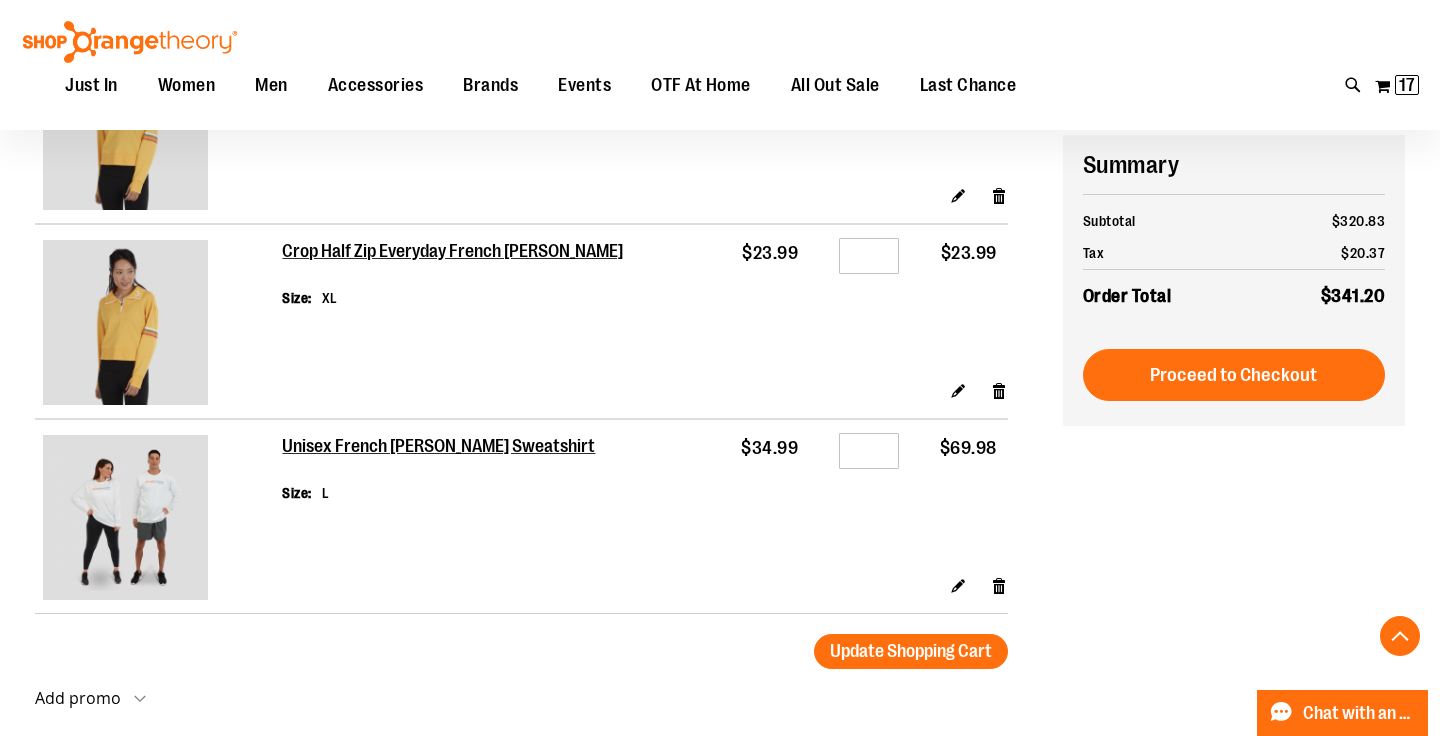 scroll, scrollTop: 2657, scrollLeft: 0, axis: vertical 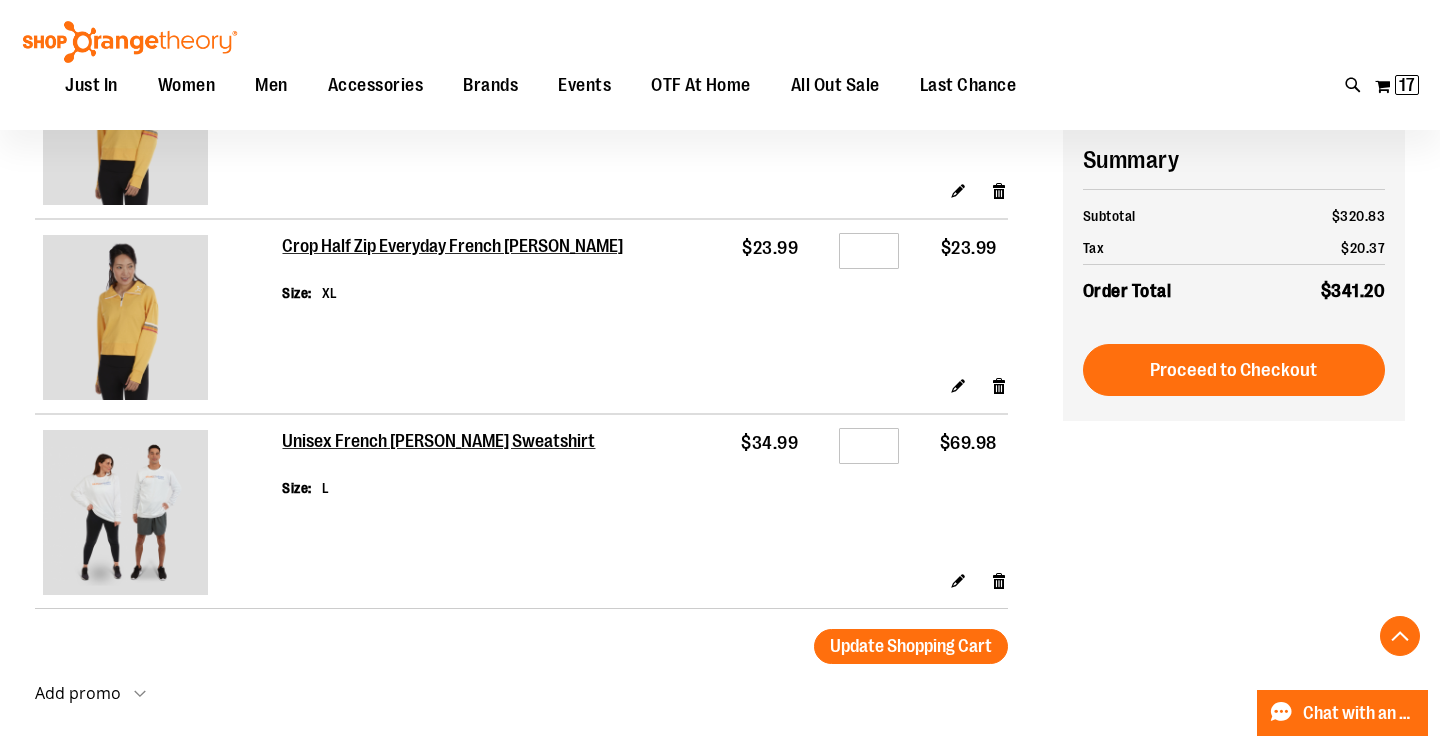 type on "**********" 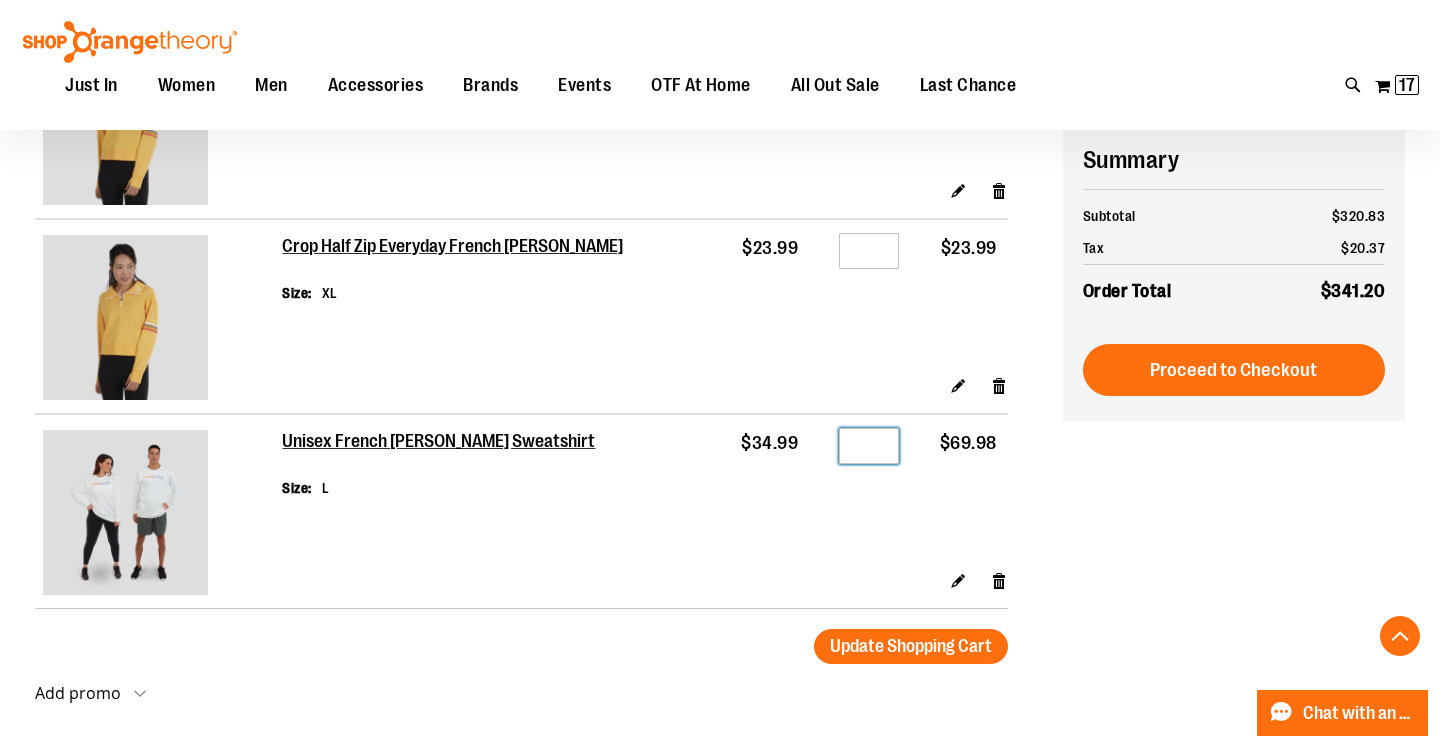 click on "*" at bounding box center (869, 446) 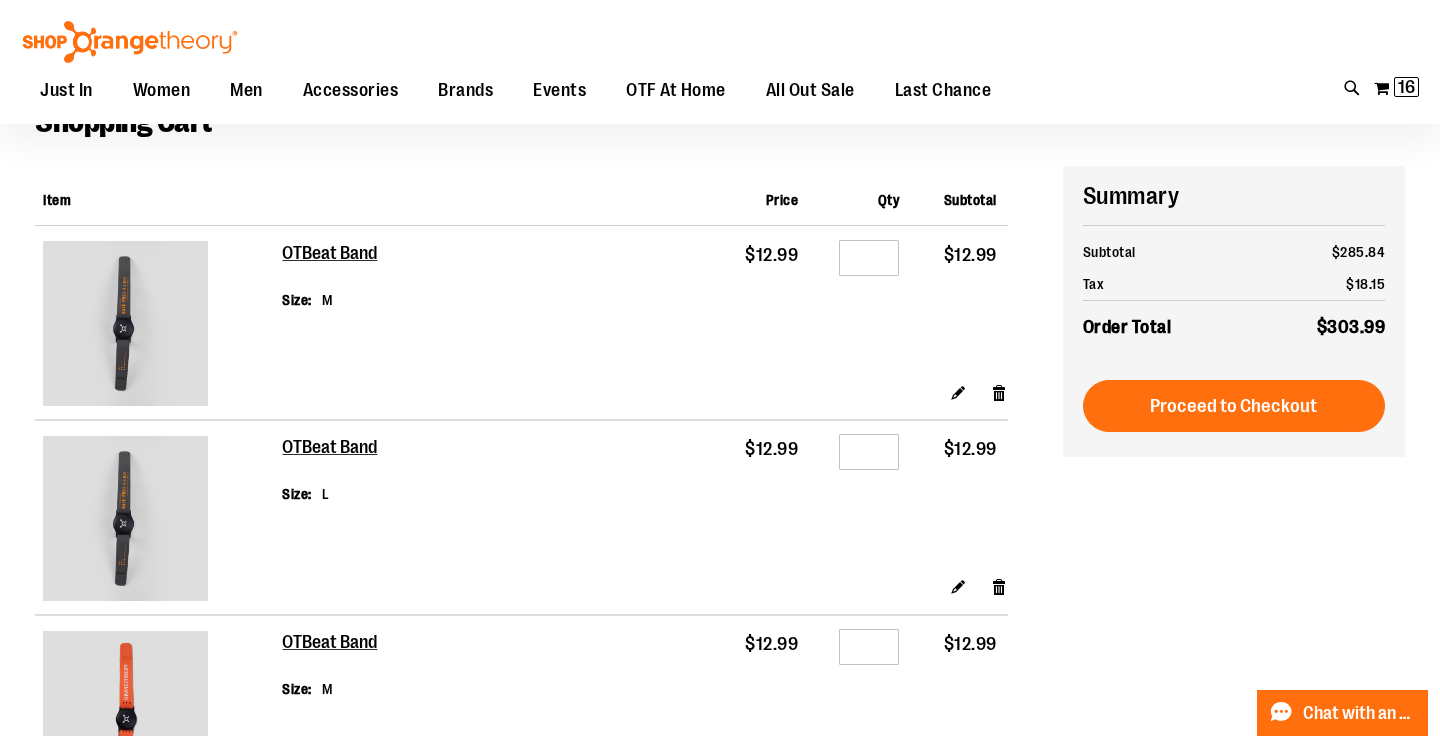 scroll, scrollTop: 0, scrollLeft: 0, axis: both 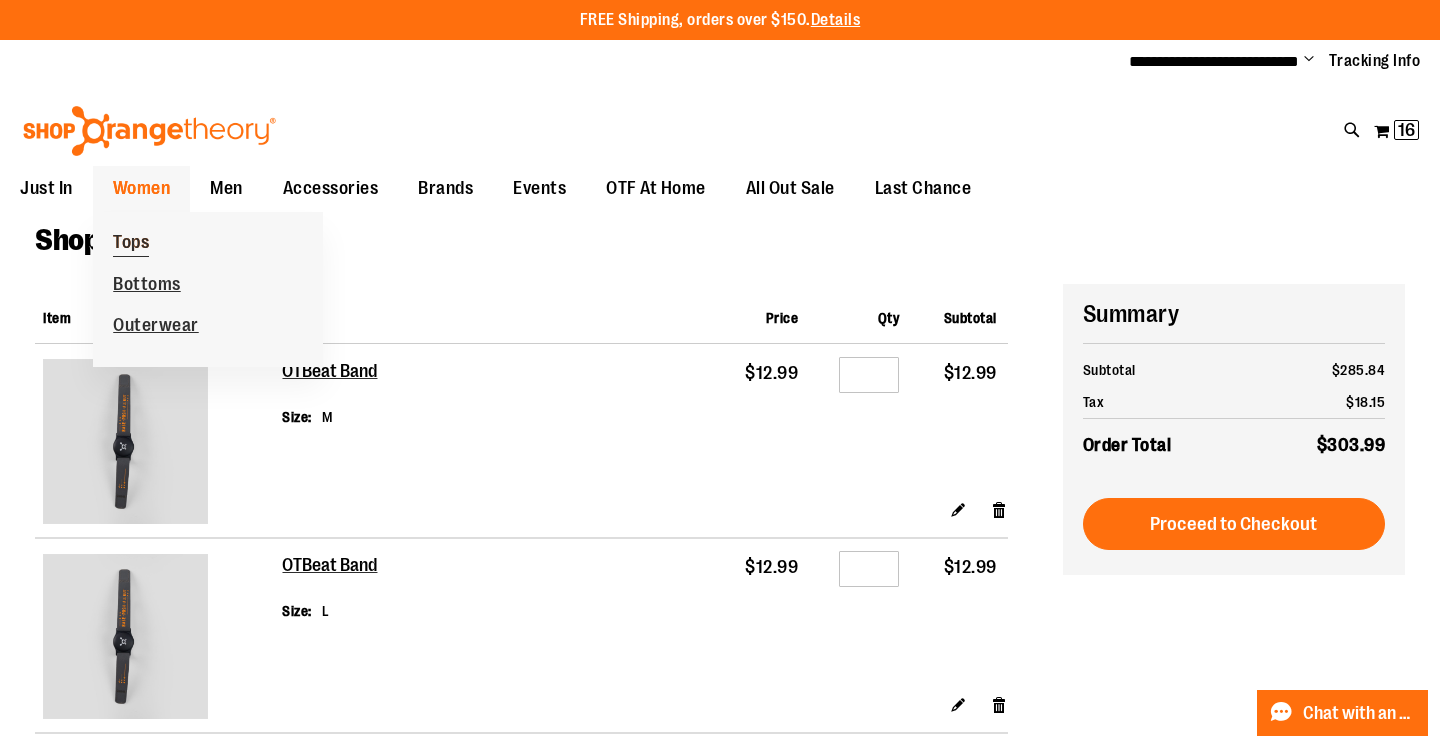 type on "**********" 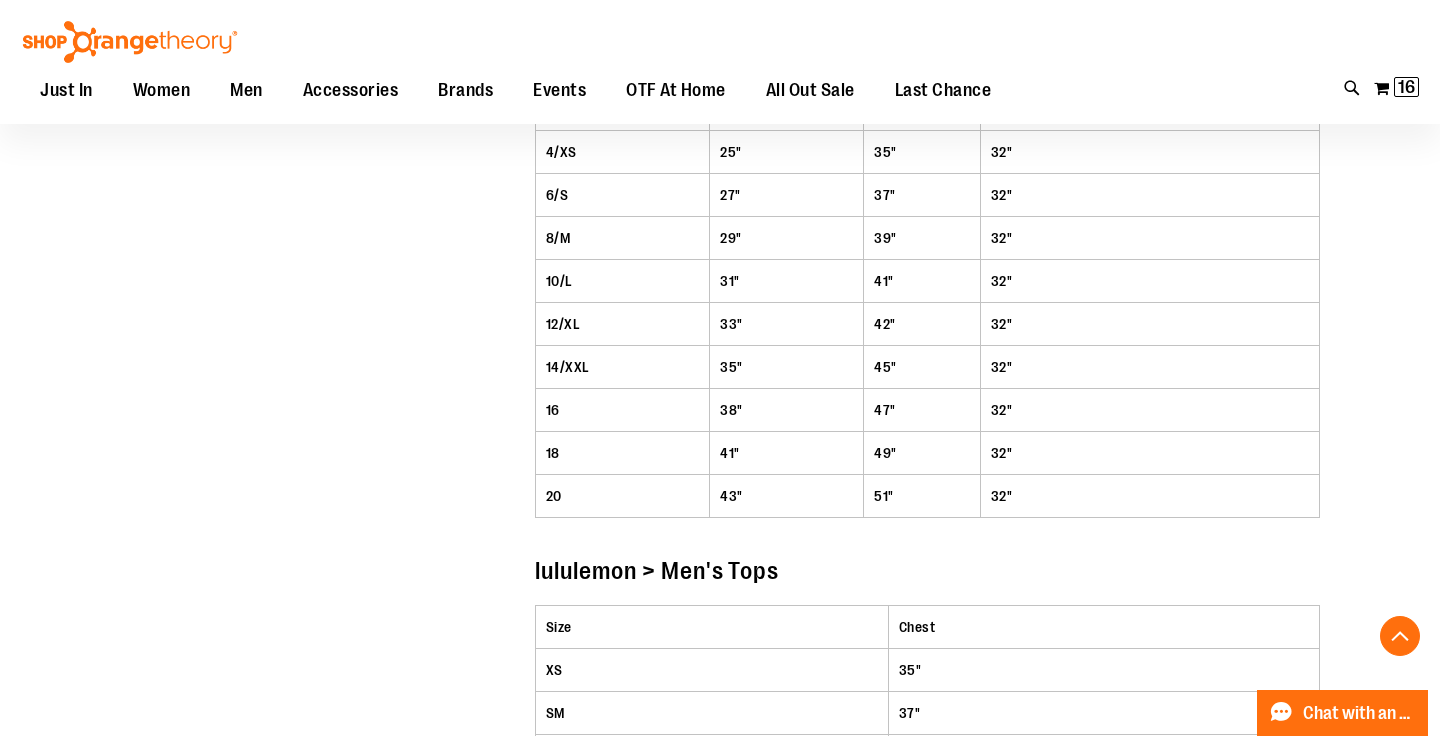 scroll, scrollTop: 3686, scrollLeft: 0, axis: vertical 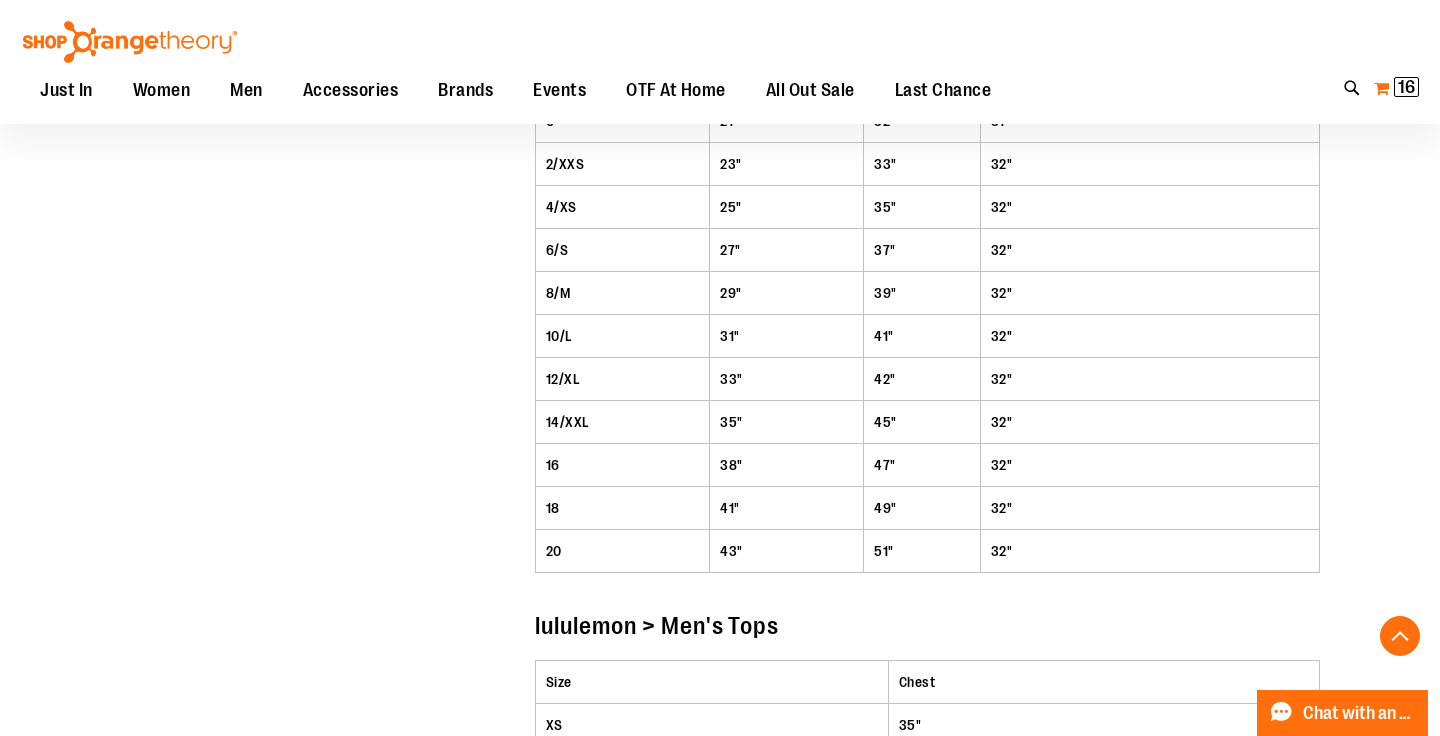 type on "**********" 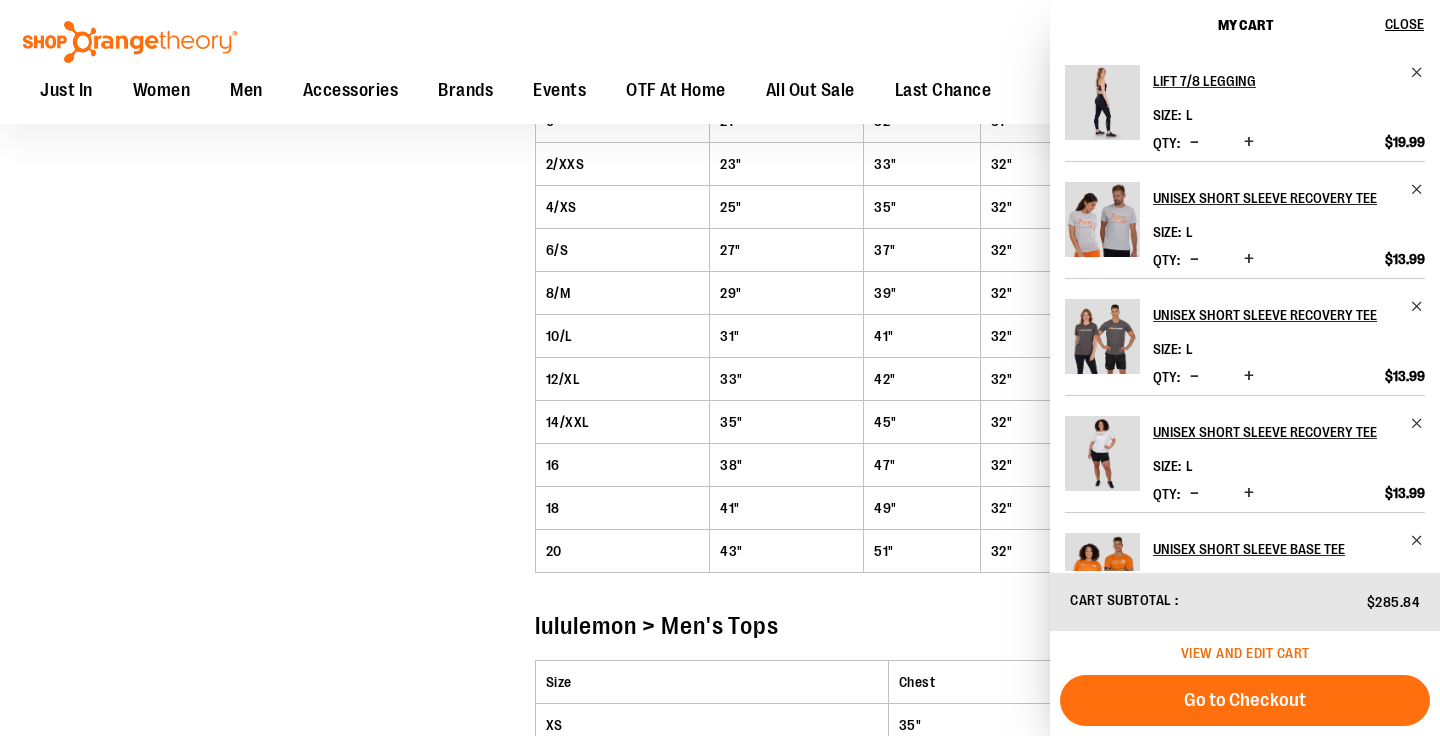 click on "View and edit cart" at bounding box center (1245, 653) 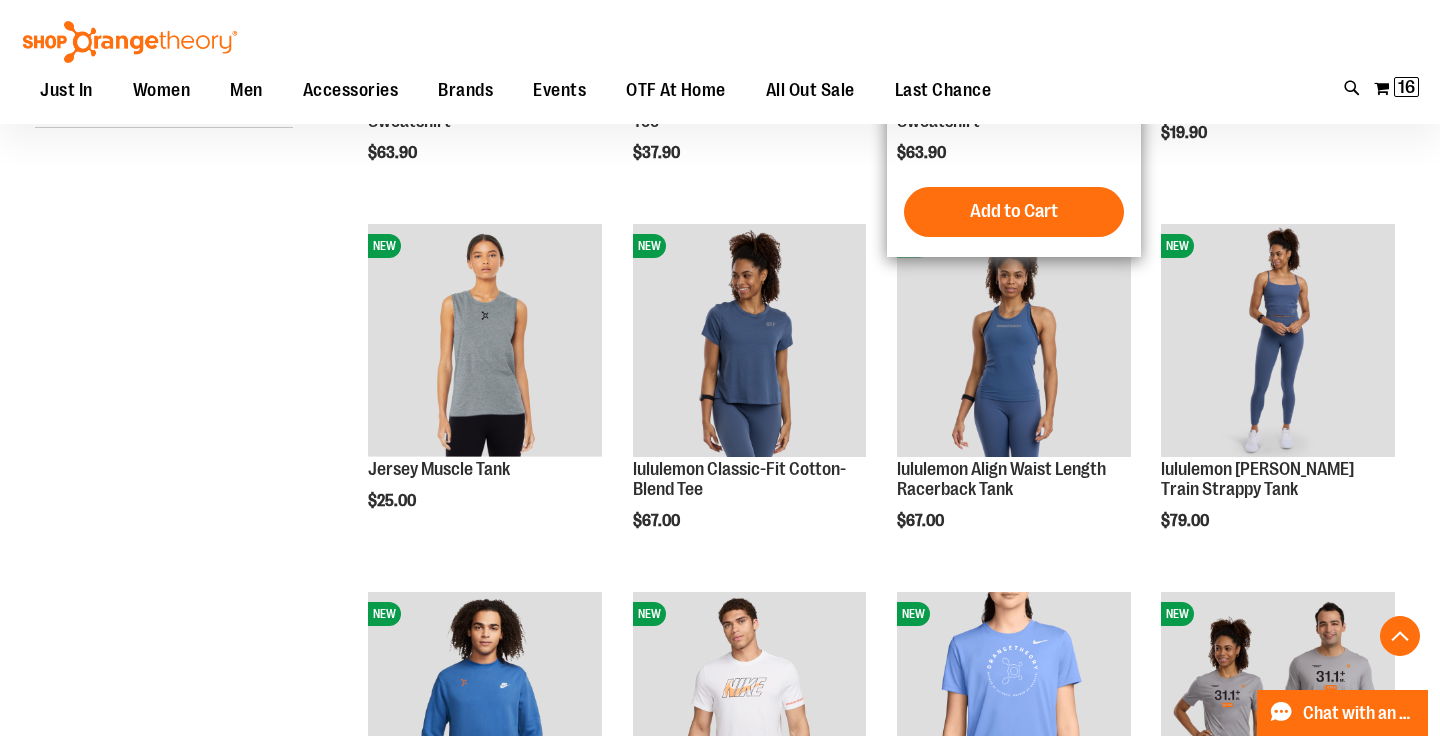scroll, scrollTop: 539, scrollLeft: 0, axis: vertical 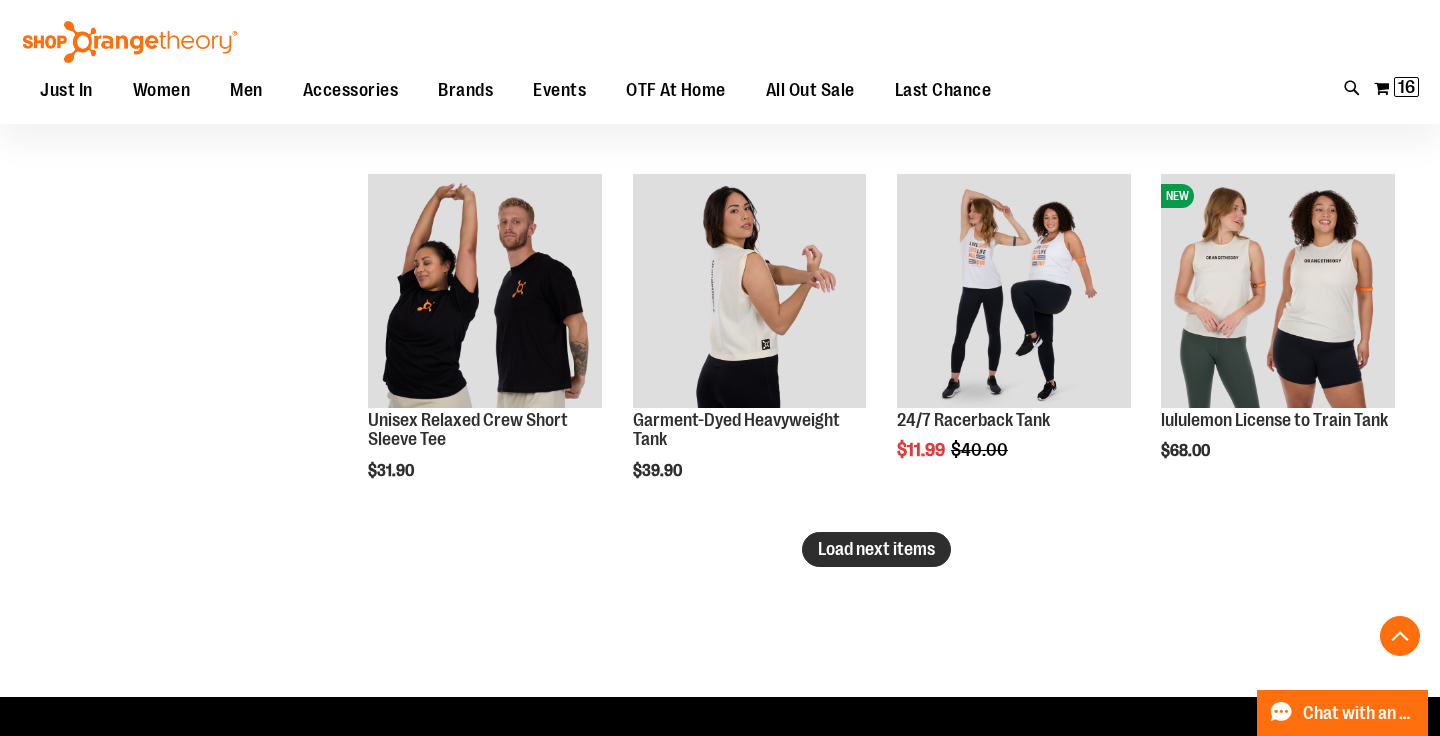 type on "**********" 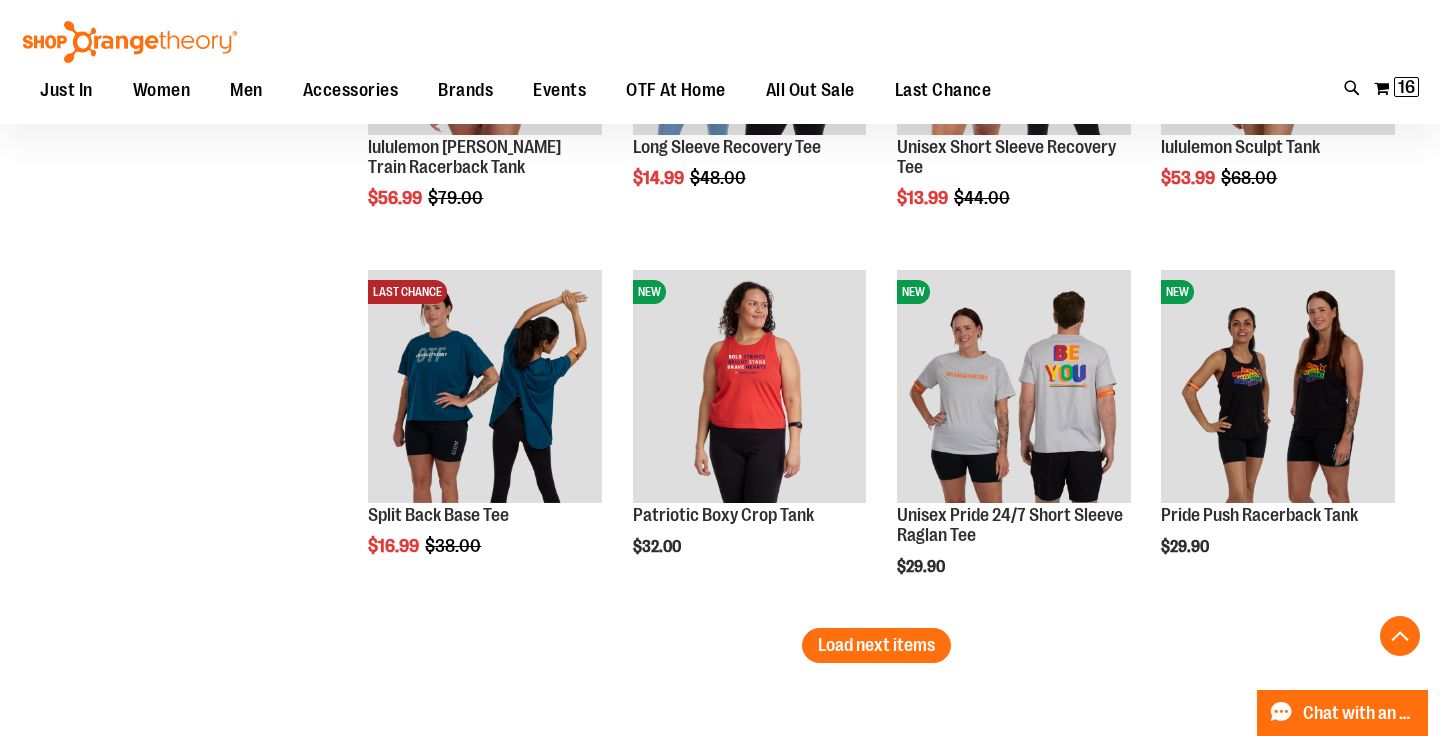 scroll, scrollTop: 4327, scrollLeft: 0, axis: vertical 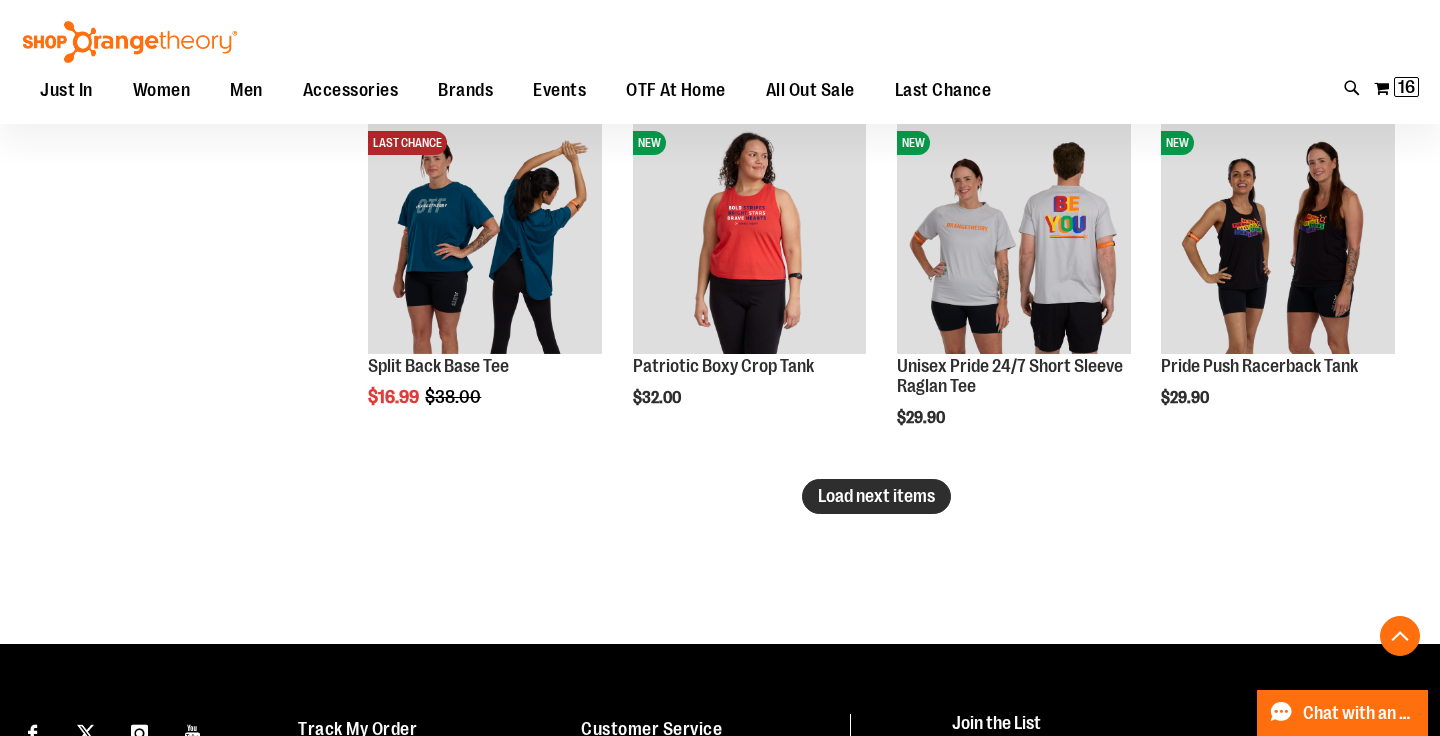 click on "Load next items" at bounding box center [876, 496] 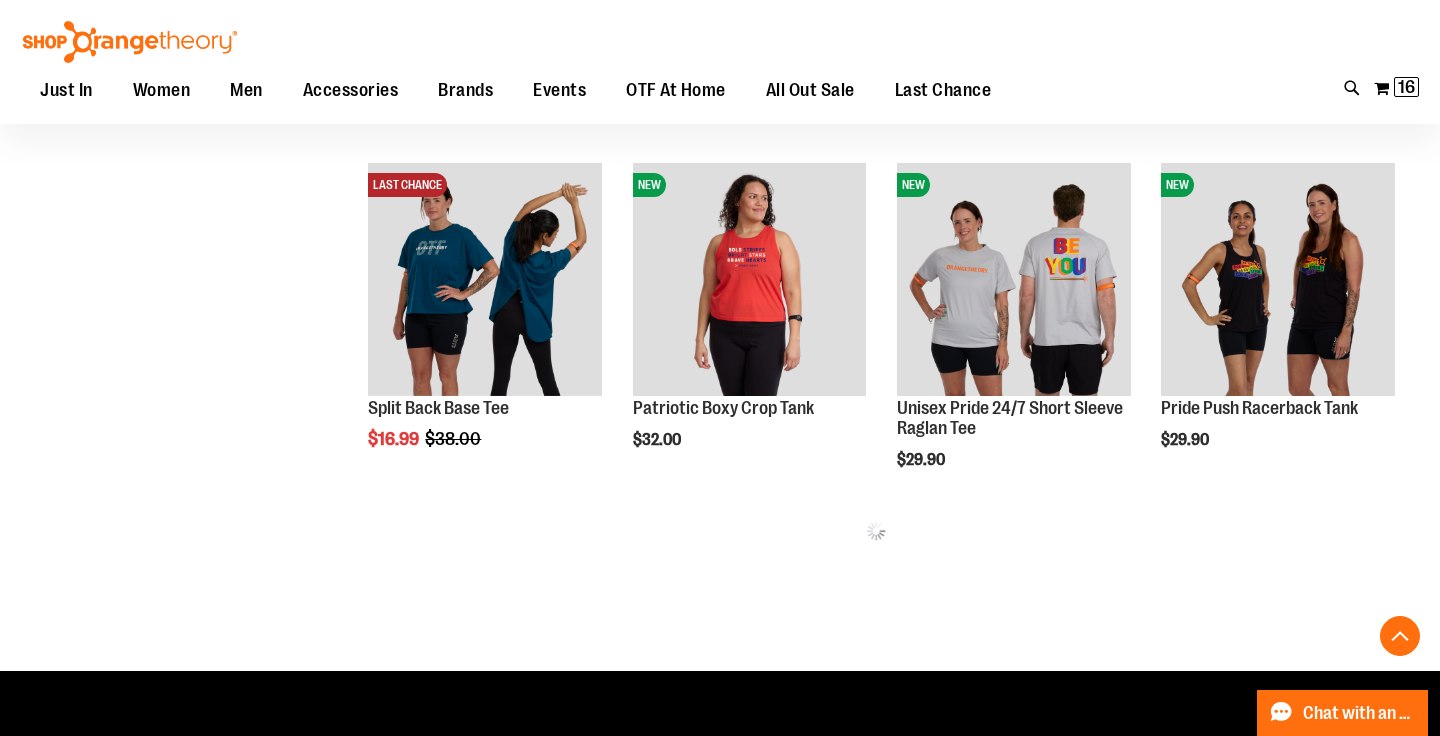 scroll, scrollTop: 4280, scrollLeft: 0, axis: vertical 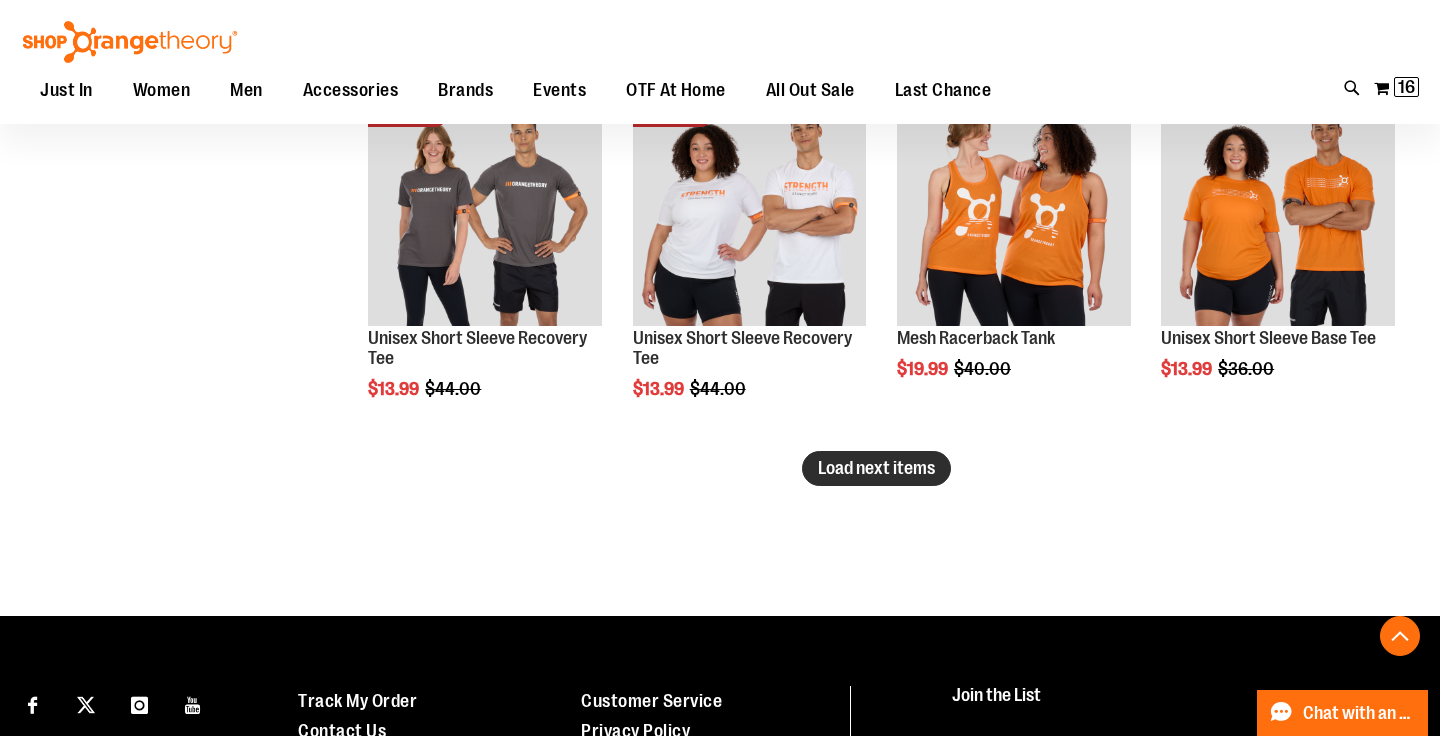 click on "Load next items" at bounding box center (876, 468) 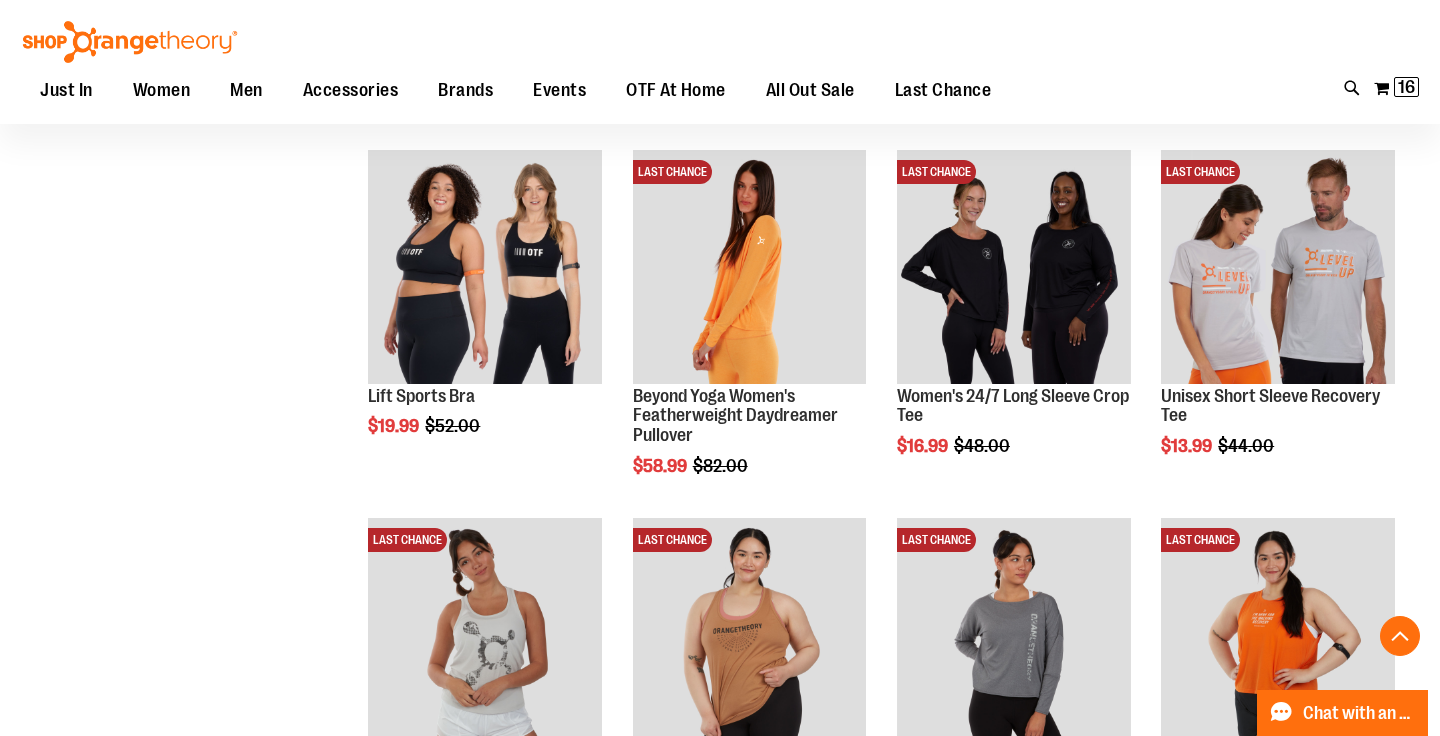 scroll, scrollTop: 5799, scrollLeft: 0, axis: vertical 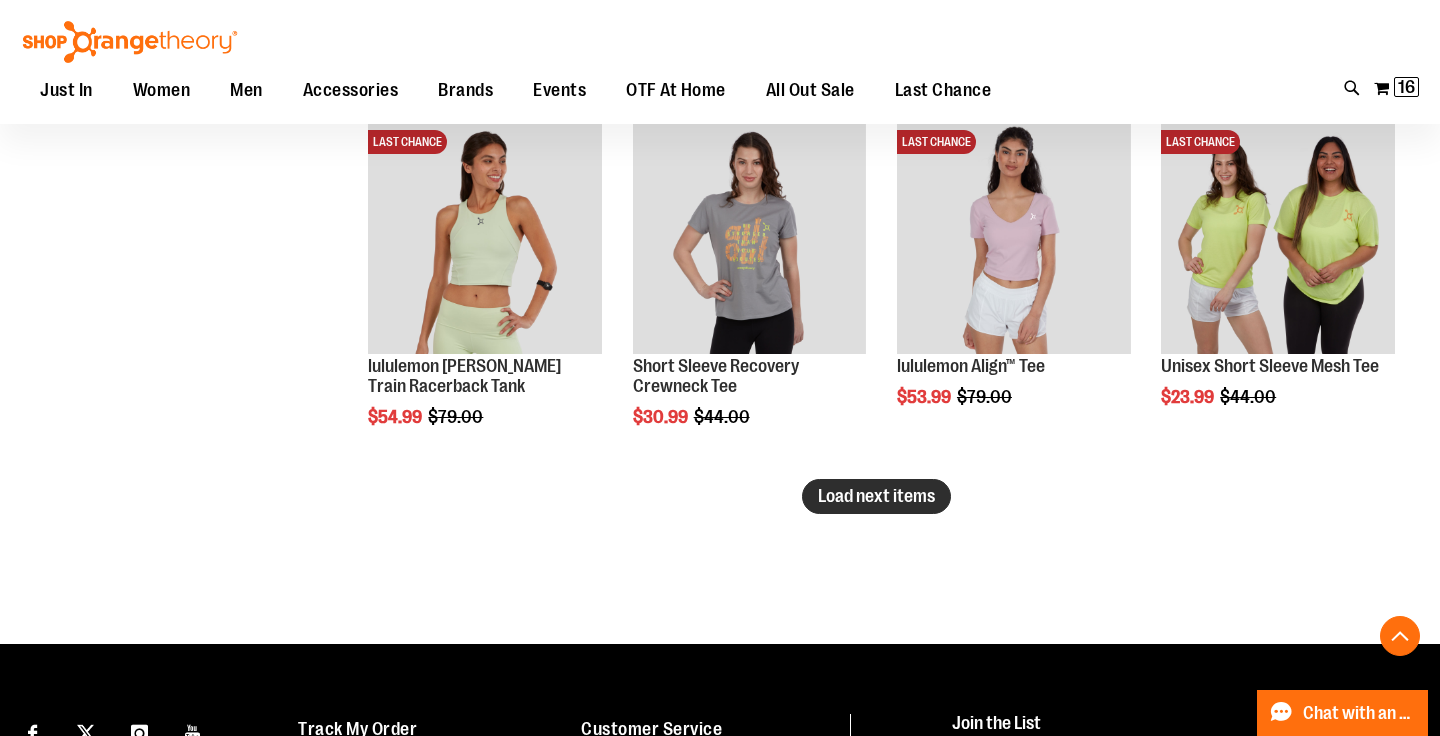 click on "Load next items" at bounding box center (876, 496) 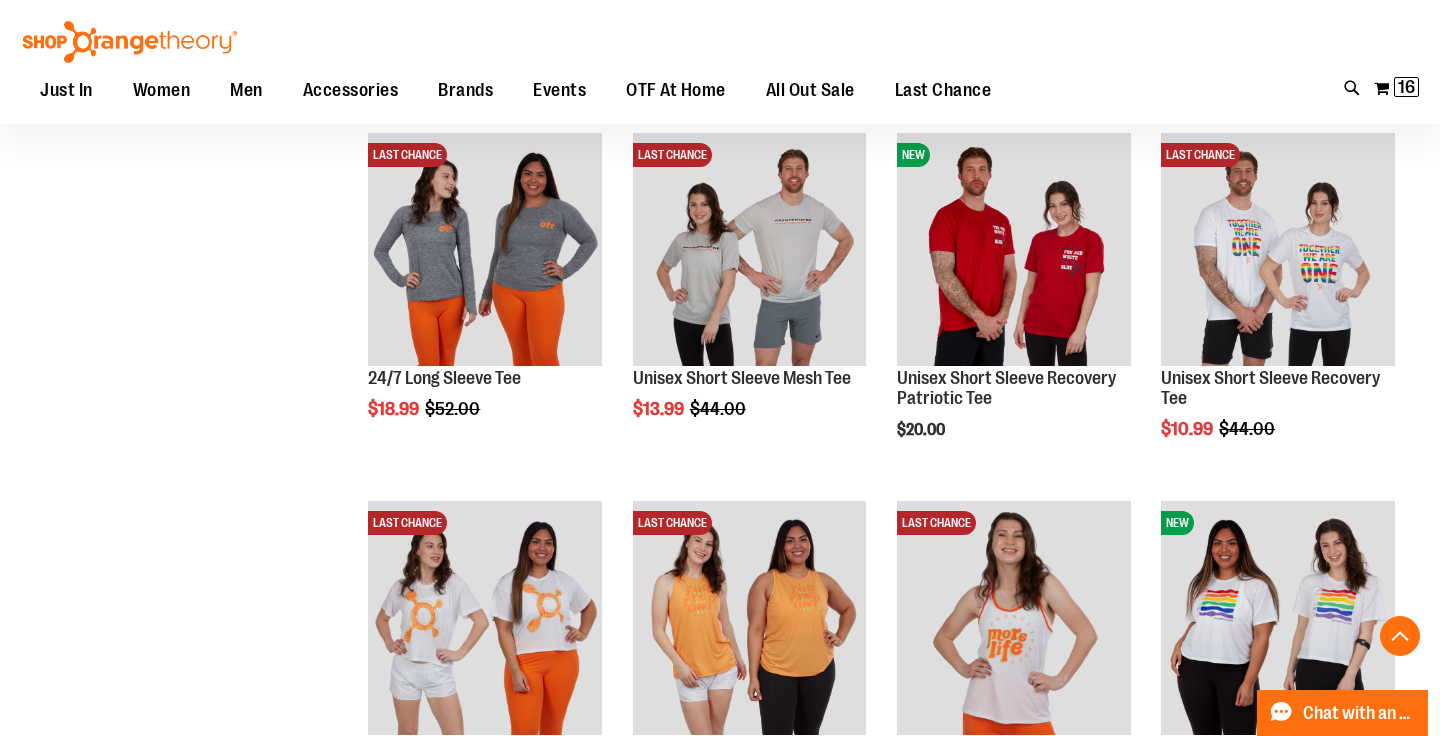 scroll, scrollTop: 6890, scrollLeft: 0, axis: vertical 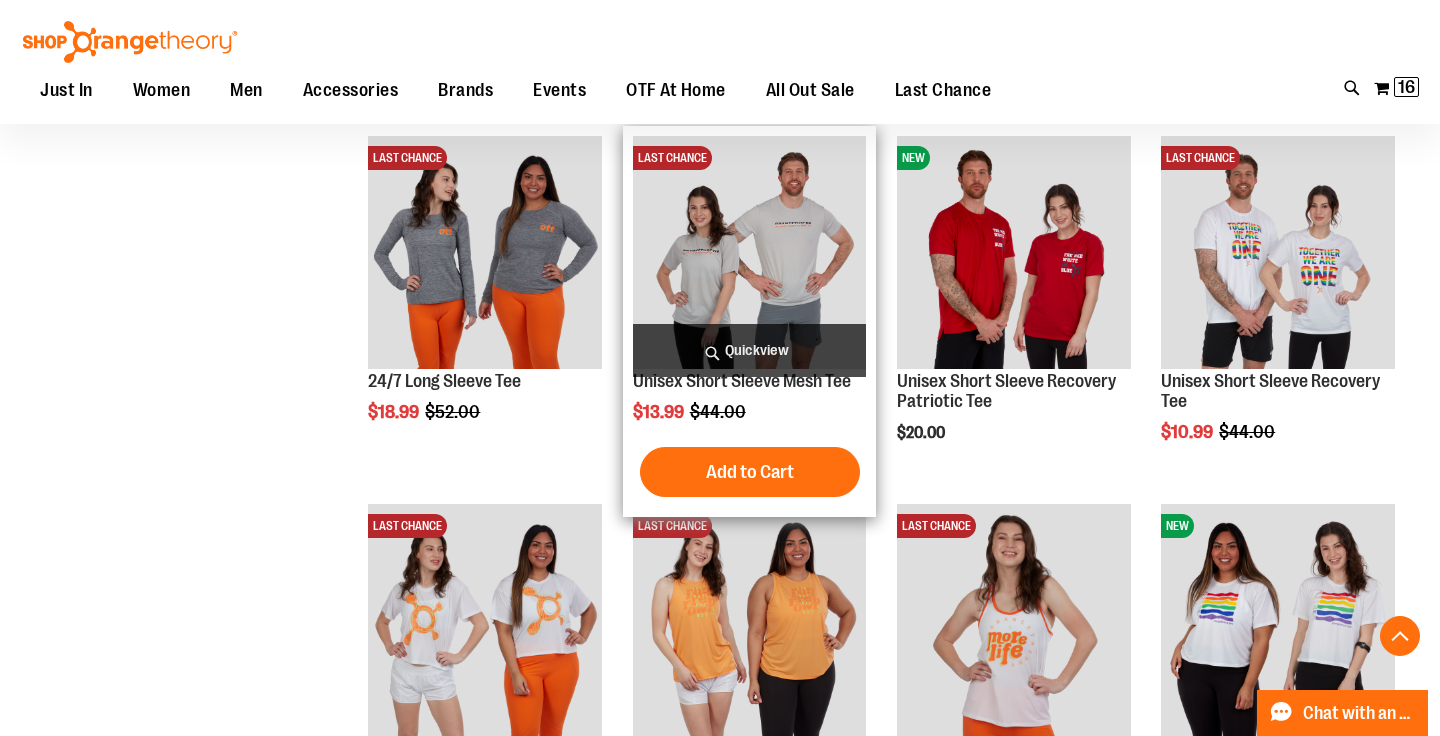 click at bounding box center [750, 253] 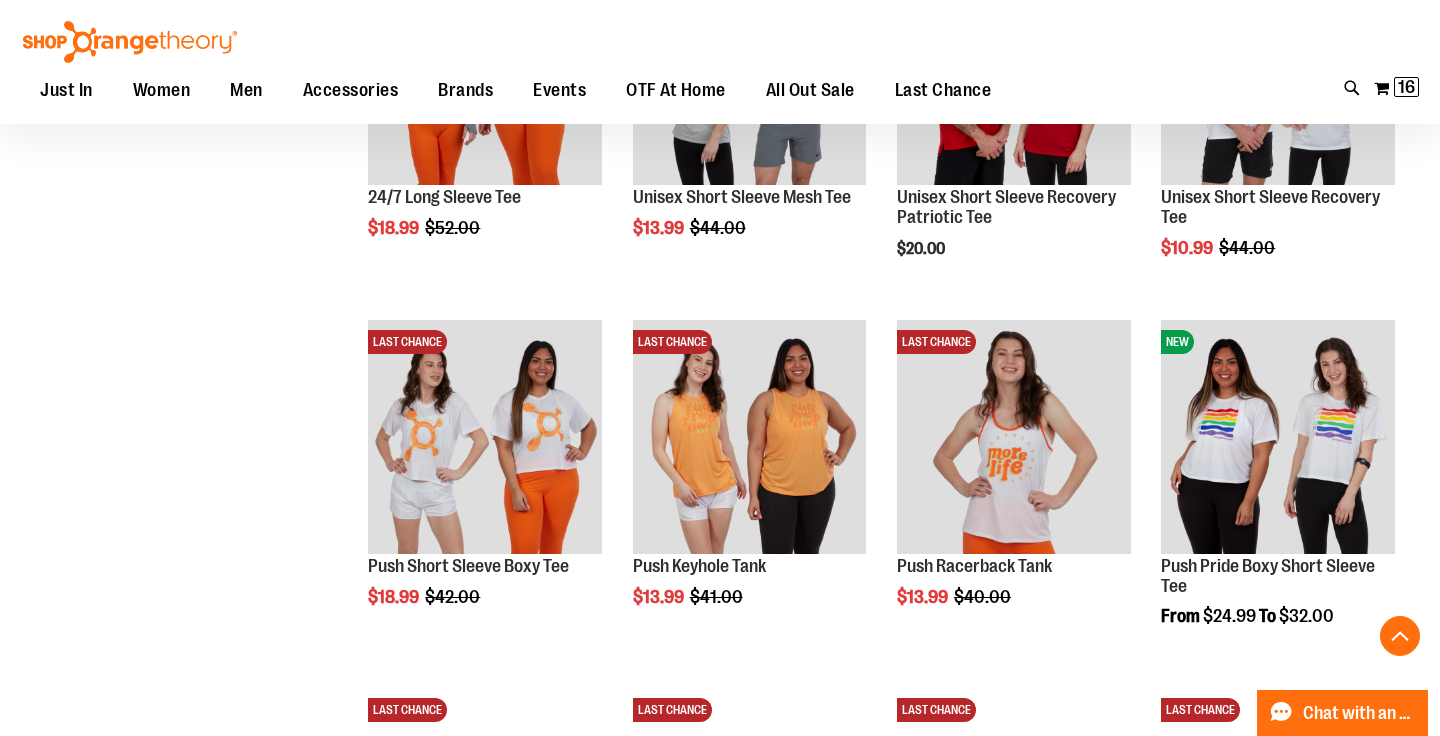scroll, scrollTop: 6720, scrollLeft: 0, axis: vertical 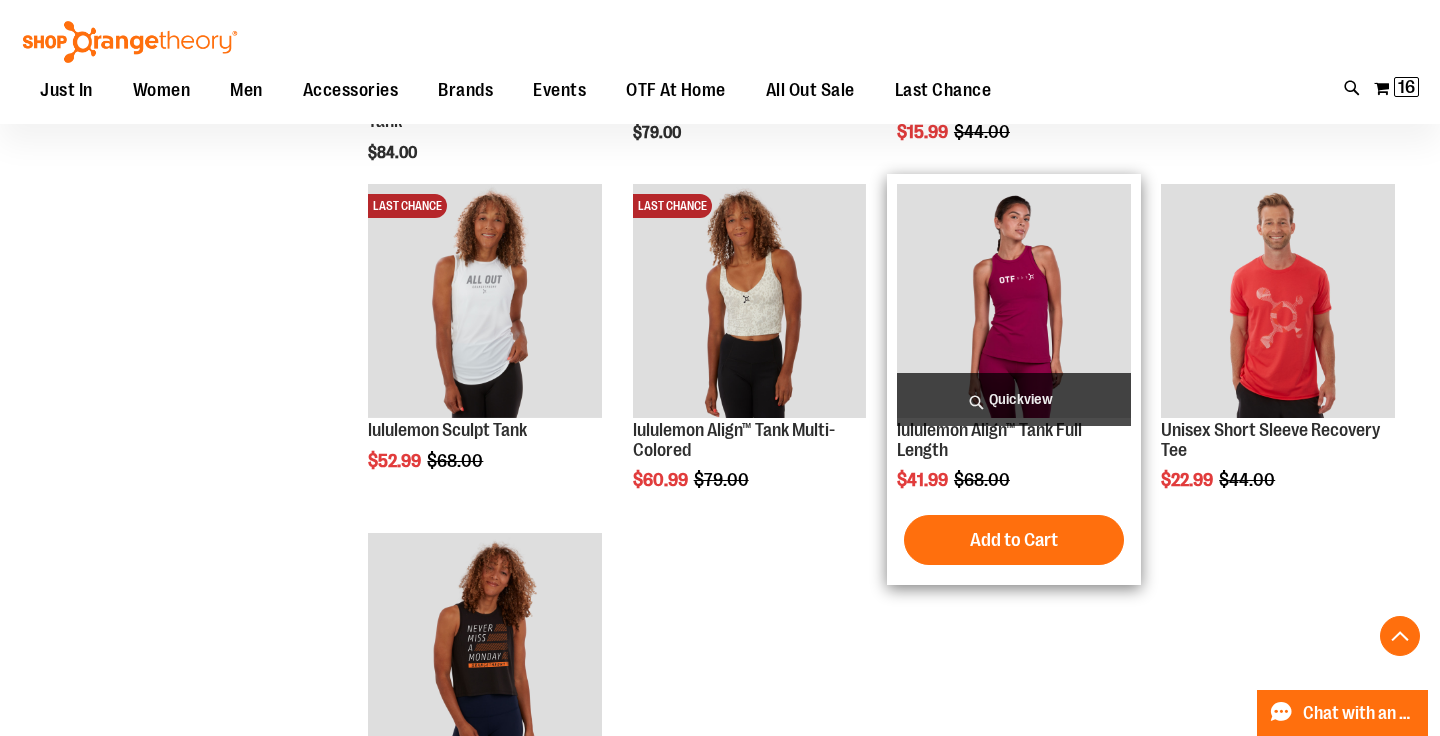 type on "**********" 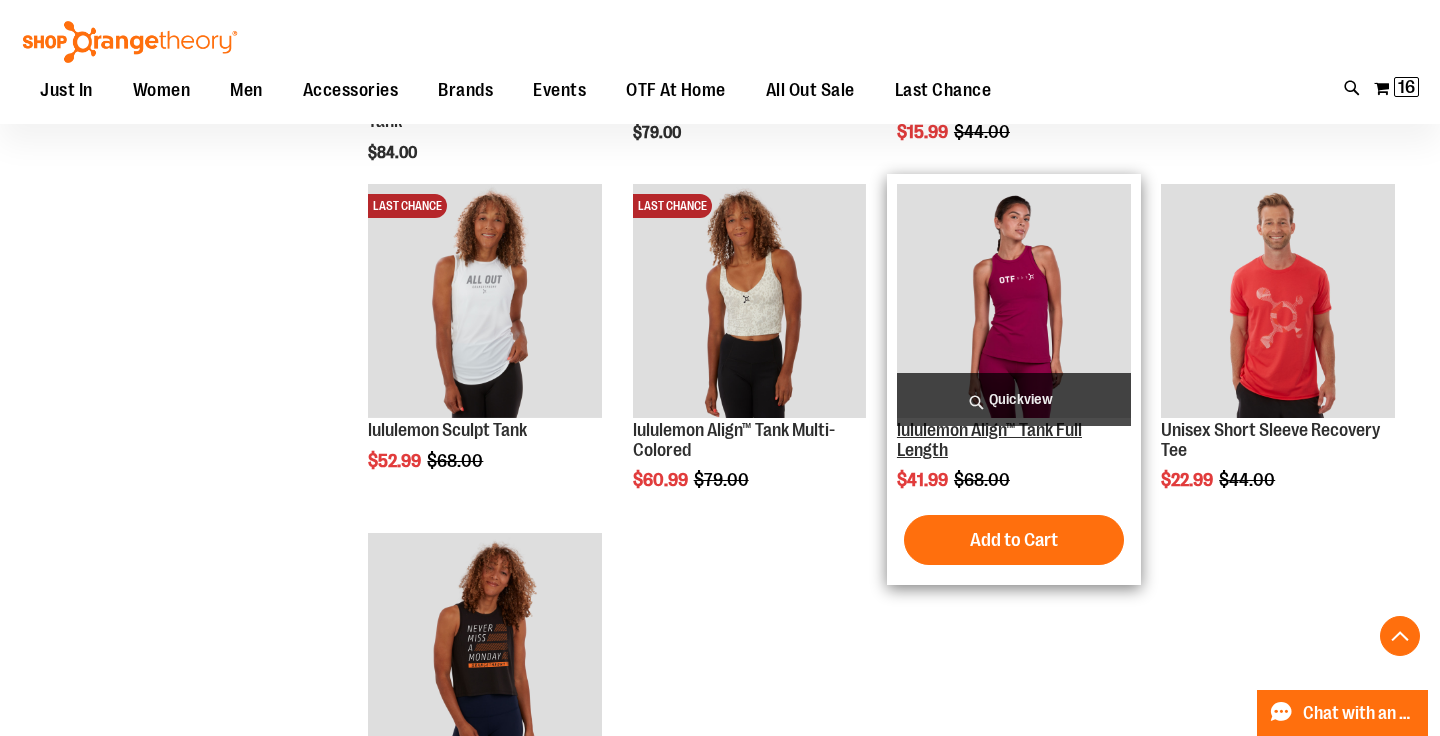 click on "lululemon Align™ Tank Full Length" at bounding box center (989, 440) 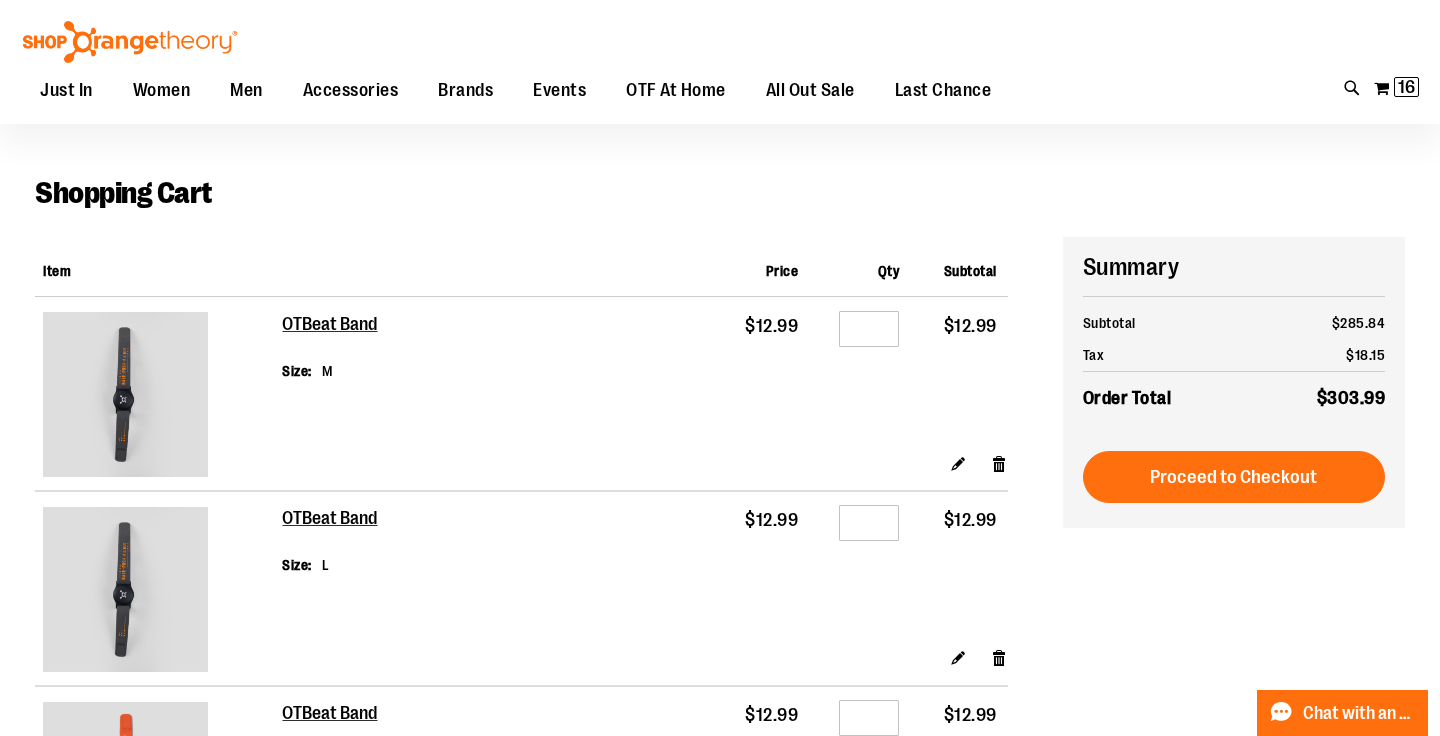 scroll, scrollTop: 0, scrollLeft: 0, axis: both 